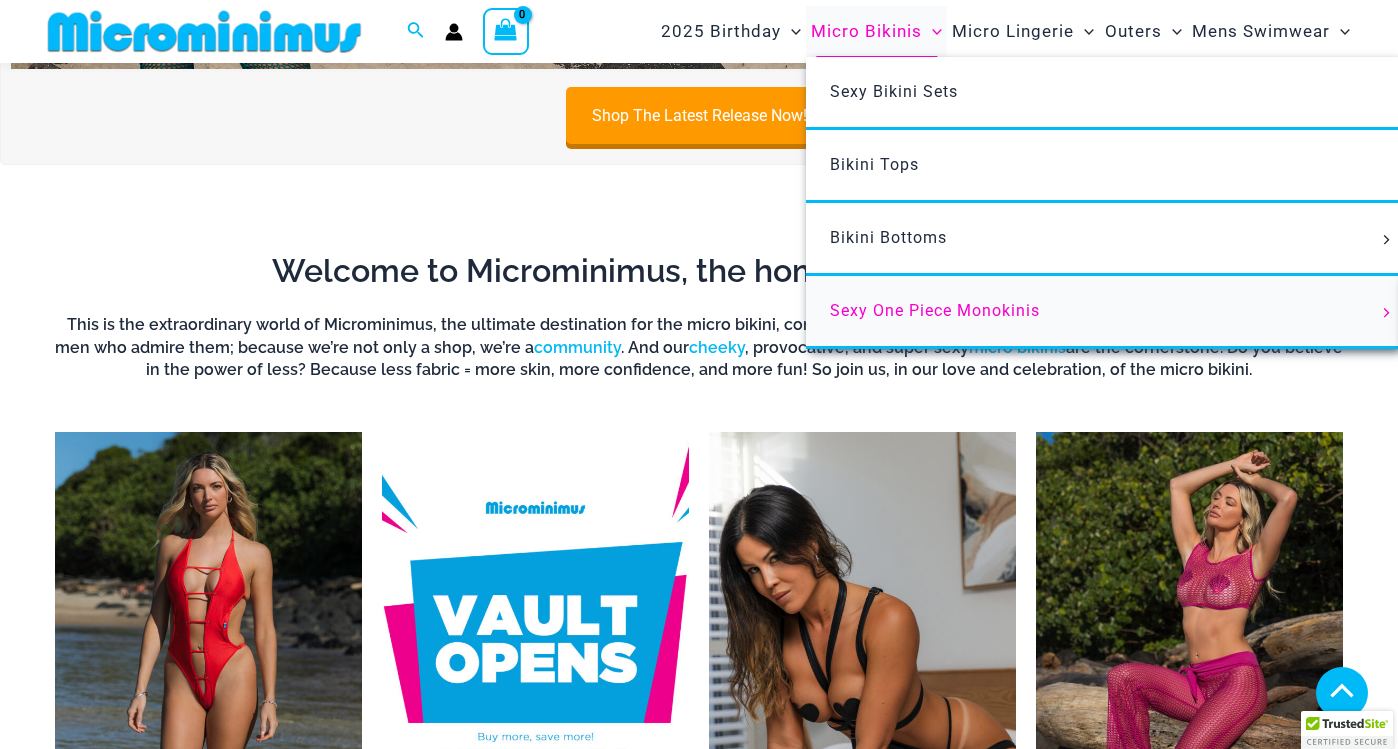 scroll, scrollTop: 640, scrollLeft: 0, axis: vertical 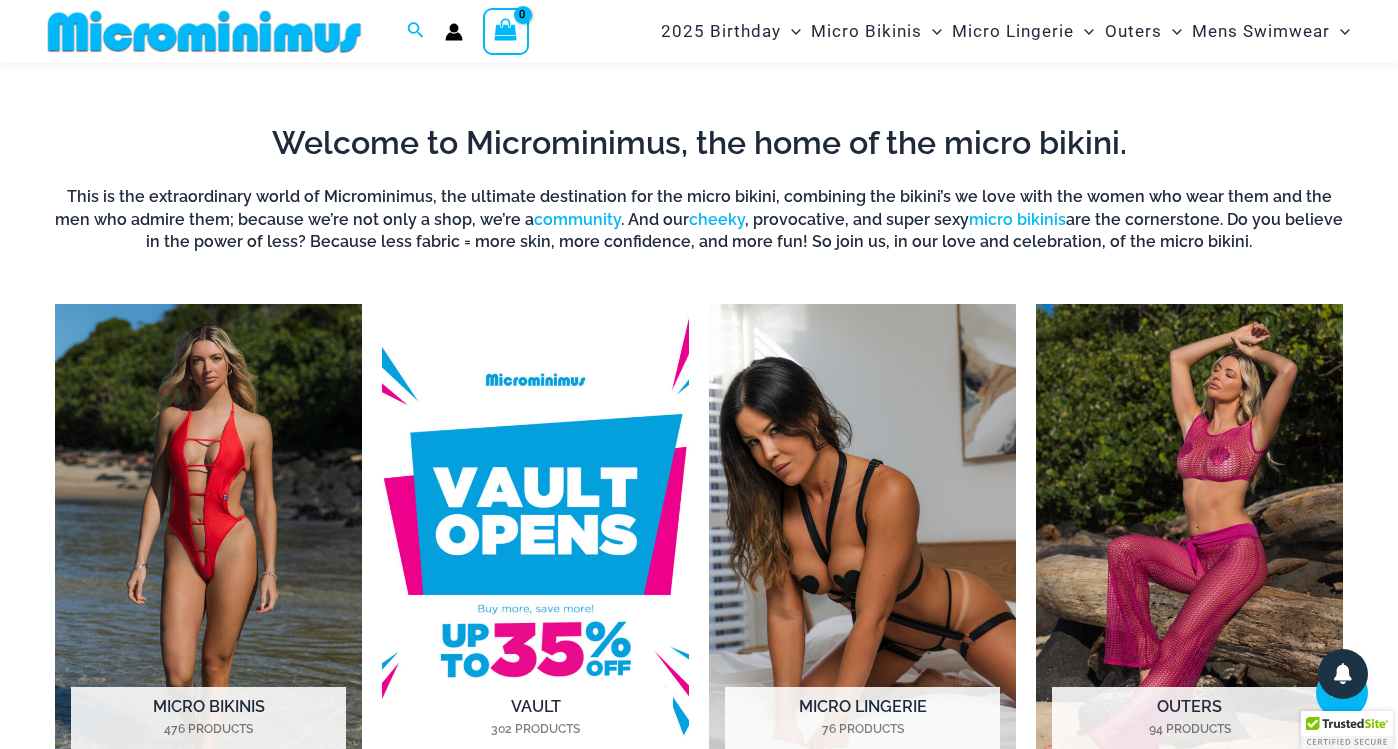 click on "Vault 302 Products" at bounding box center (535, 718) 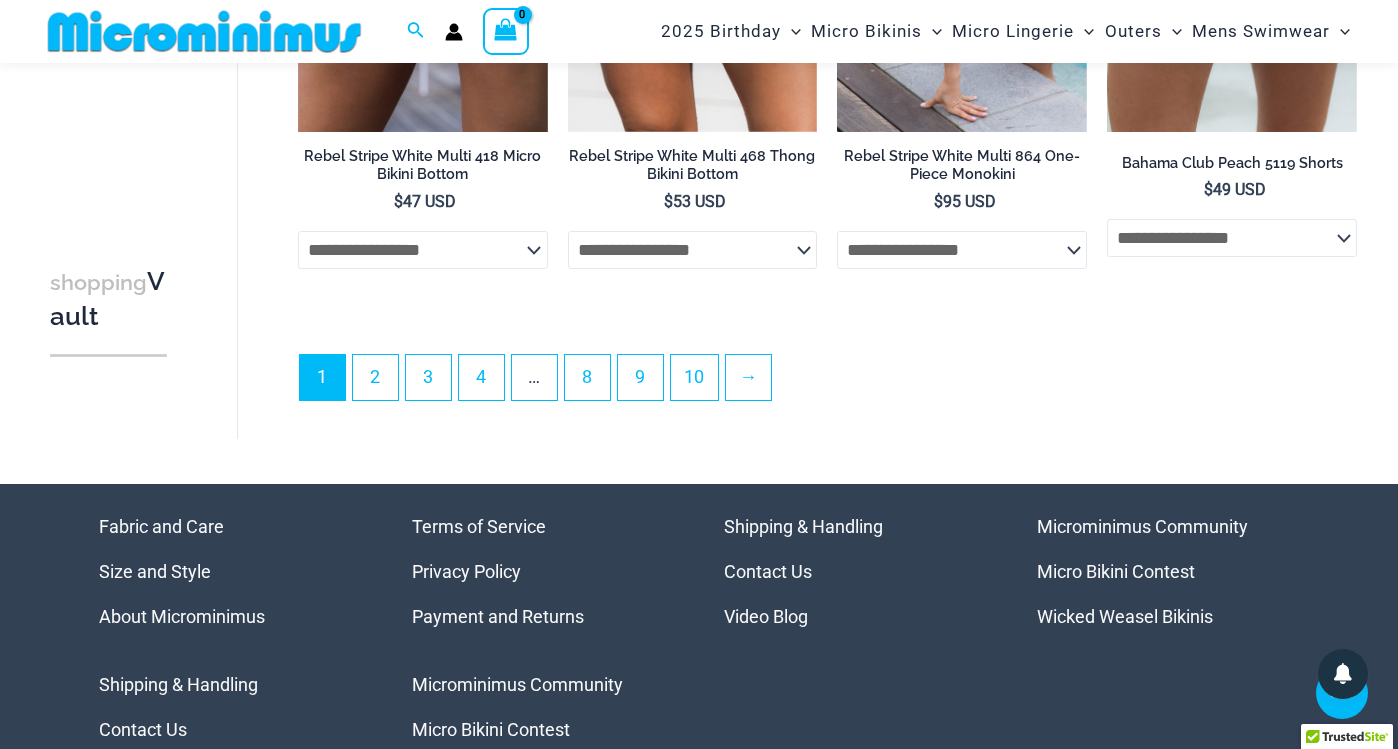 scroll, scrollTop: 5126, scrollLeft: 0, axis: vertical 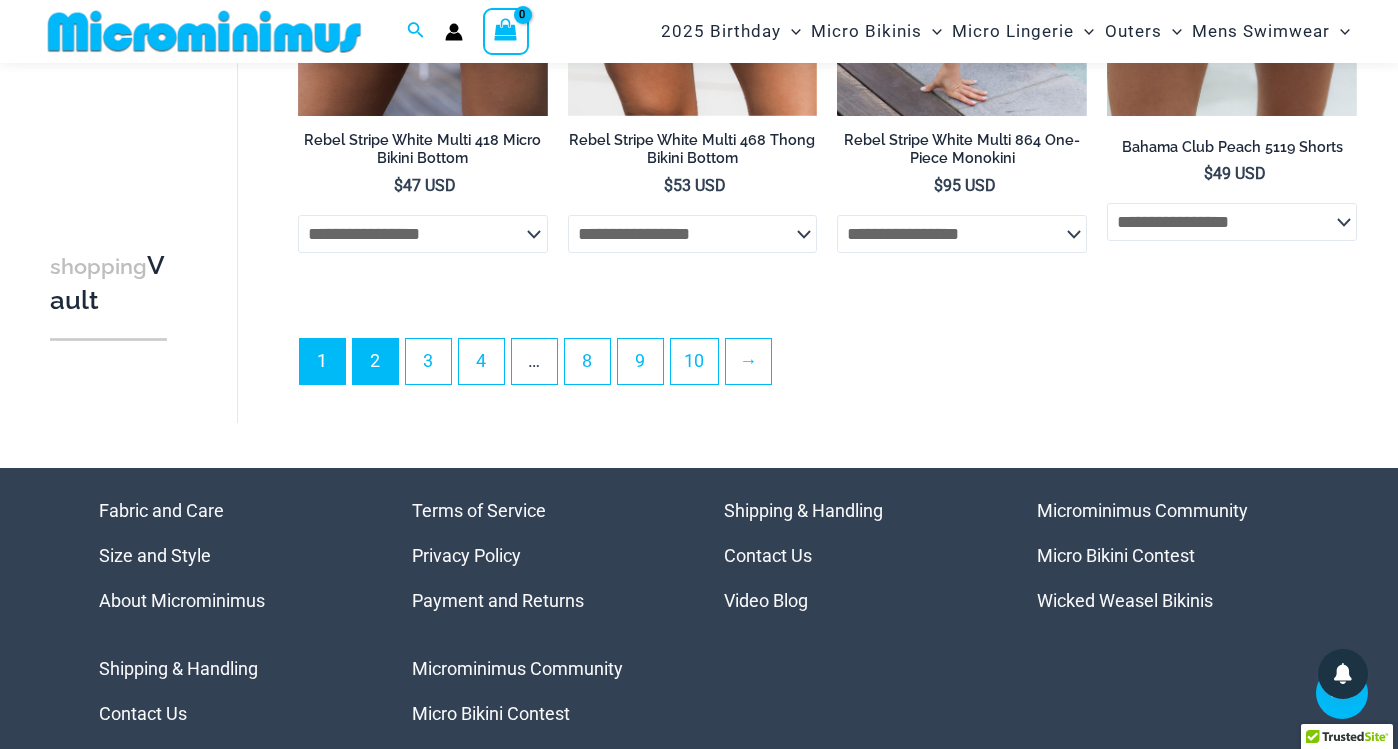 click on "2" at bounding box center (375, 361) 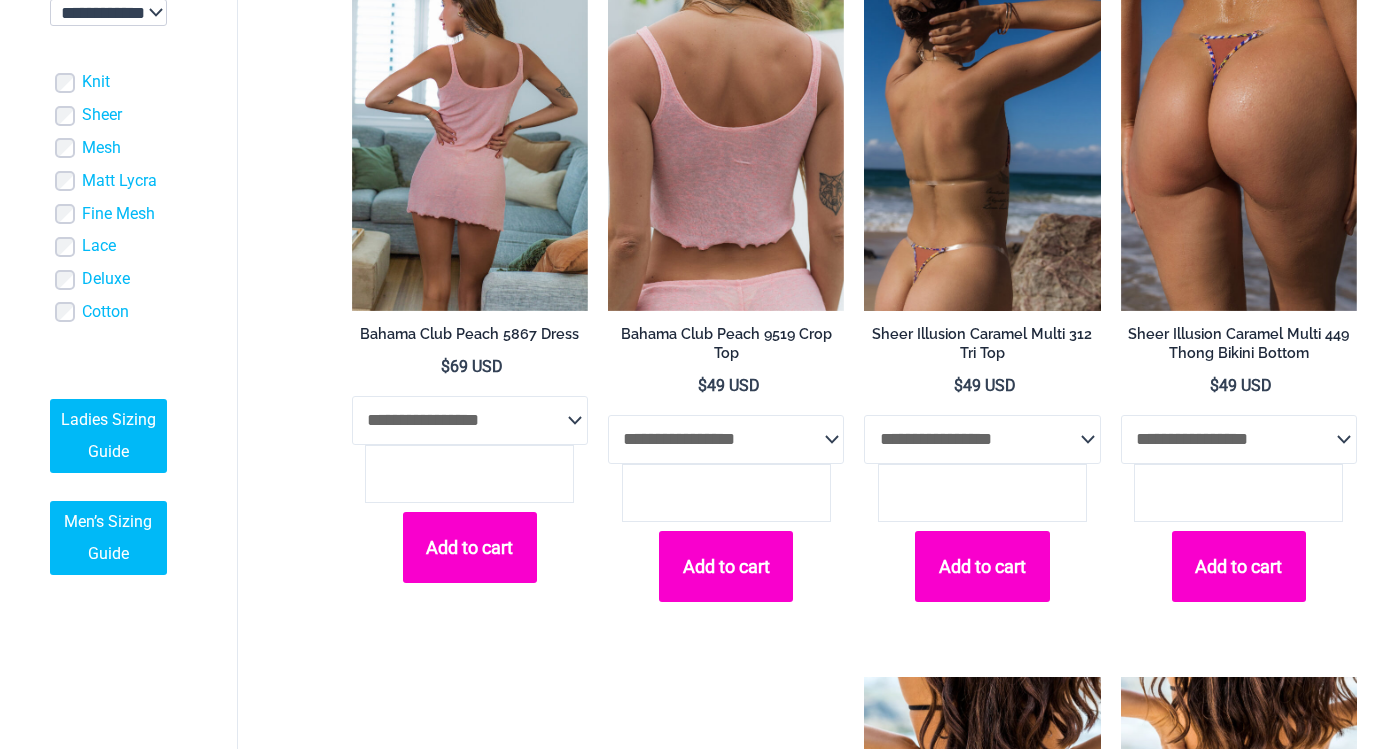scroll, scrollTop: 1118, scrollLeft: 0, axis: vertical 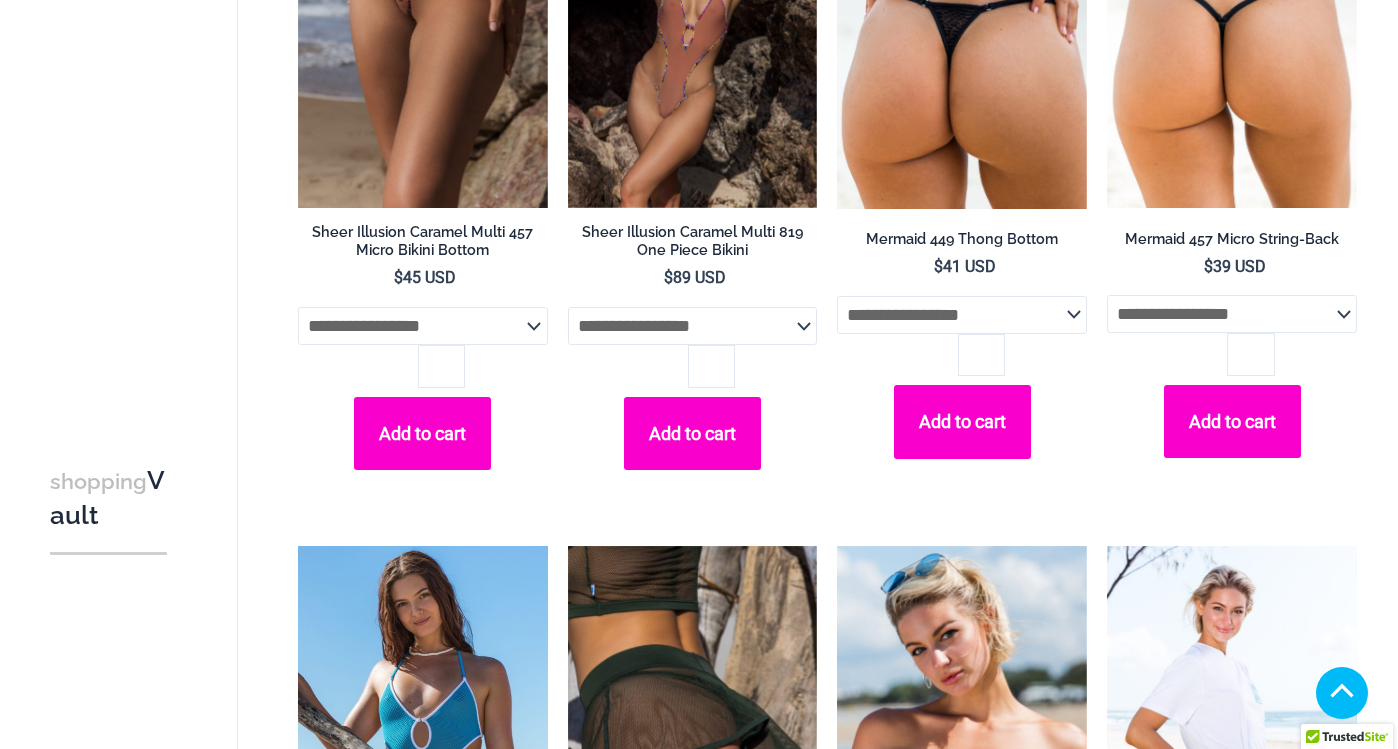 click on "**********" 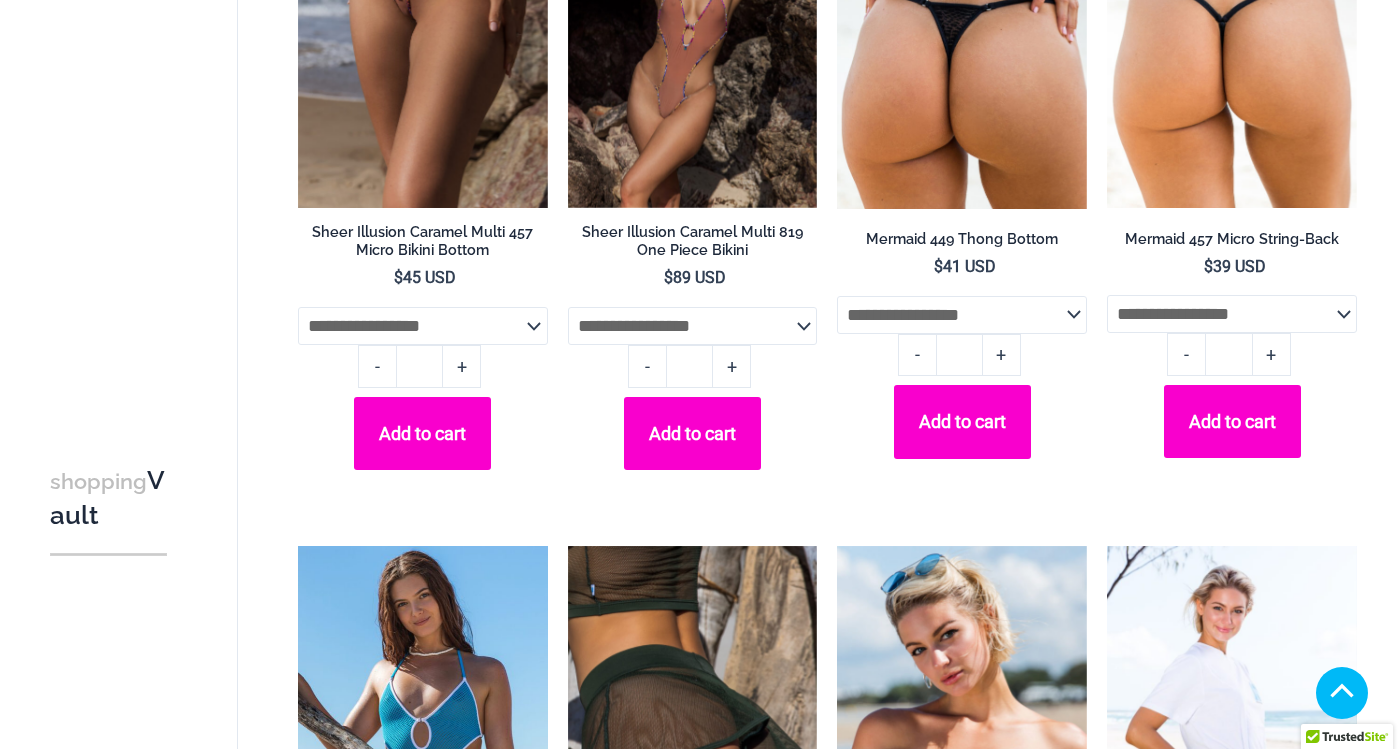 scroll, scrollTop: 1467, scrollLeft: 0, axis: vertical 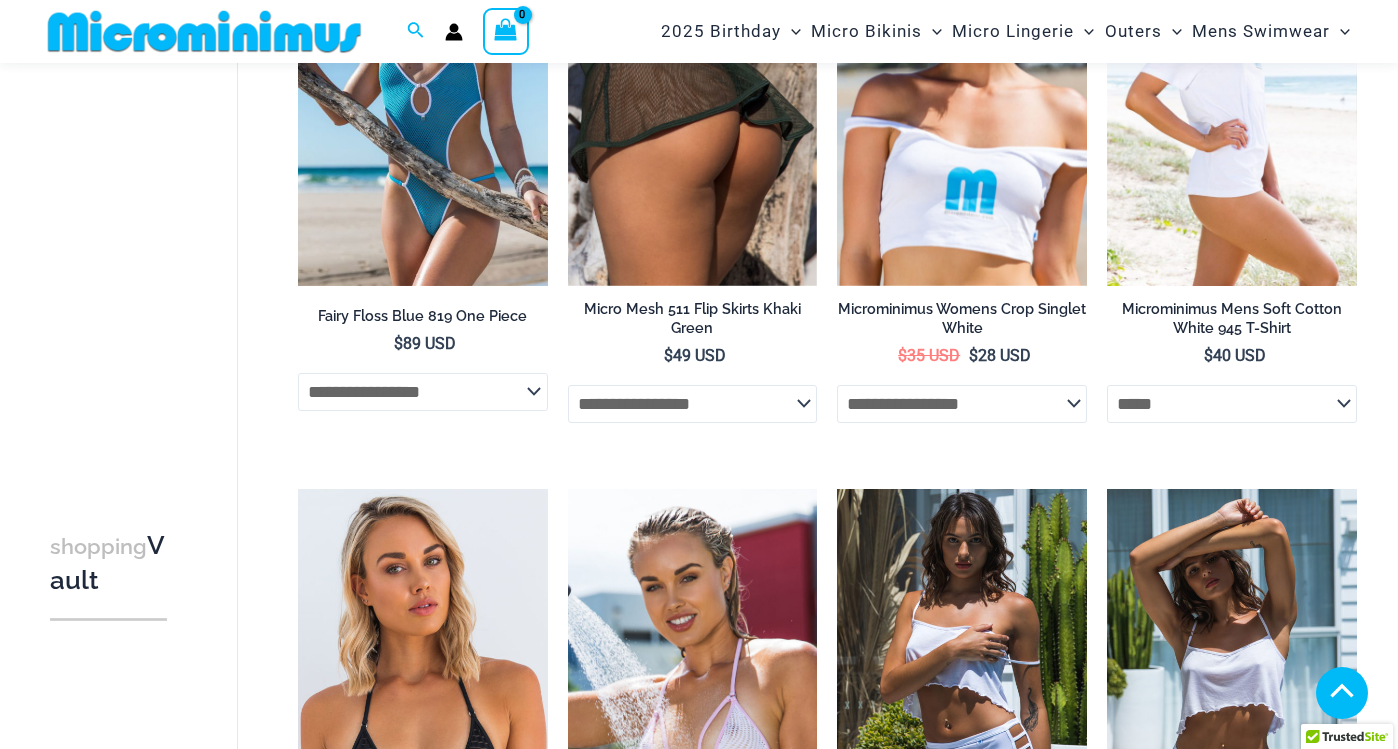 select on "*****" 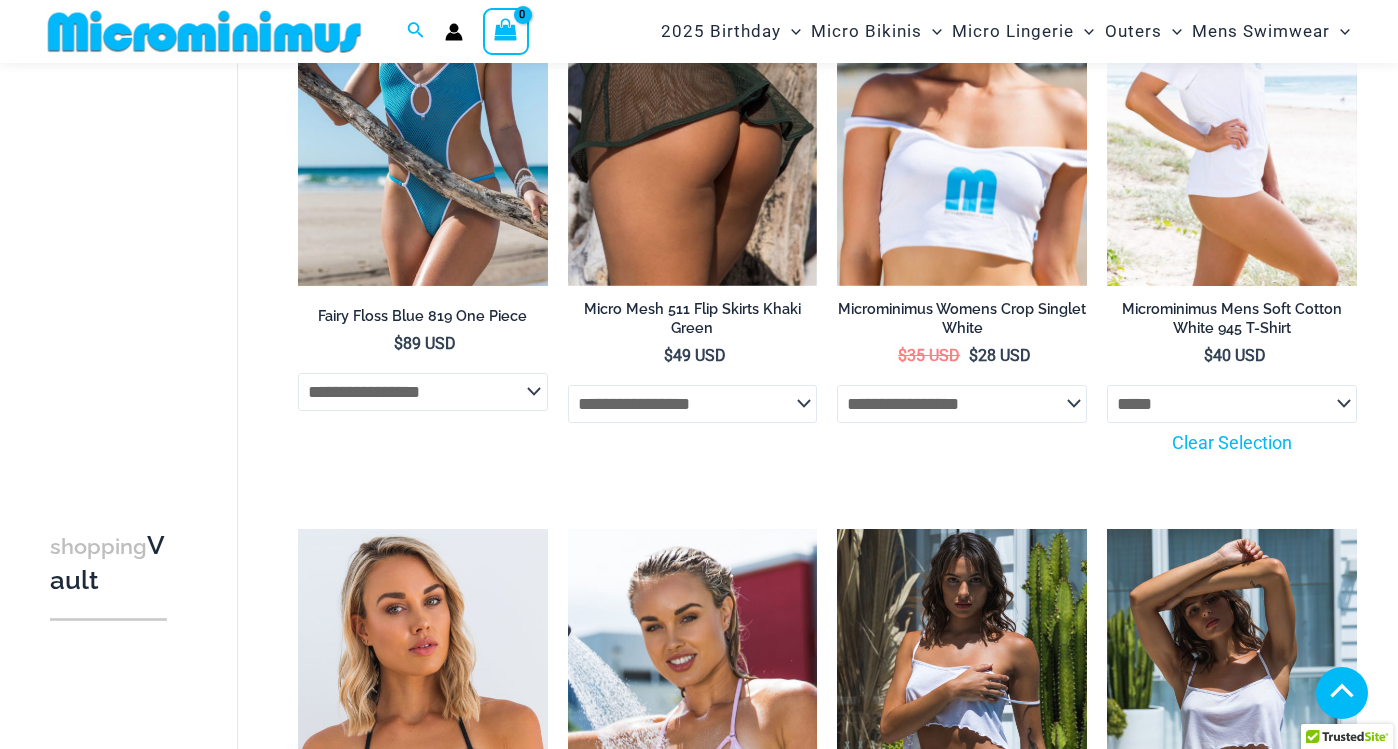 scroll, scrollTop: 1504, scrollLeft: 0, axis: vertical 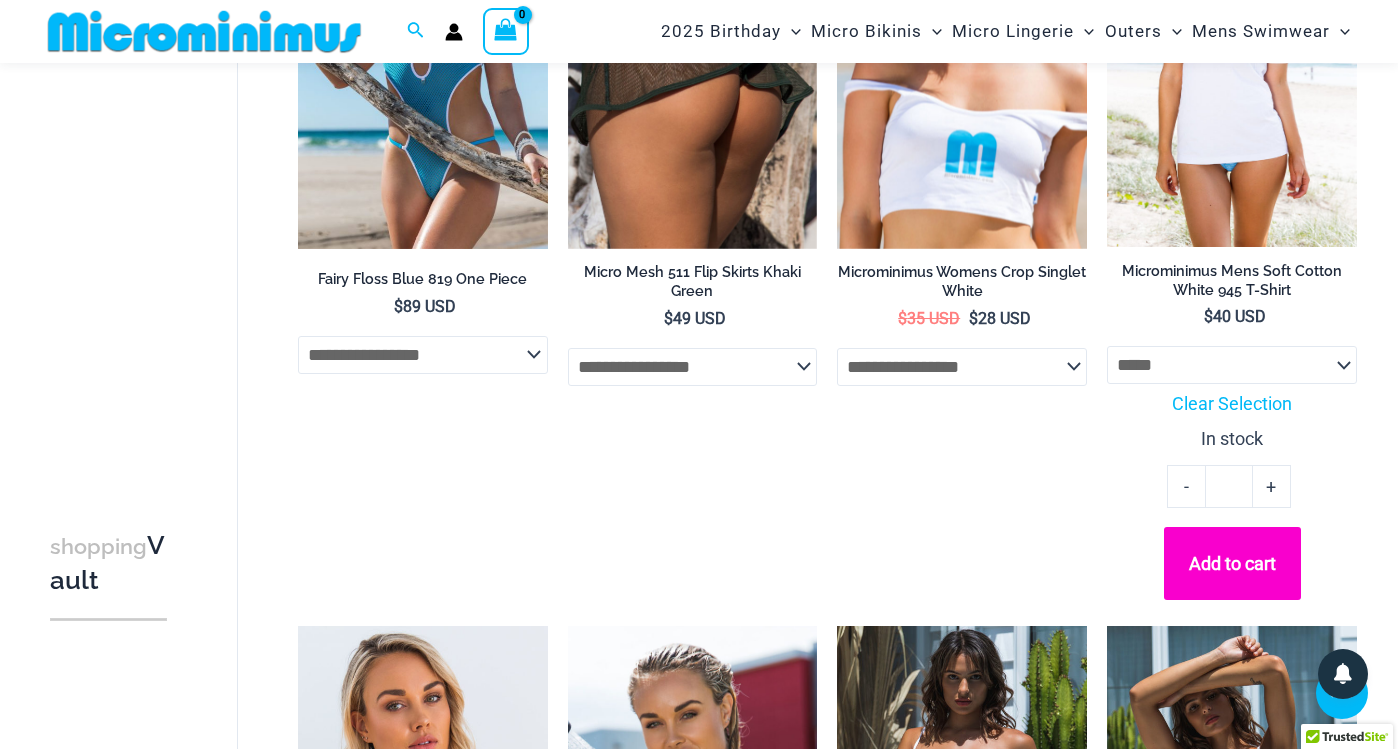 click on "Add to cart" 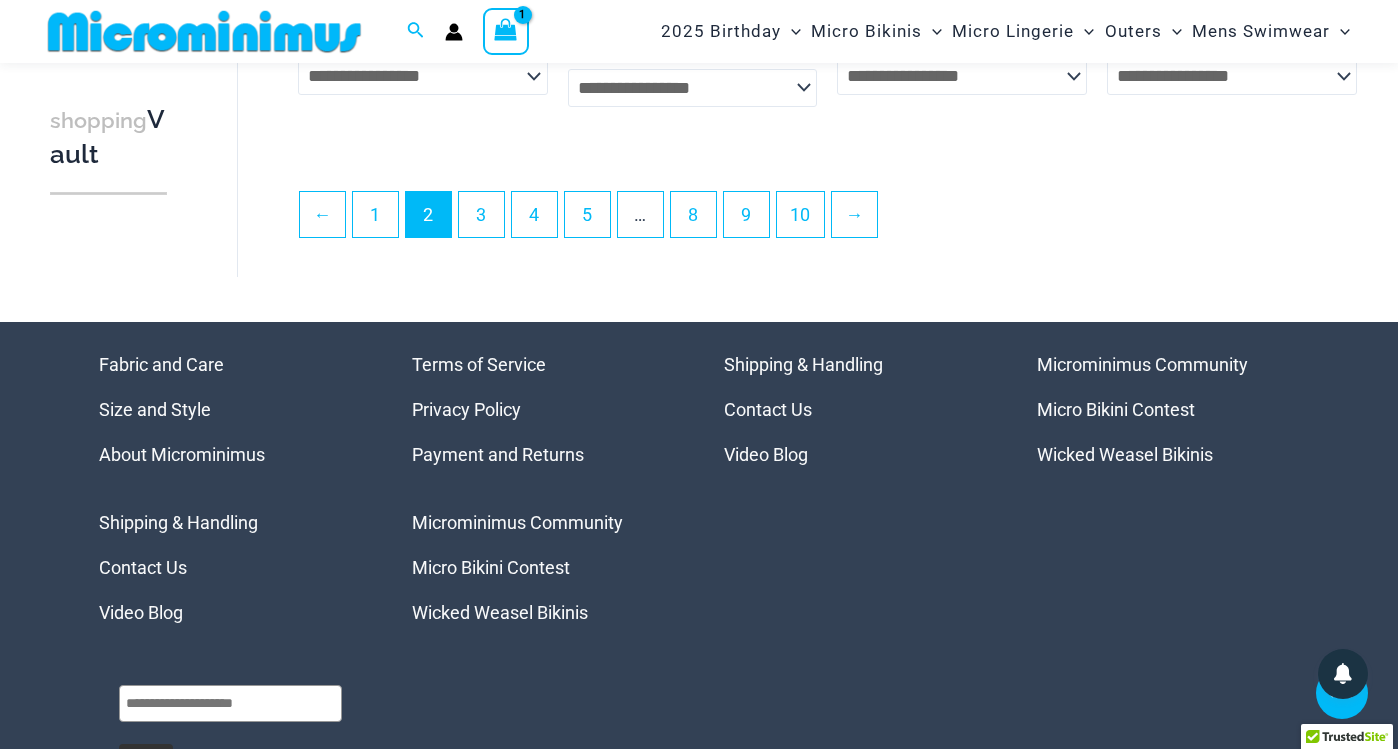 scroll, scrollTop: 4831, scrollLeft: 0, axis: vertical 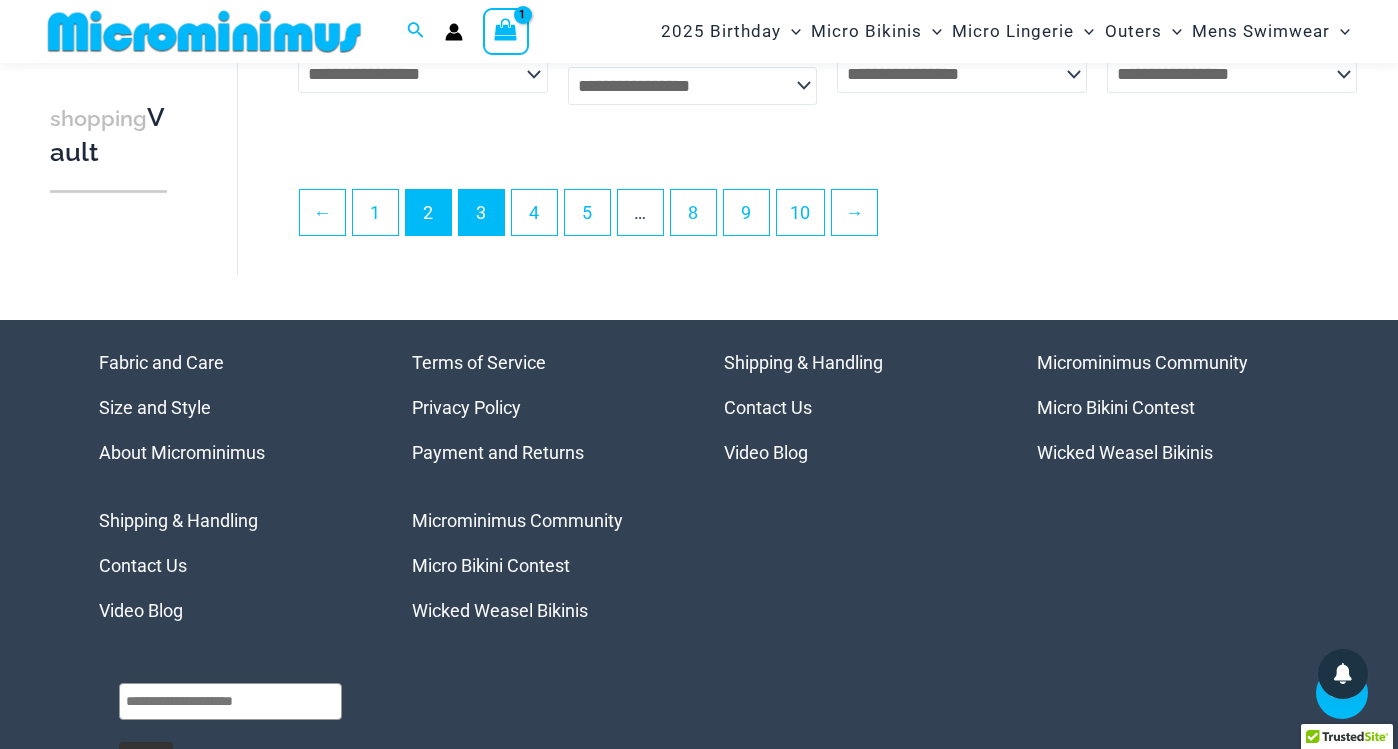 click on "3" at bounding box center [481, 212] 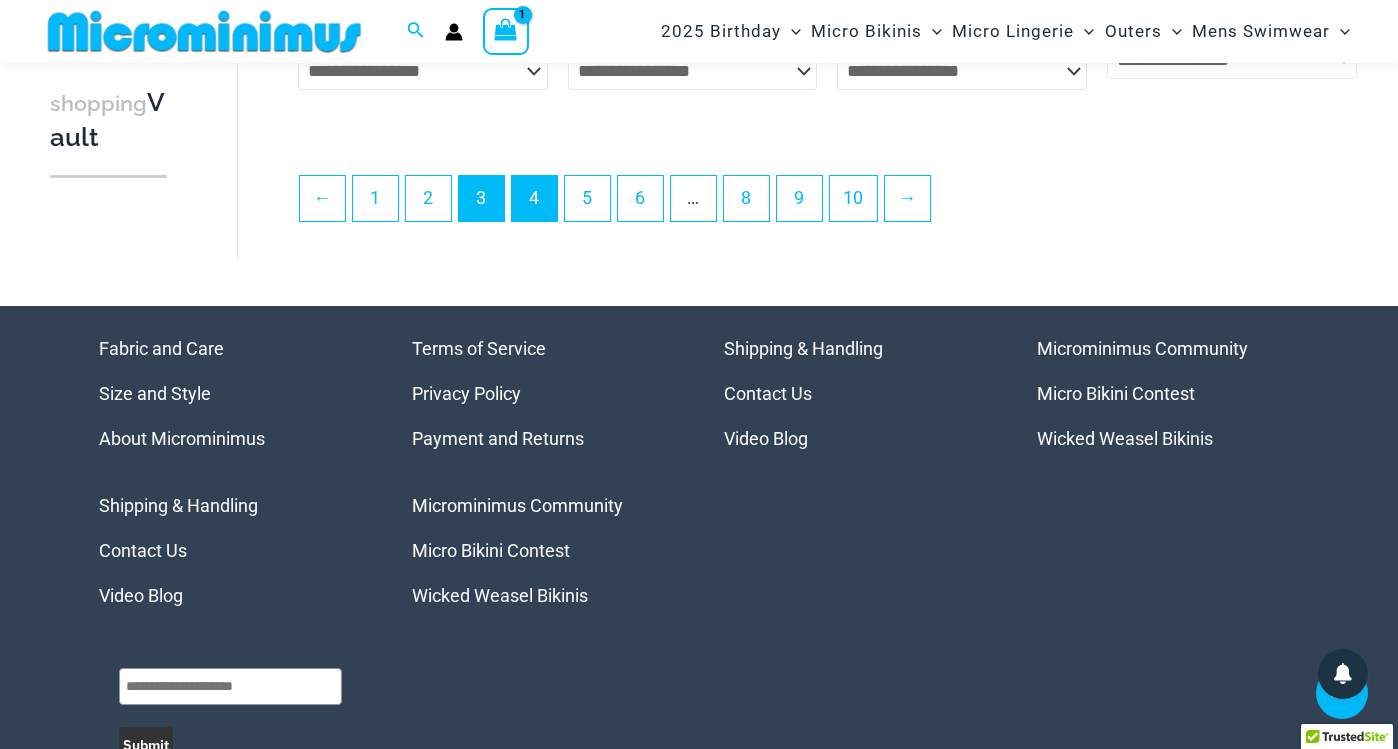 scroll, scrollTop: 4686, scrollLeft: 0, axis: vertical 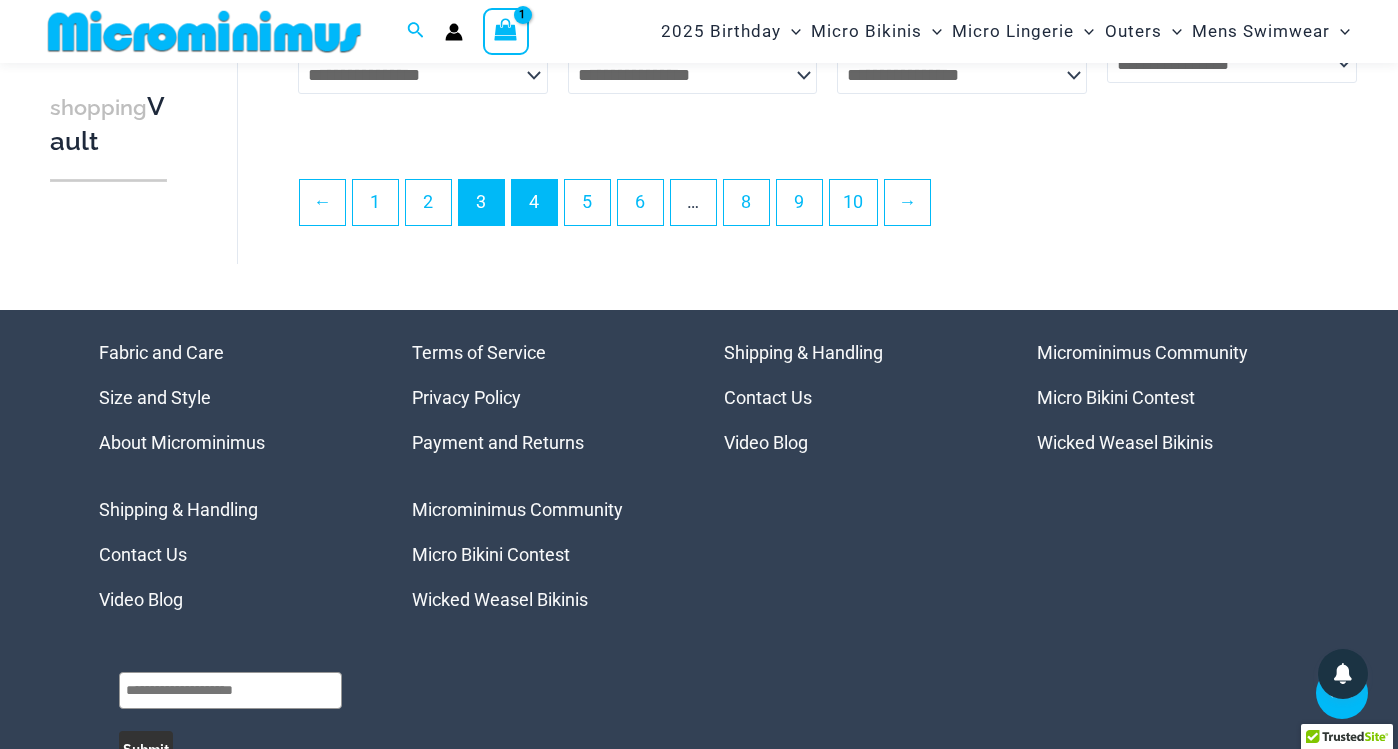click on "4" at bounding box center (534, 202) 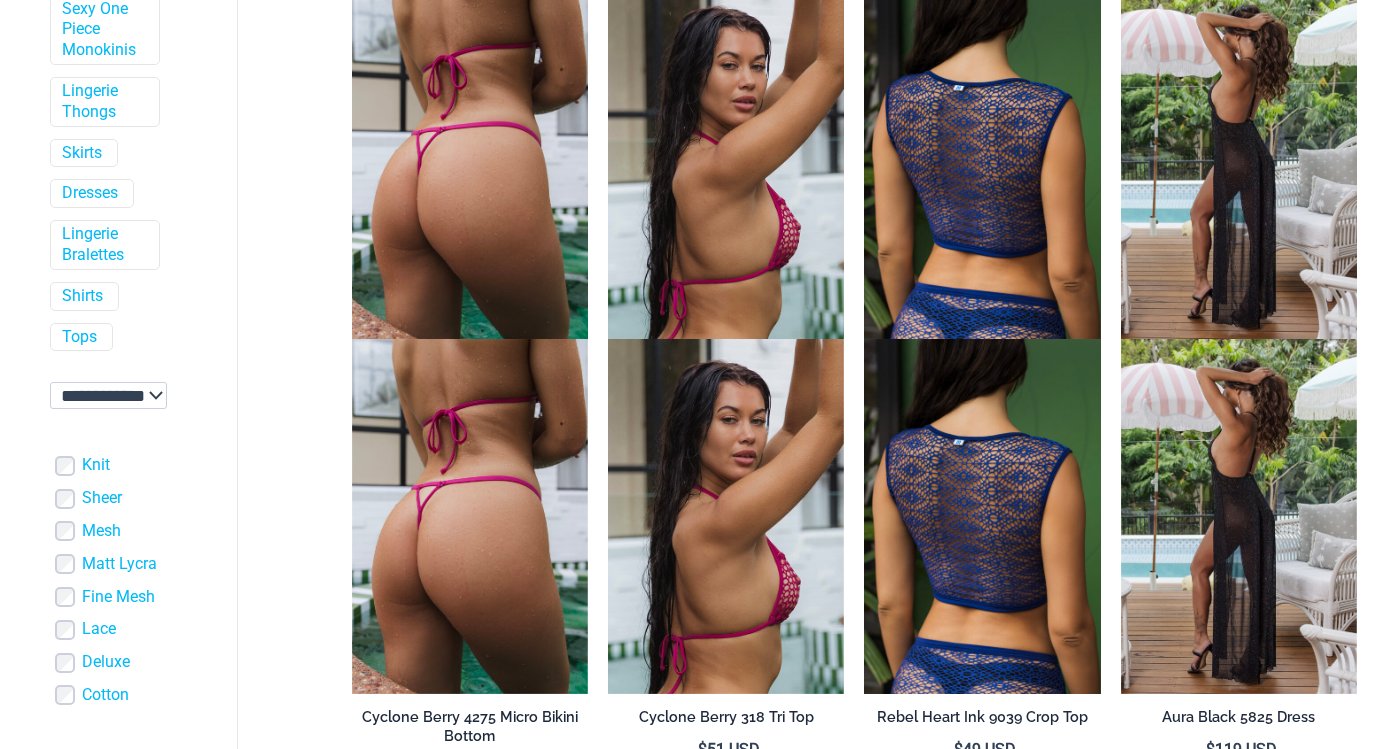 scroll, scrollTop: 1319, scrollLeft: 0, axis: vertical 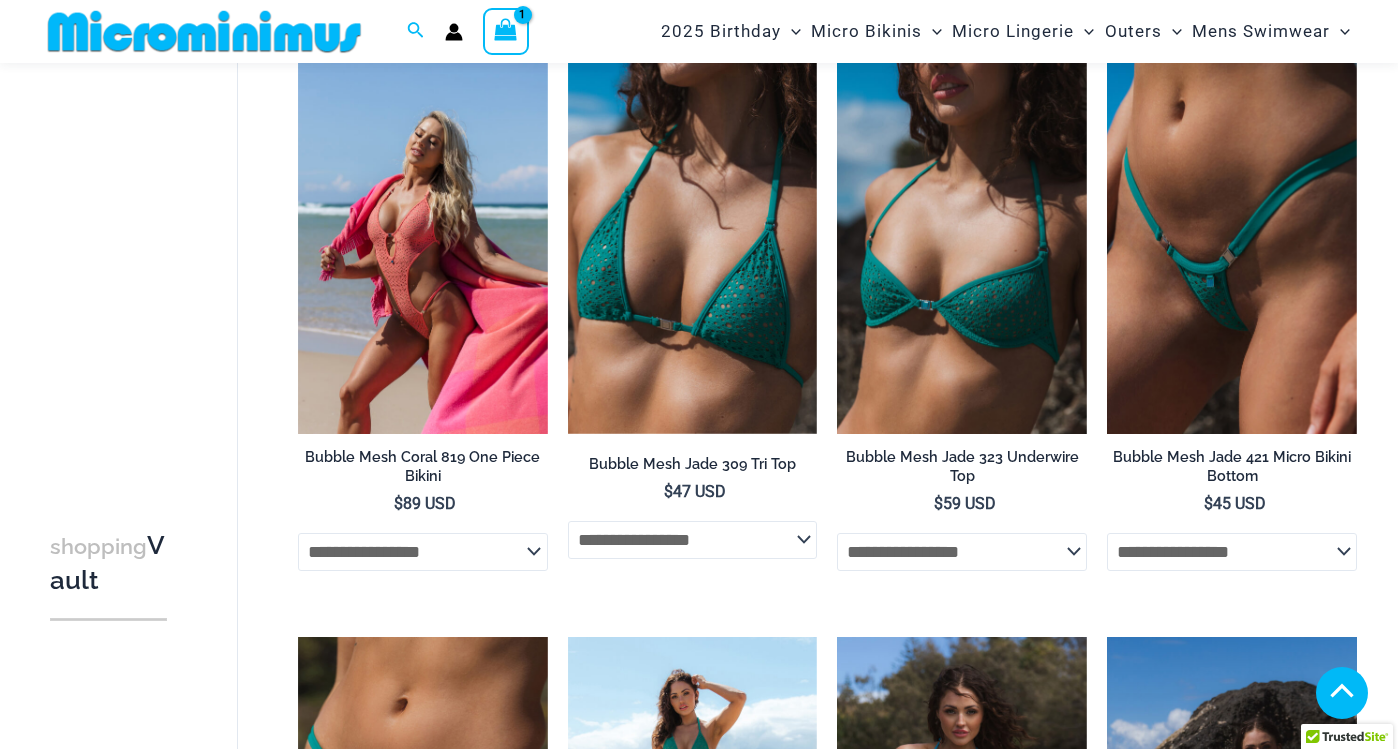 click on "**********" 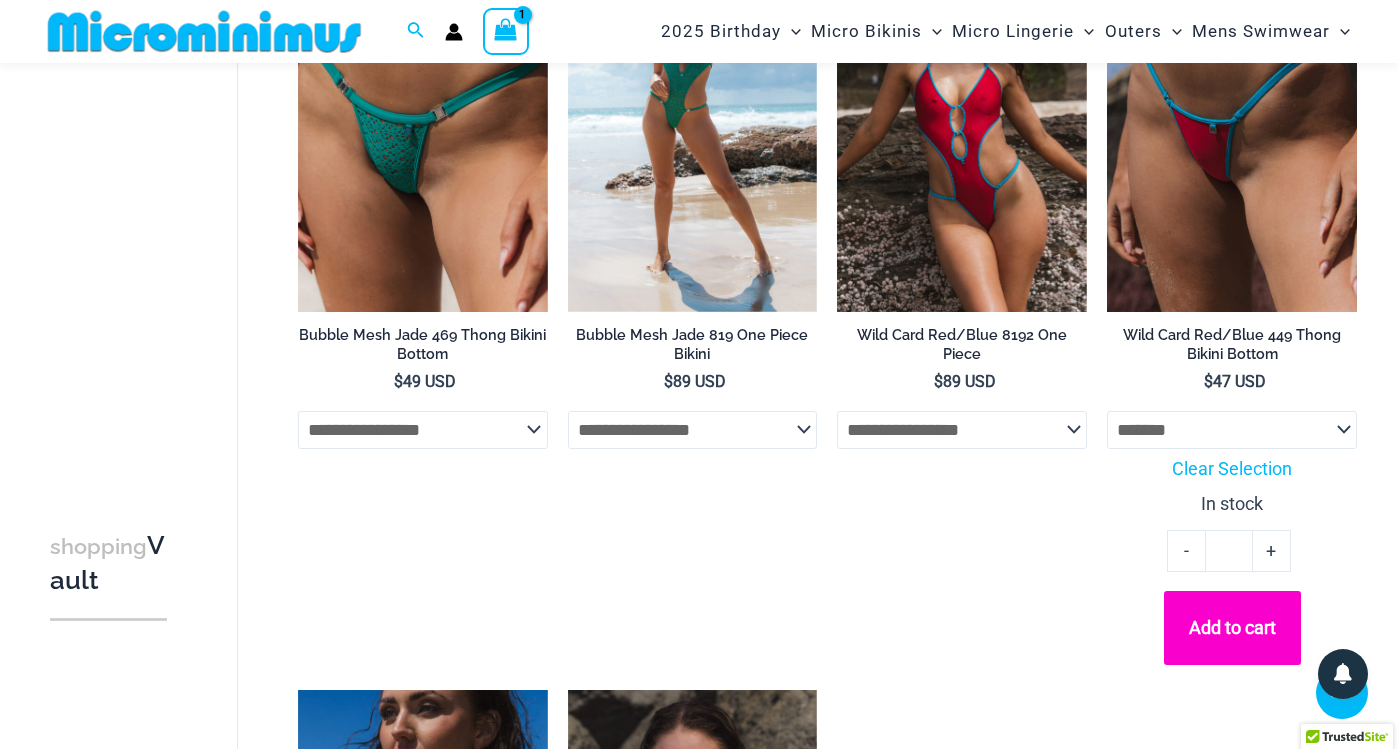 scroll, scrollTop: 2049, scrollLeft: 0, axis: vertical 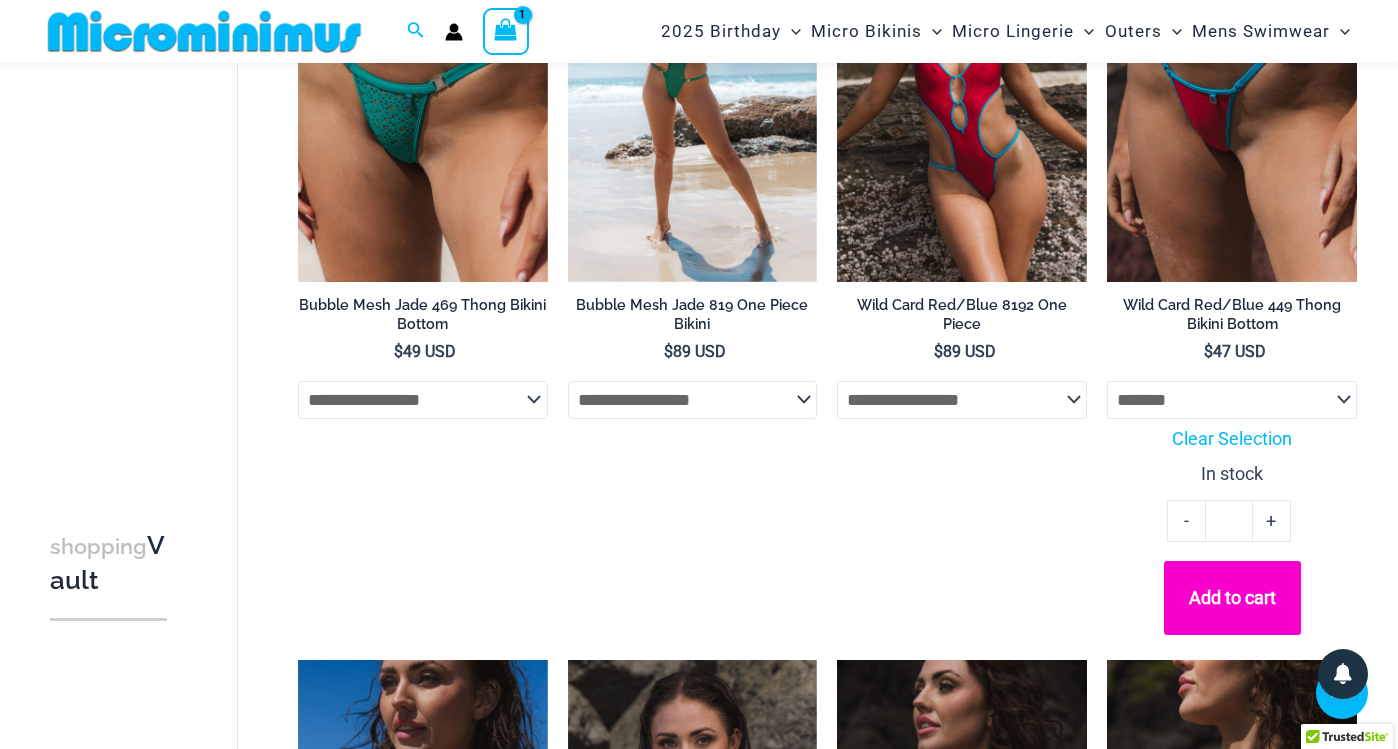 click on "Add to cart" 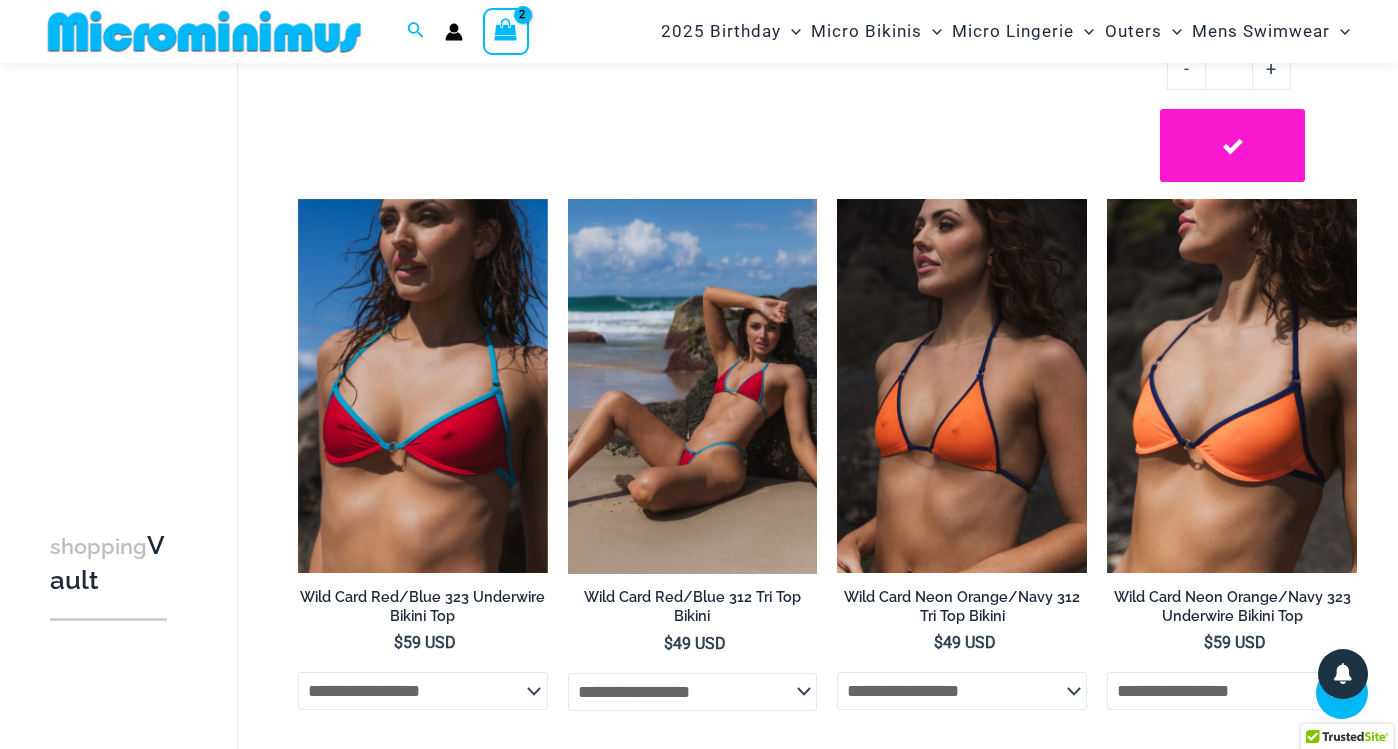 scroll, scrollTop: 2641, scrollLeft: 0, axis: vertical 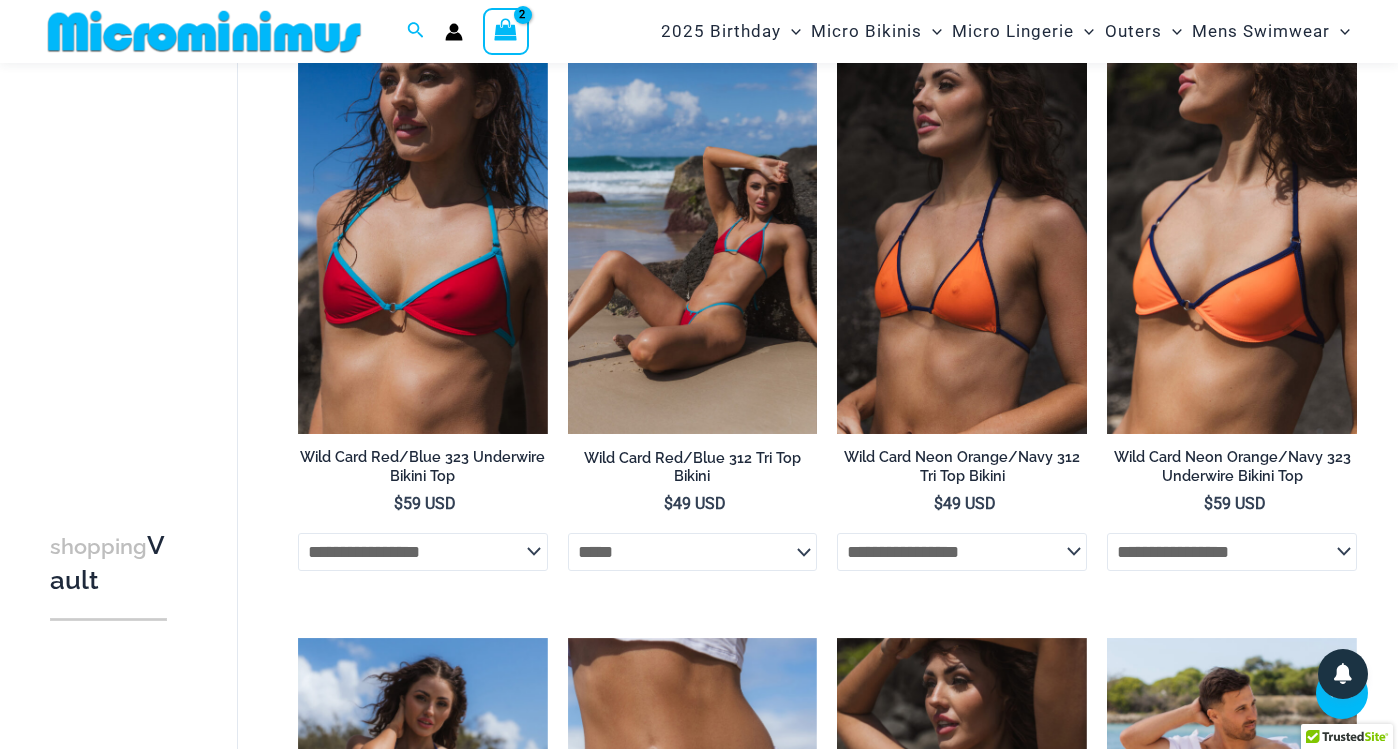 select on "*****" 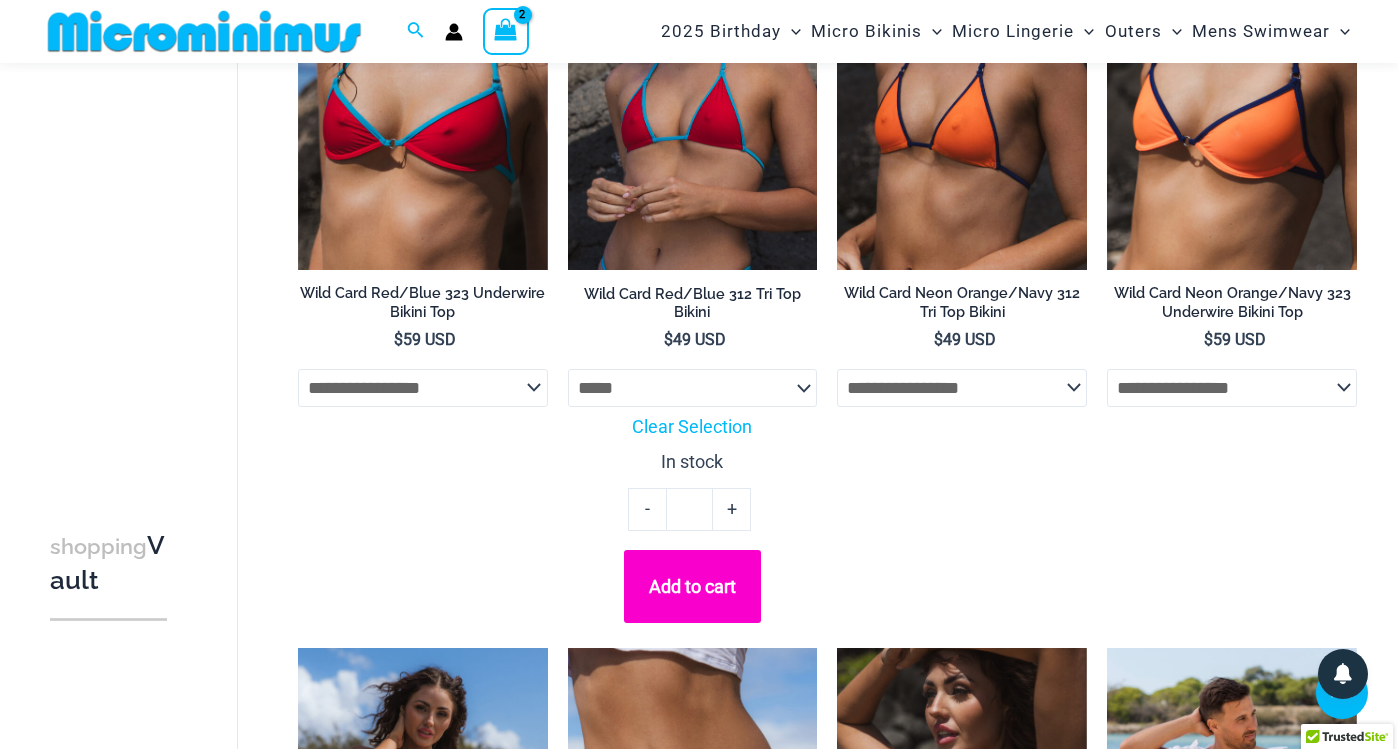 scroll, scrollTop: 2823, scrollLeft: 0, axis: vertical 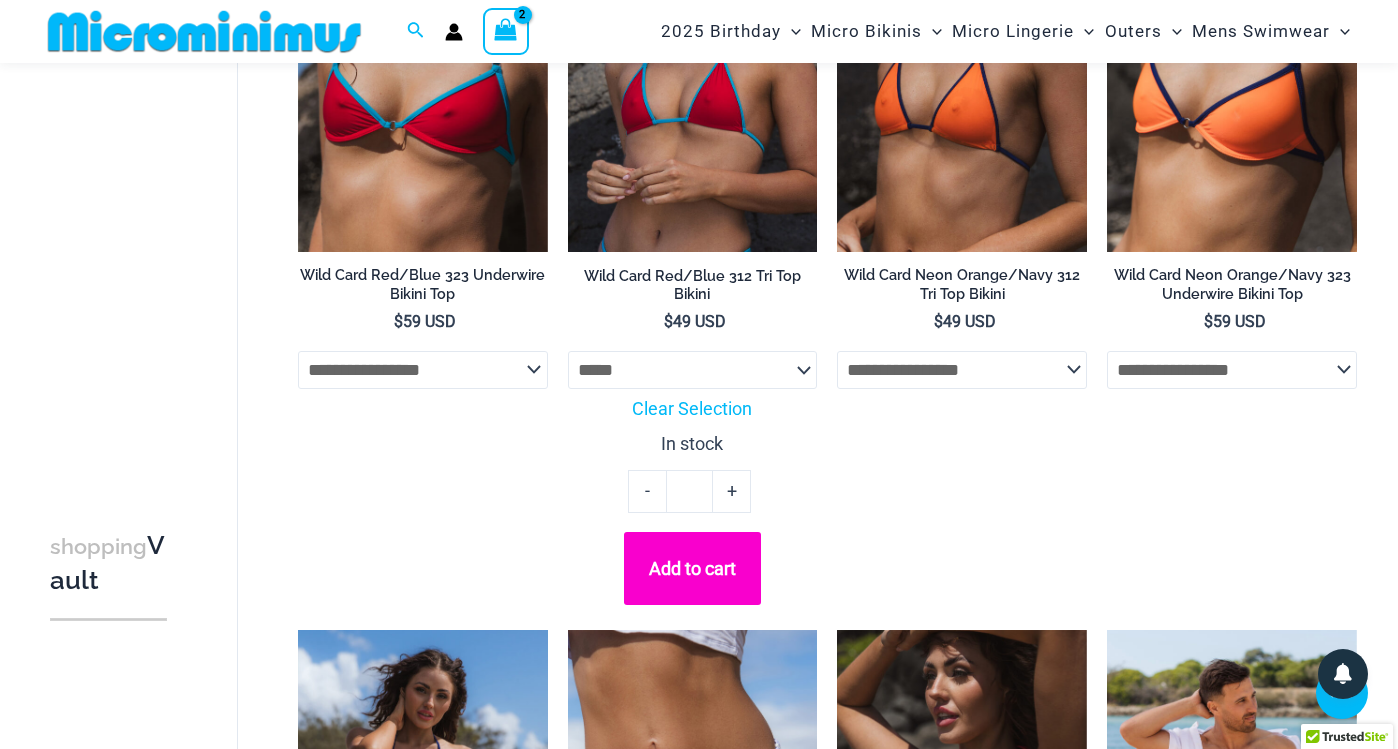 click on "Add to cart" 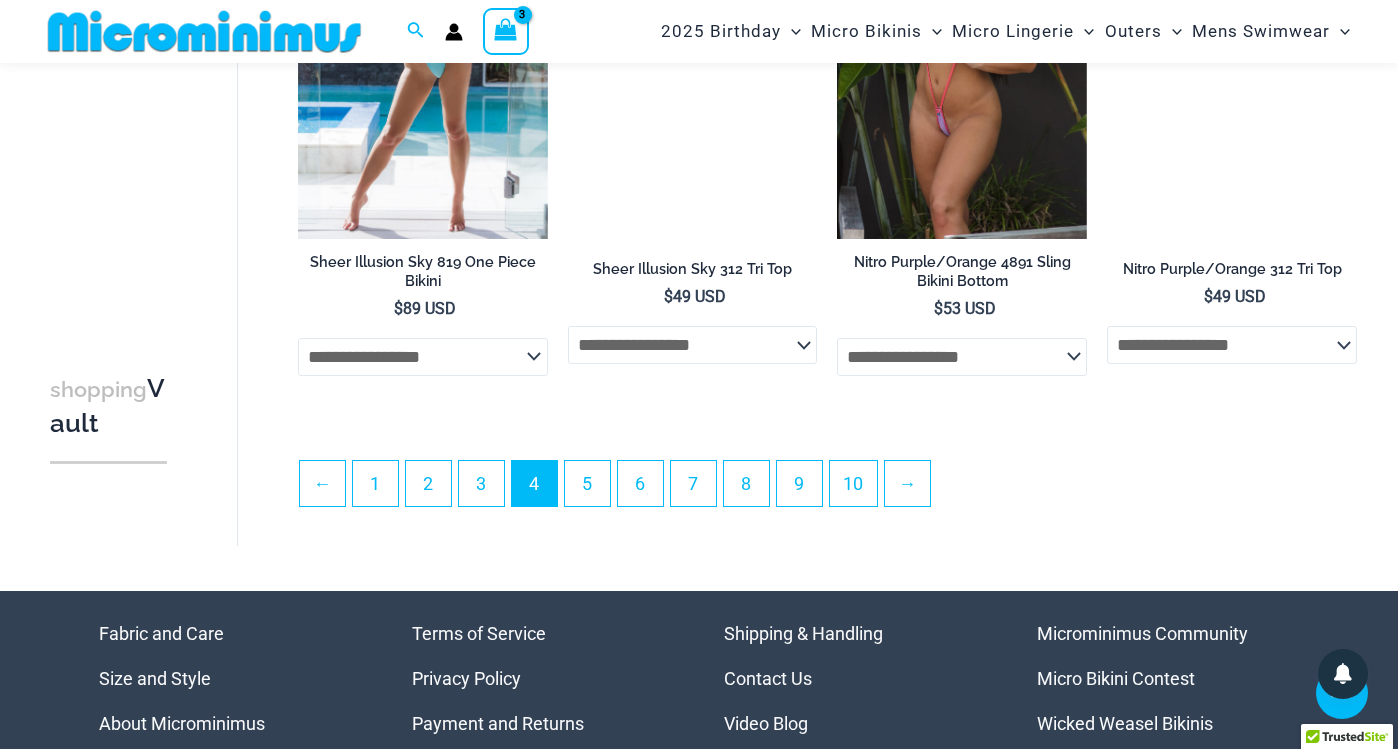 scroll, scrollTop: 4753, scrollLeft: 0, axis: vertical 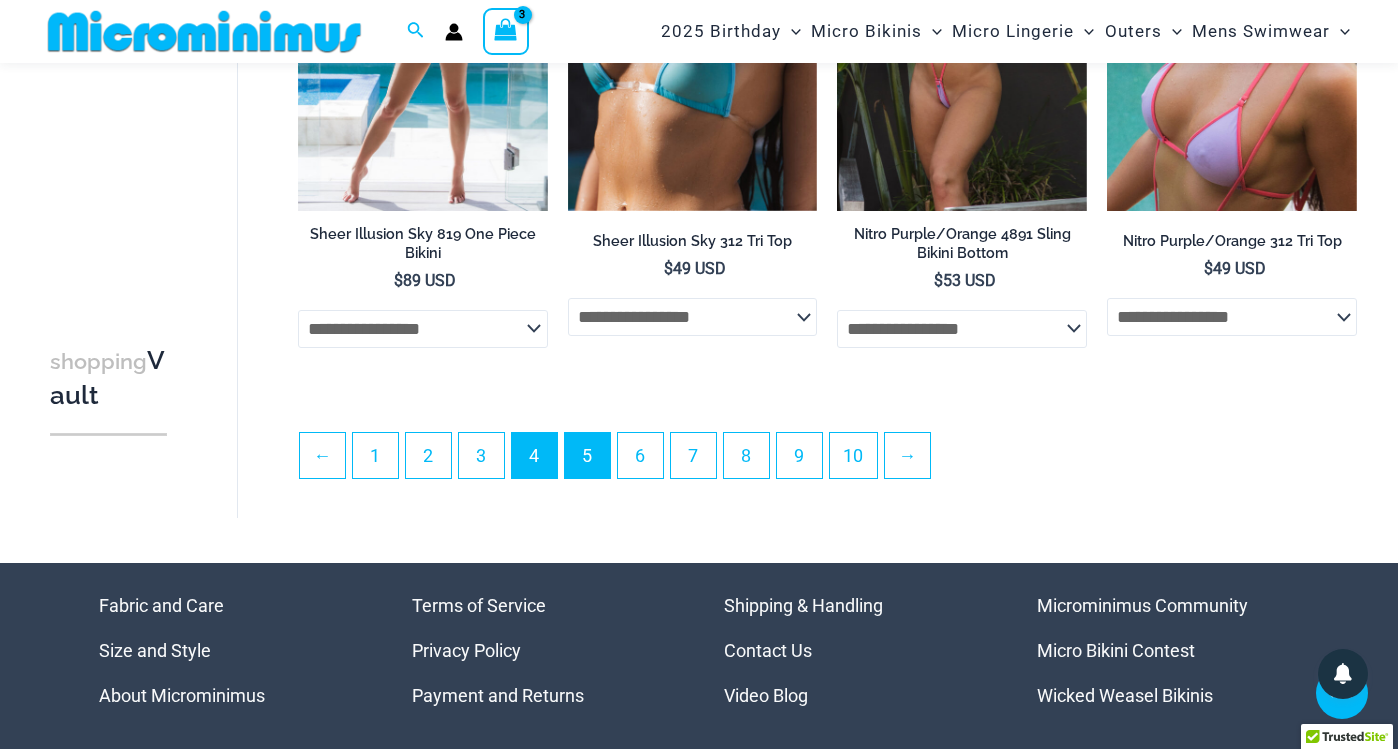 click on "5" at bounding box center [587, 455] 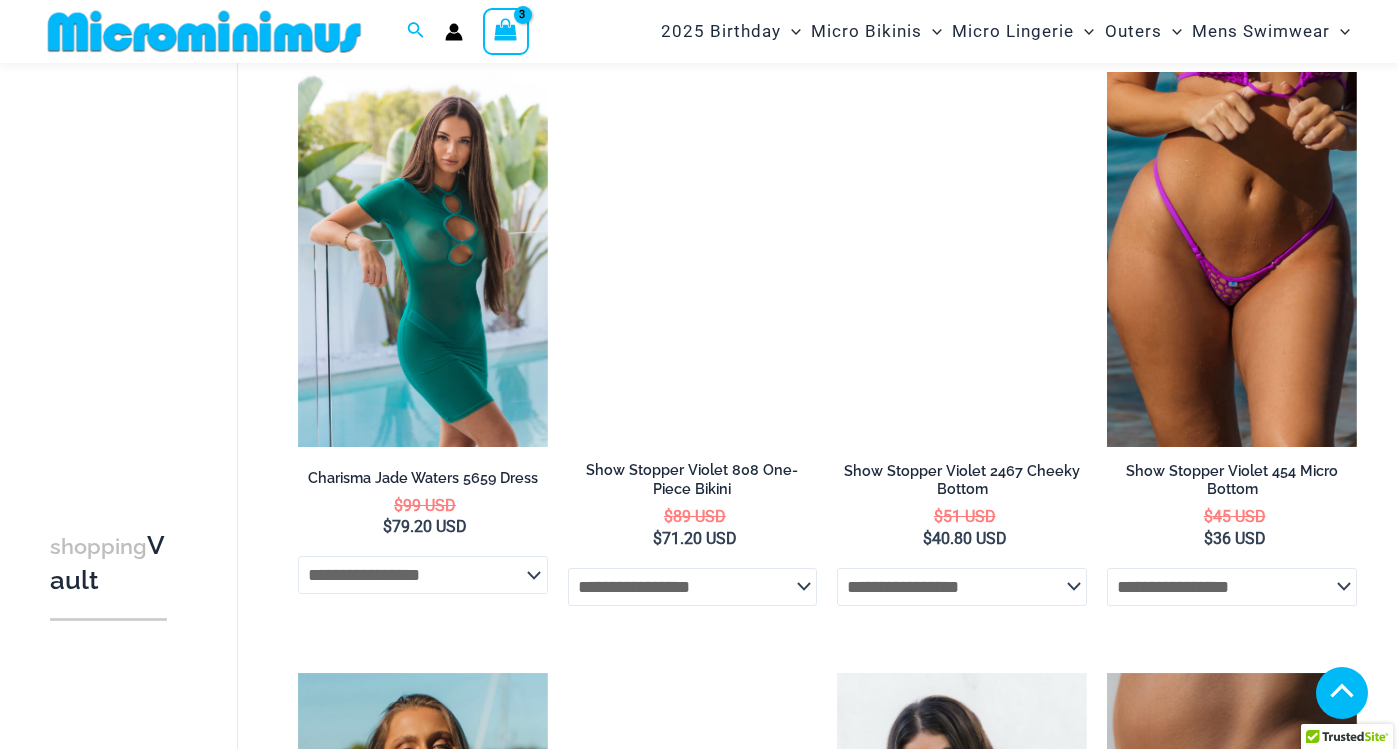scroll, scrollTop: 4532, scrollLeft: 0, axis: vertical 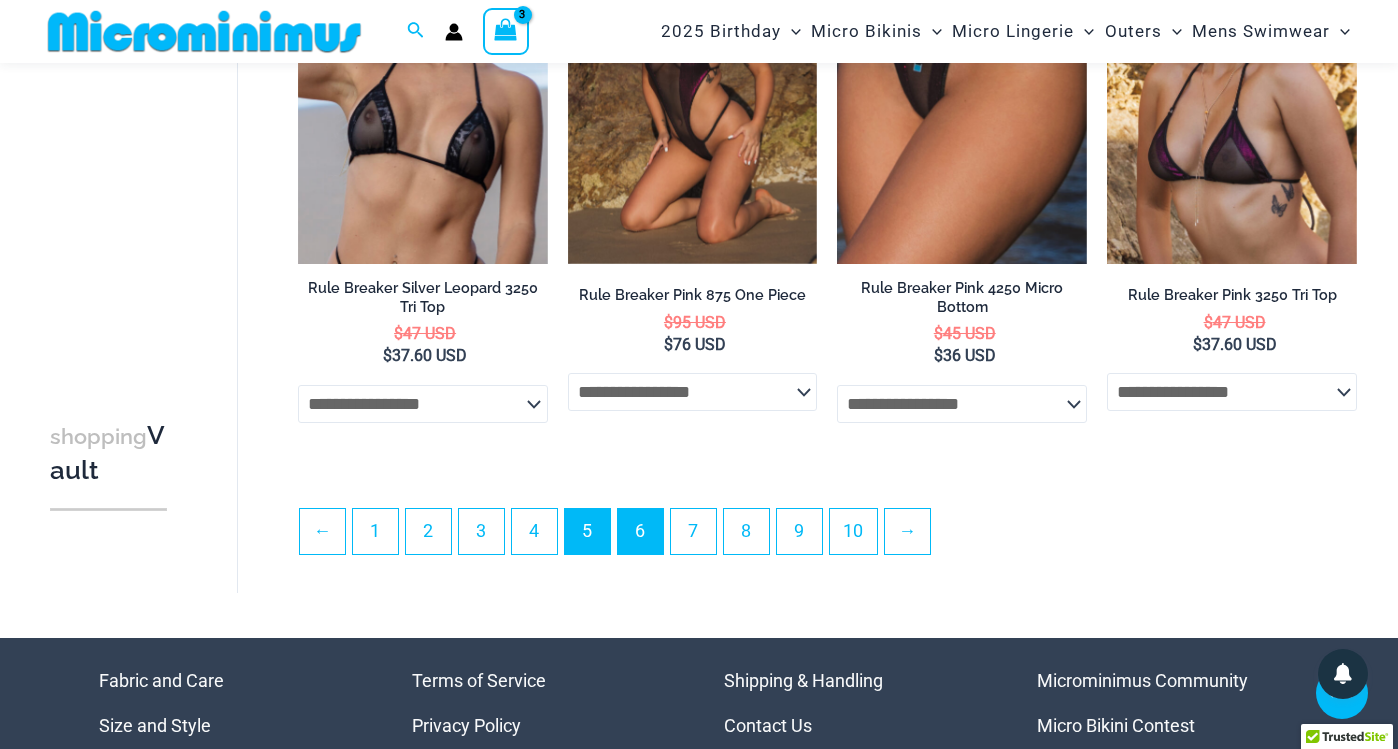 click on "6" at bounding box center [640, 531] 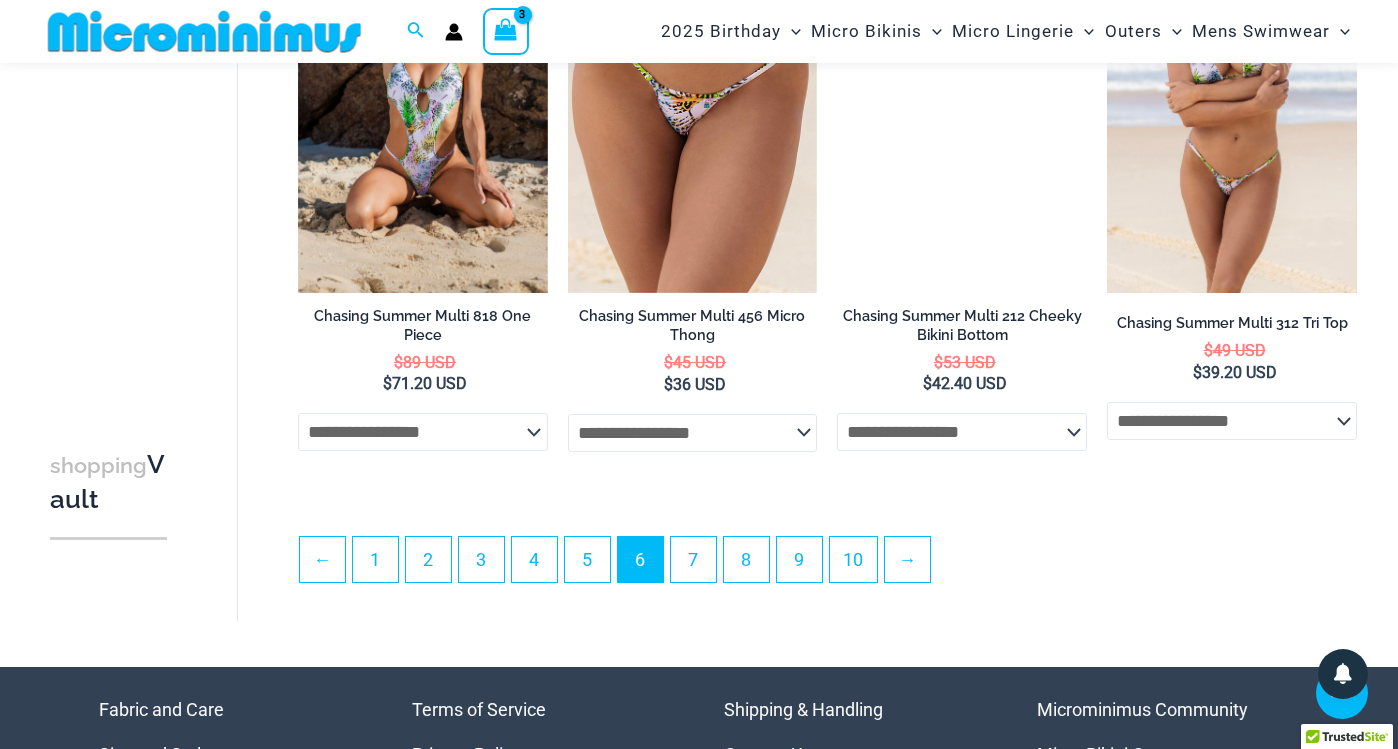 scroll, scrollTop: 4561, scrollLeft: 0, axis: vertical 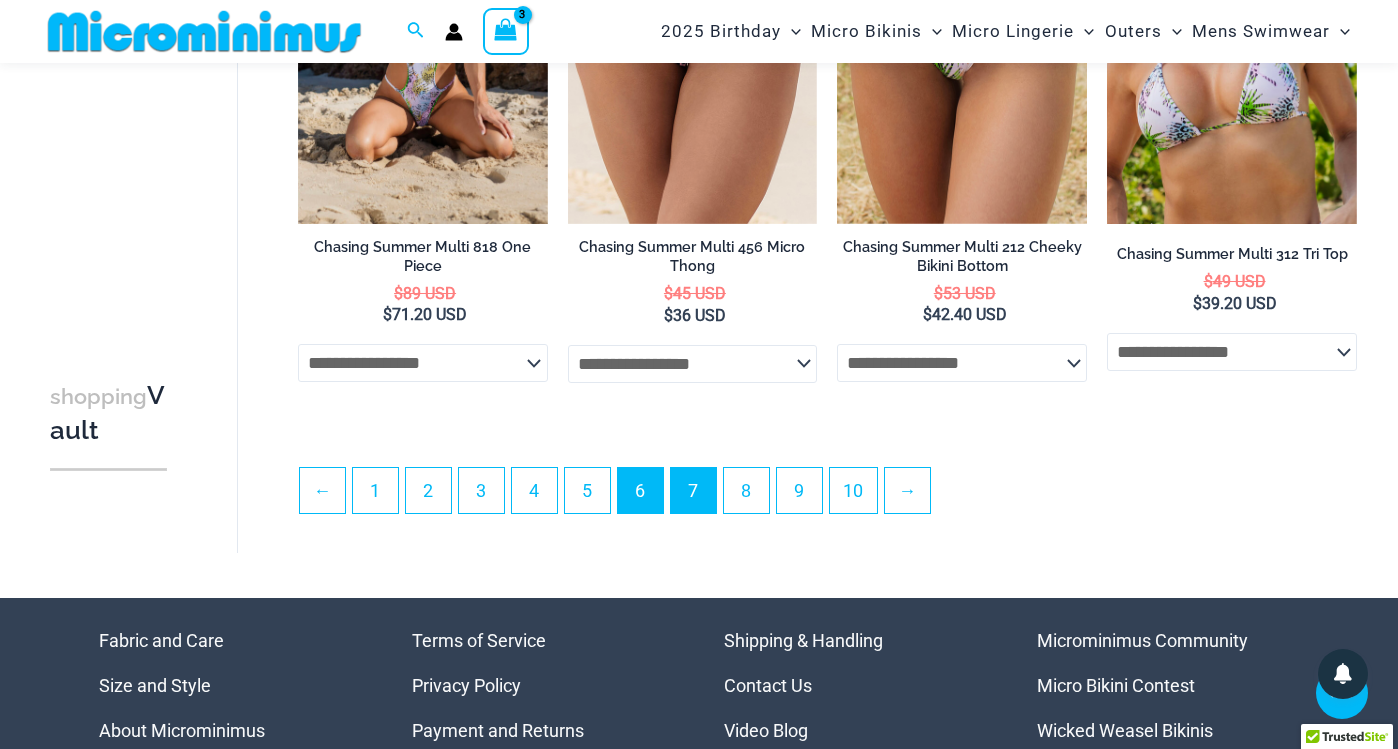 click on "7" at bounding box center [693, 490] 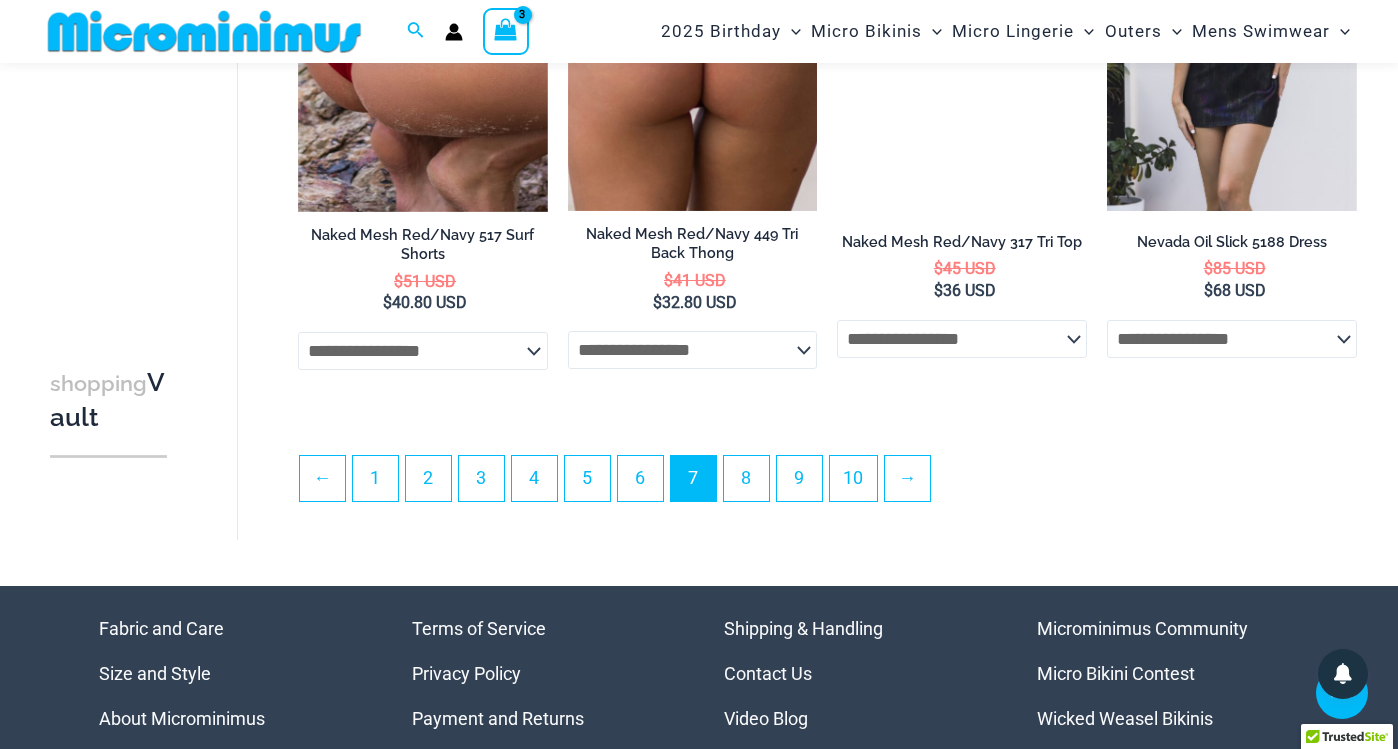 scroll, scrollTop: 4599, scrollLeft: 0, axis: vertical 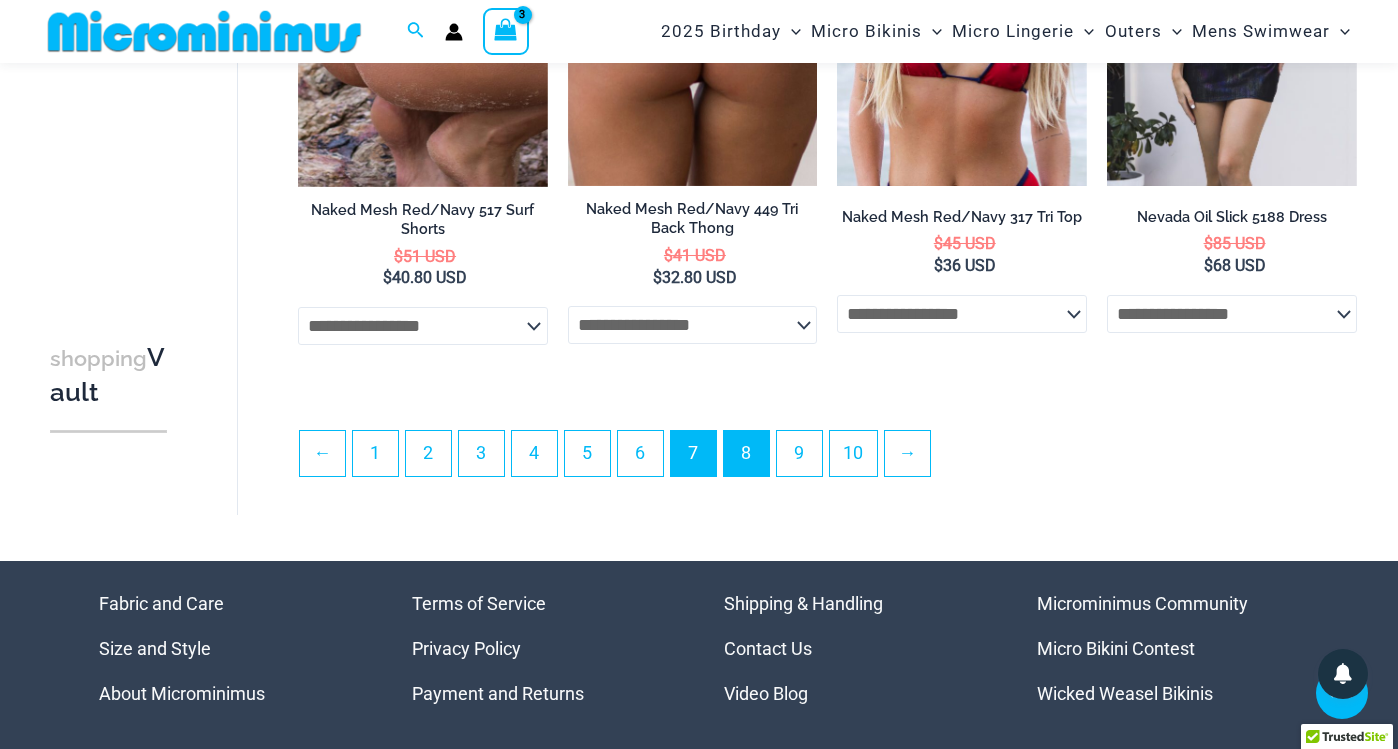 click on "8" at bounding box center (746, 453) 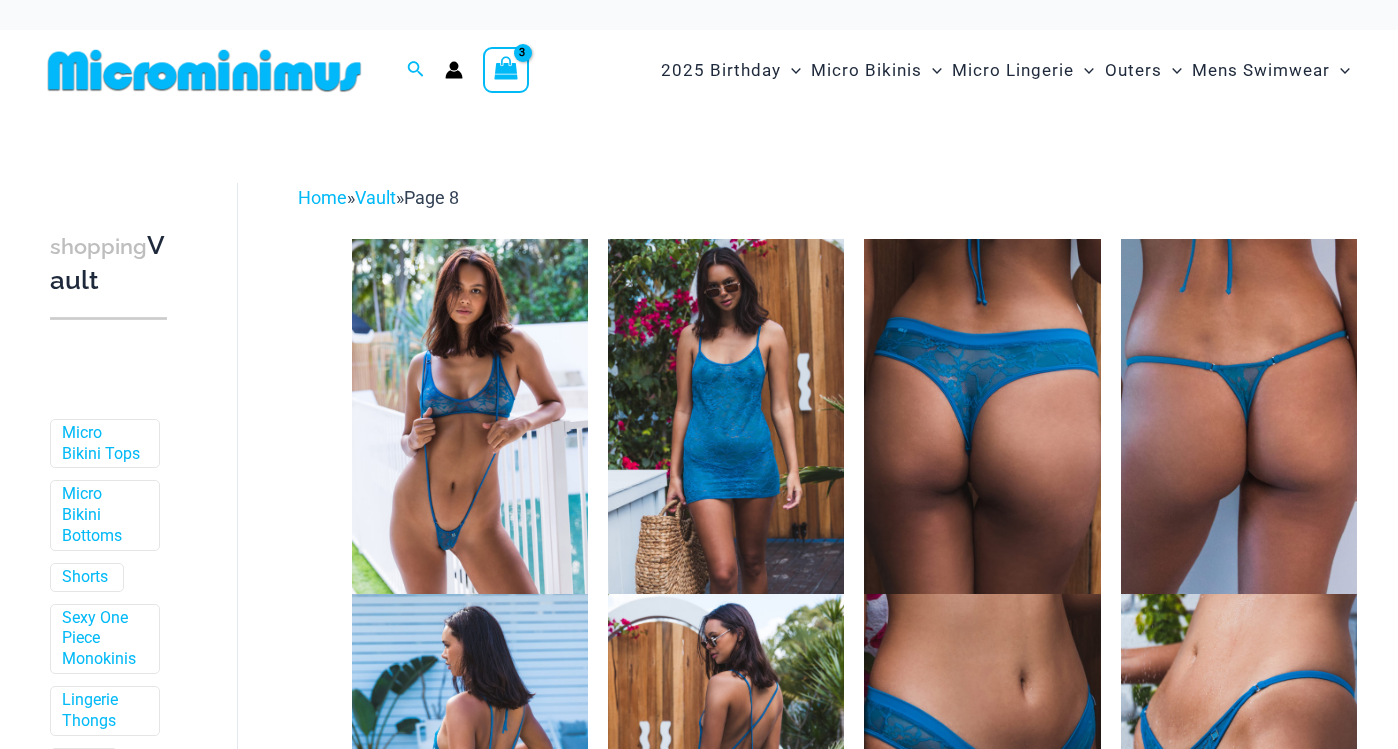 scroll, scrollTop: 0, scrollLeft: 0, axis: both 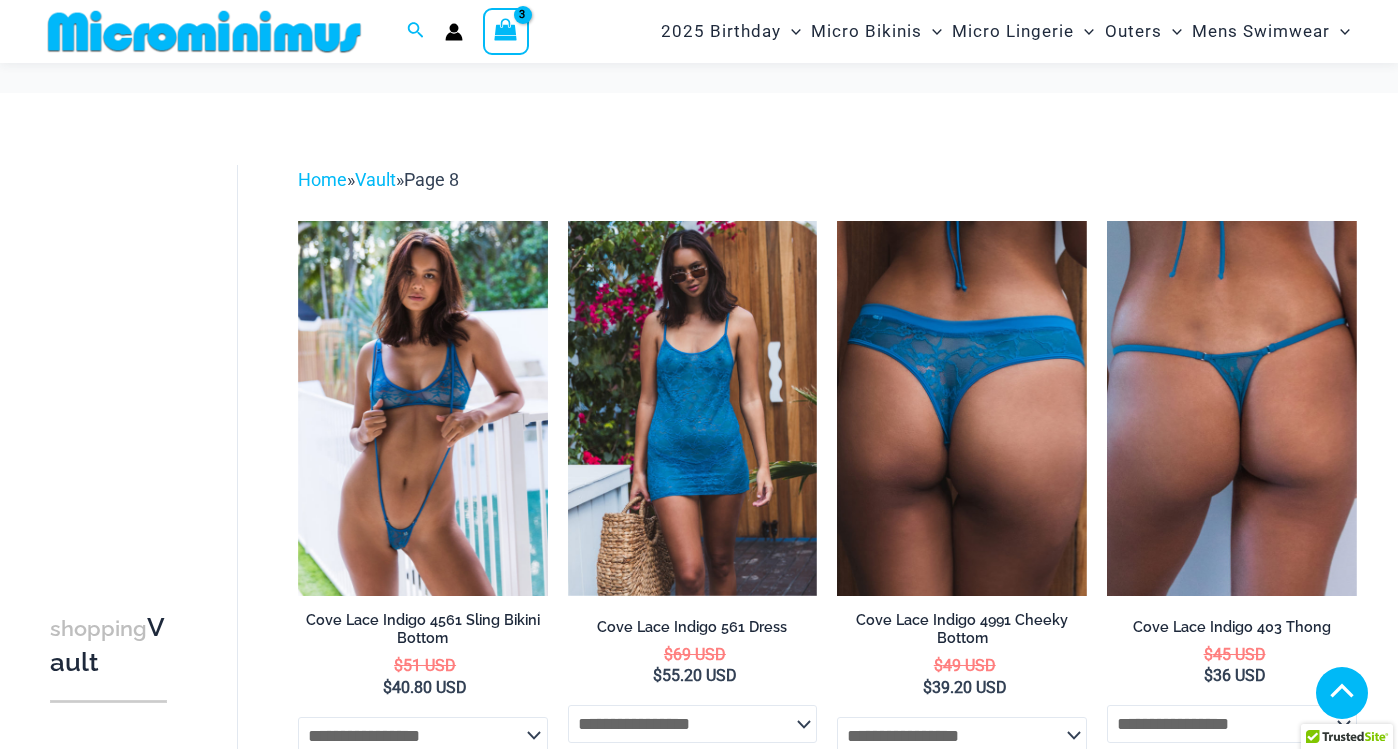 select 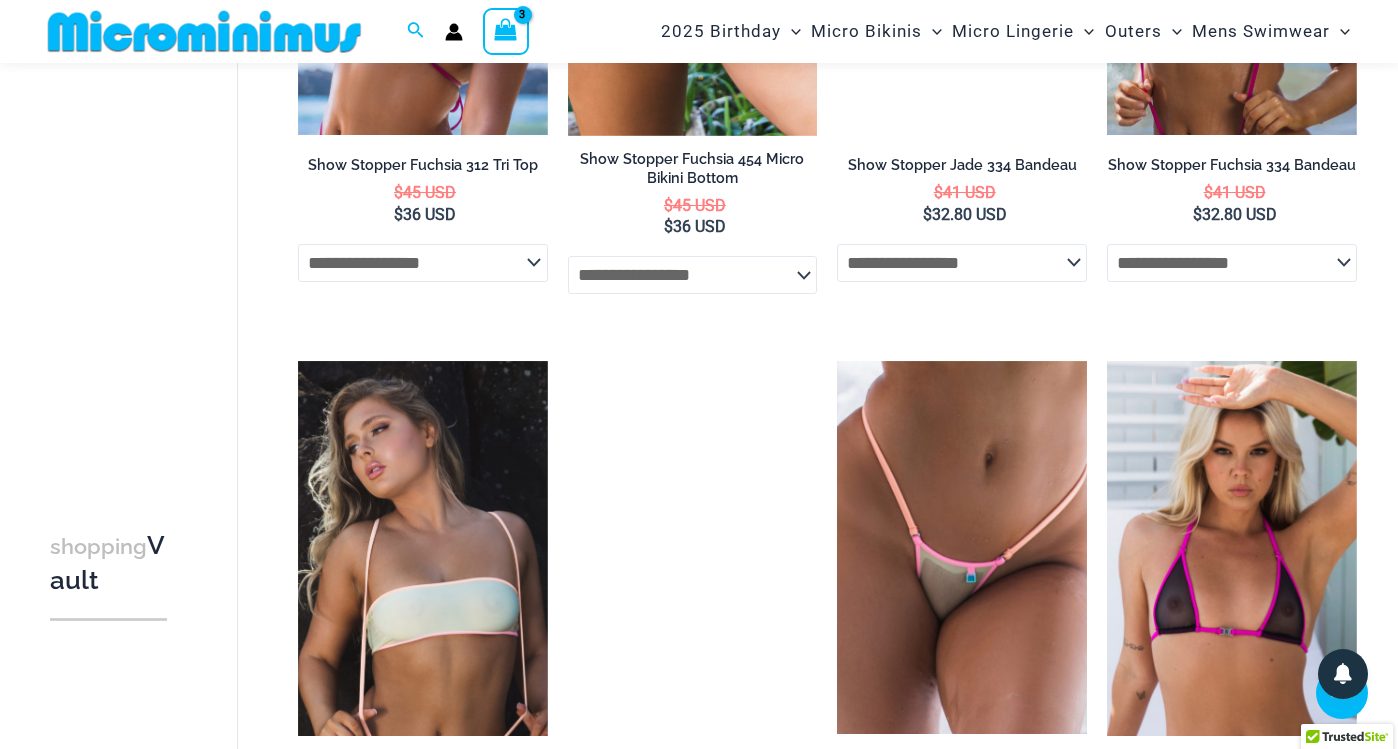 scroll, scrollTop: 4623, scrollLeft: 0, axis: vertical 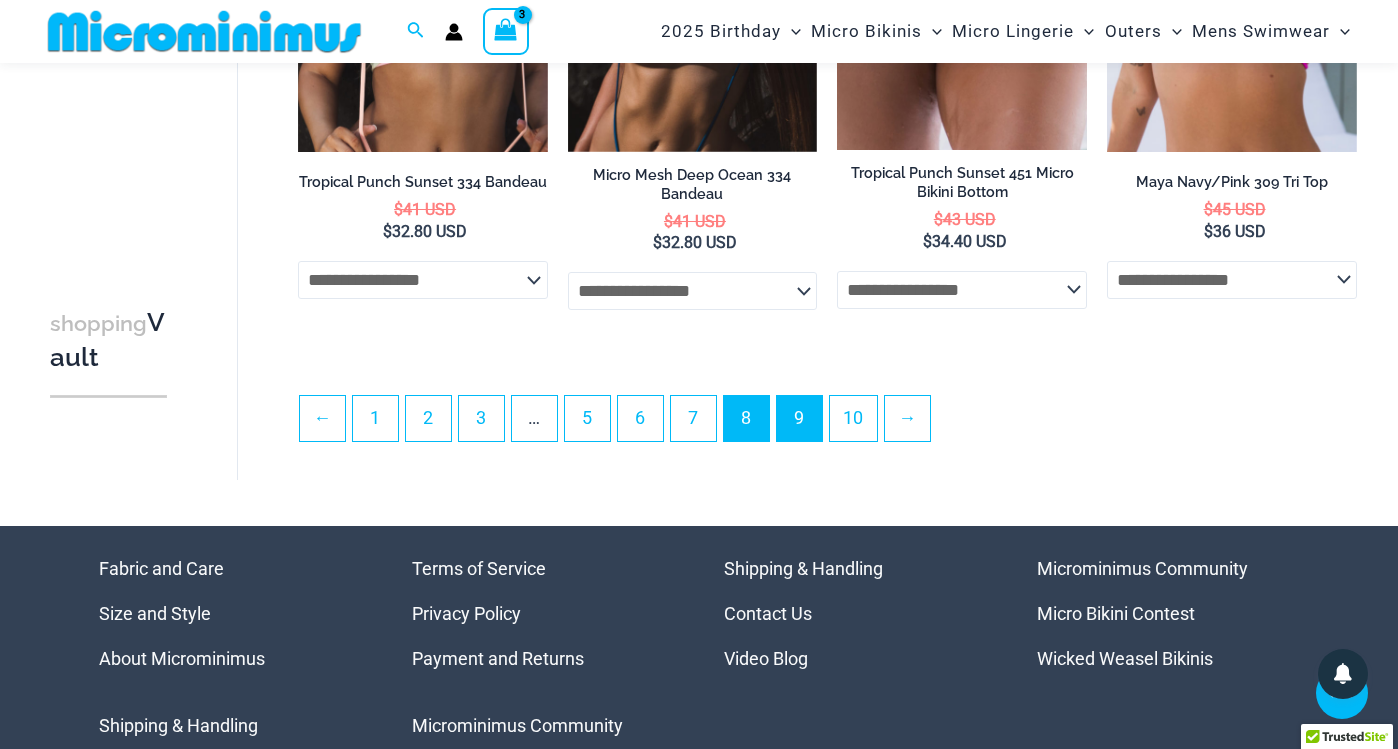 click on "9" at bounding box center [799, 418] 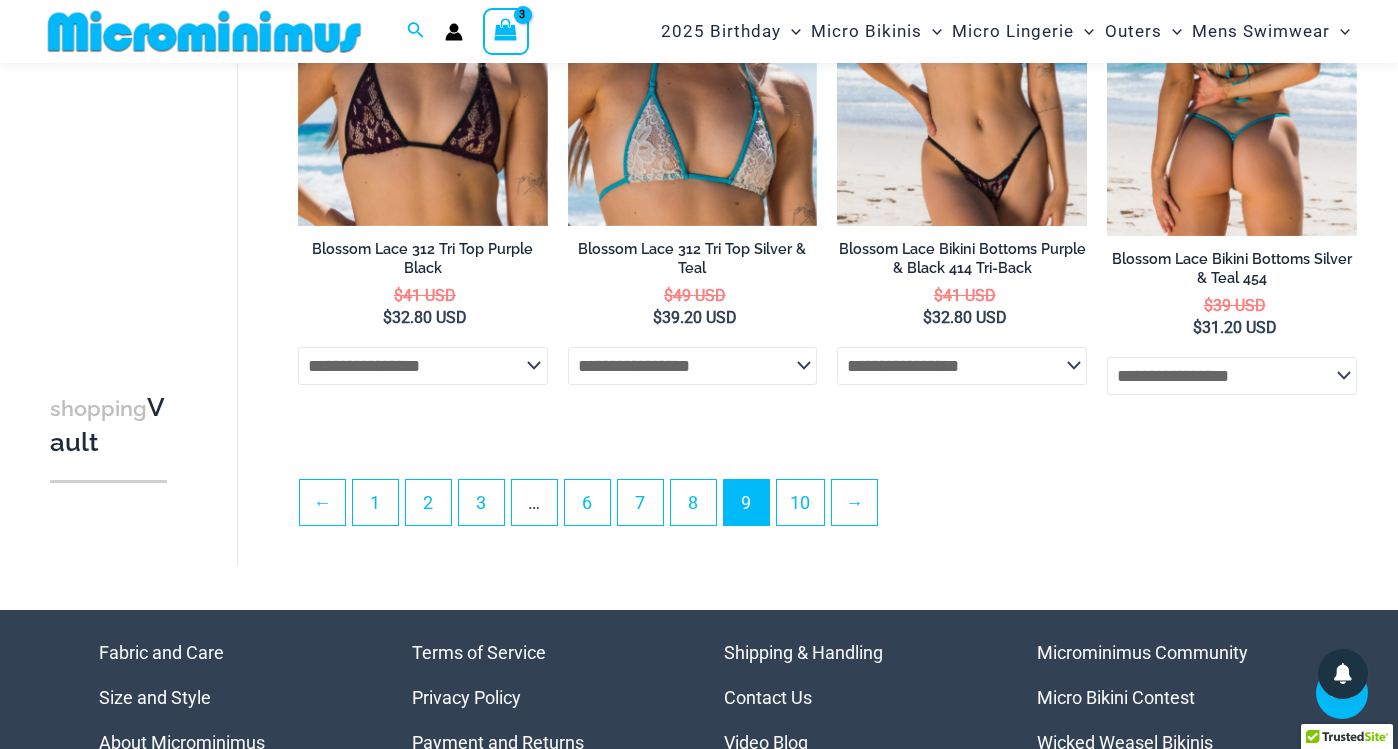 scroll, scrollTop: 4570, scrollLeft: 0, axis: vertical 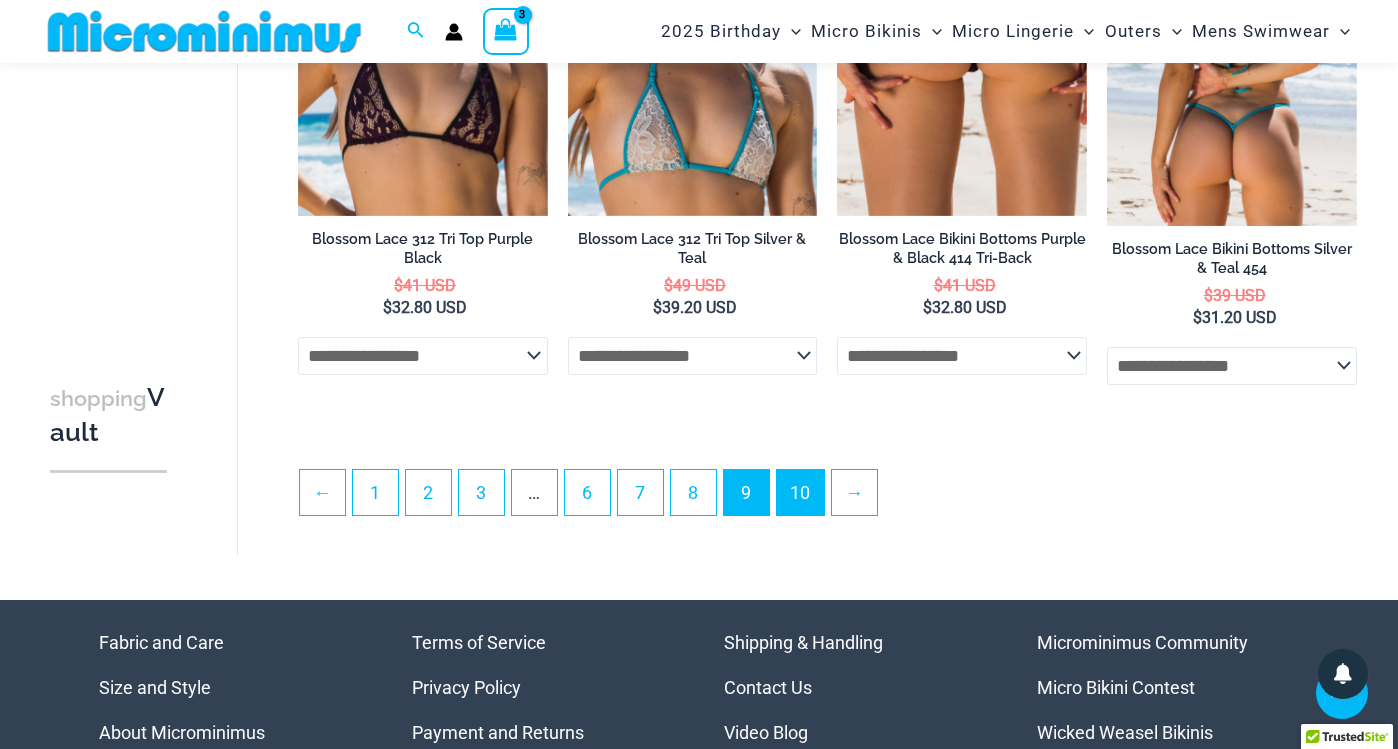 click on "10" at bounding box center [800, 492] 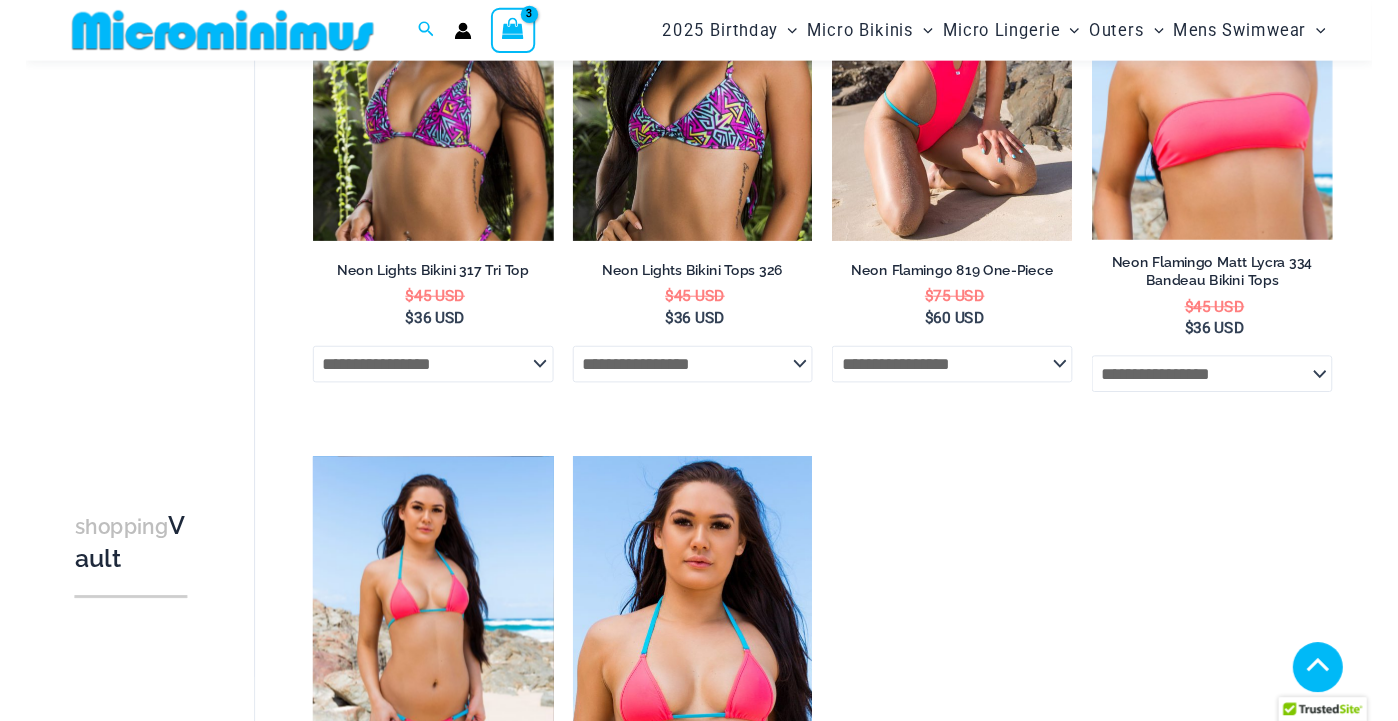 scroll, scrollTop: 1943, scrollLeft: 0, axis: vertical 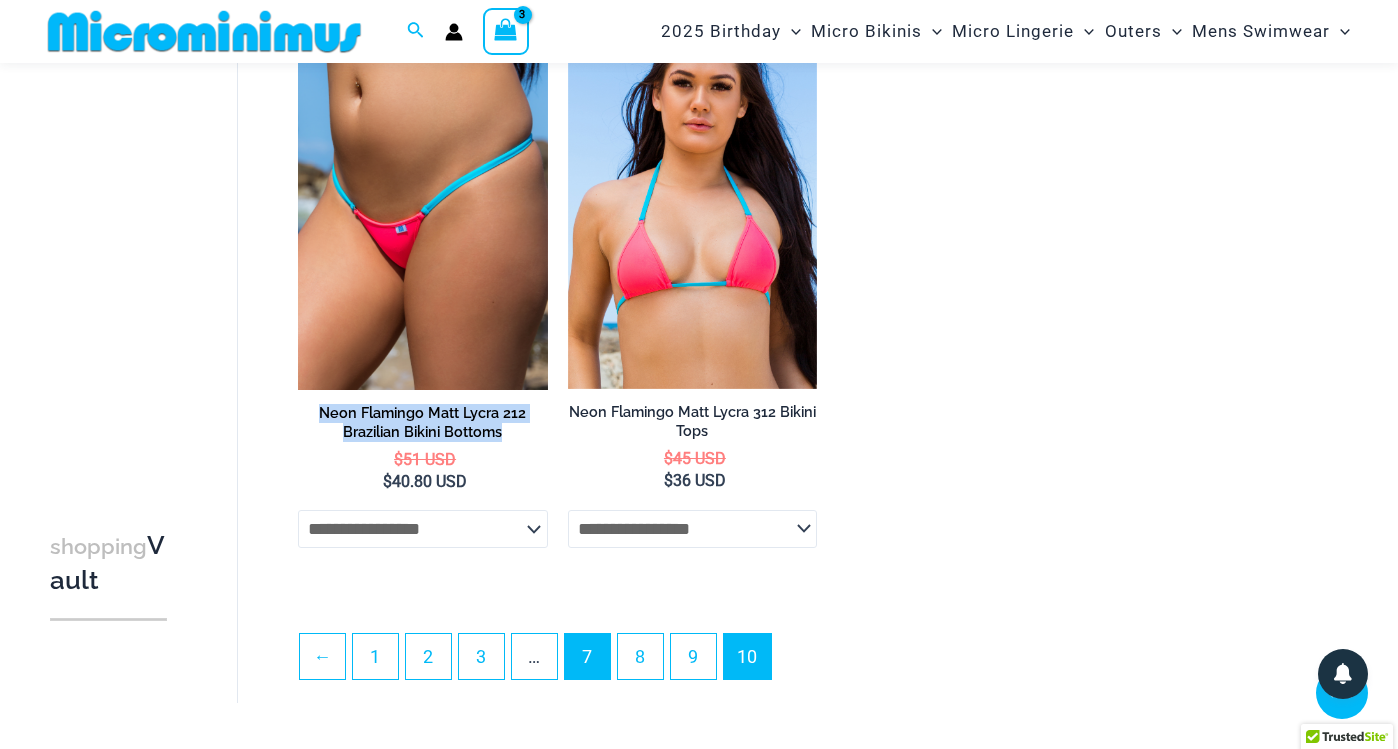 click on "7" at bounding box center (587, 656) 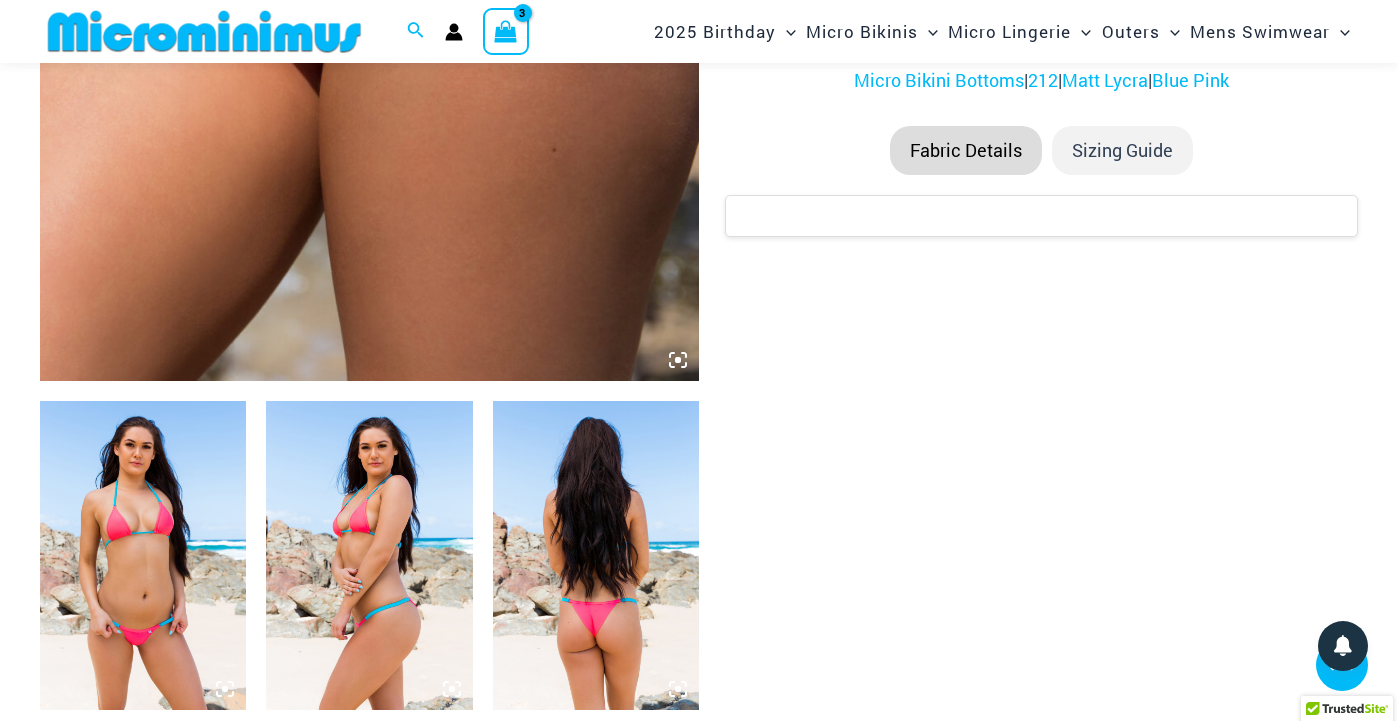 scroll, scrollTop: 799, scrollLeft: 0, axis: vertical 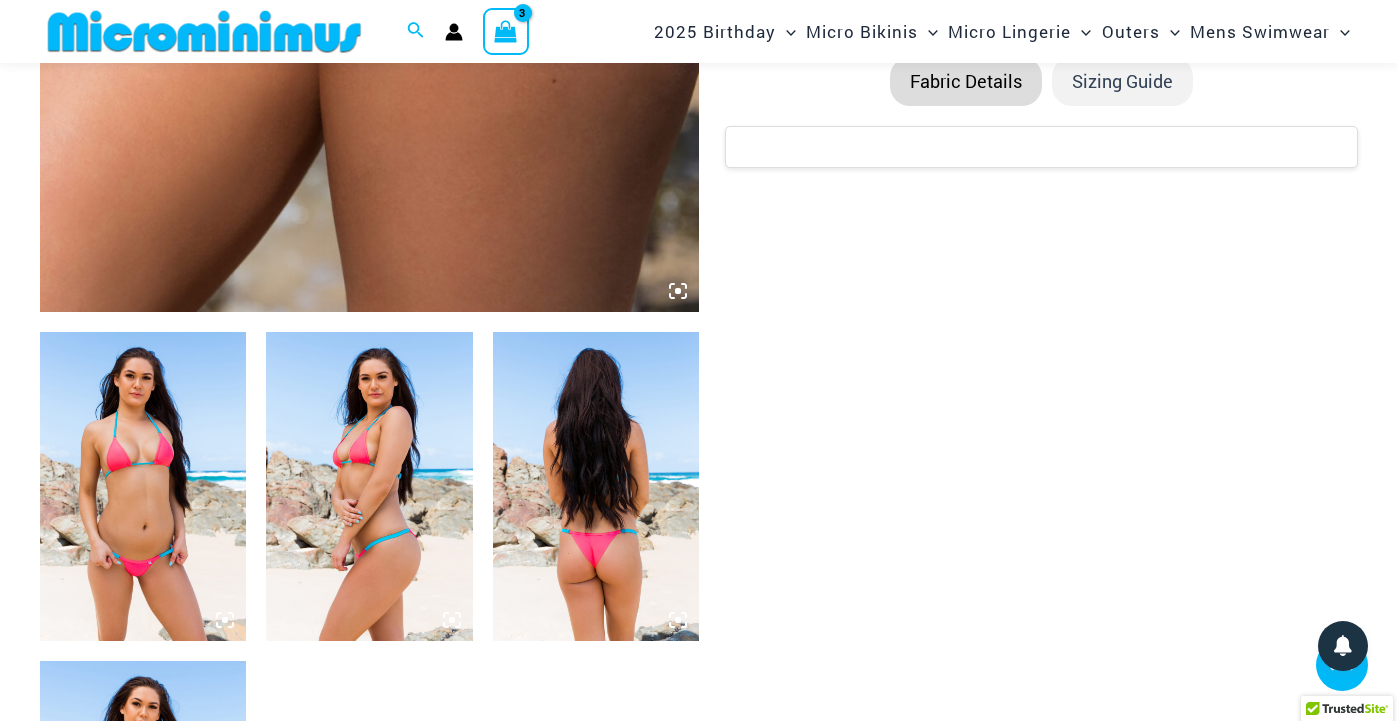 click at bounding box center (596, 486) 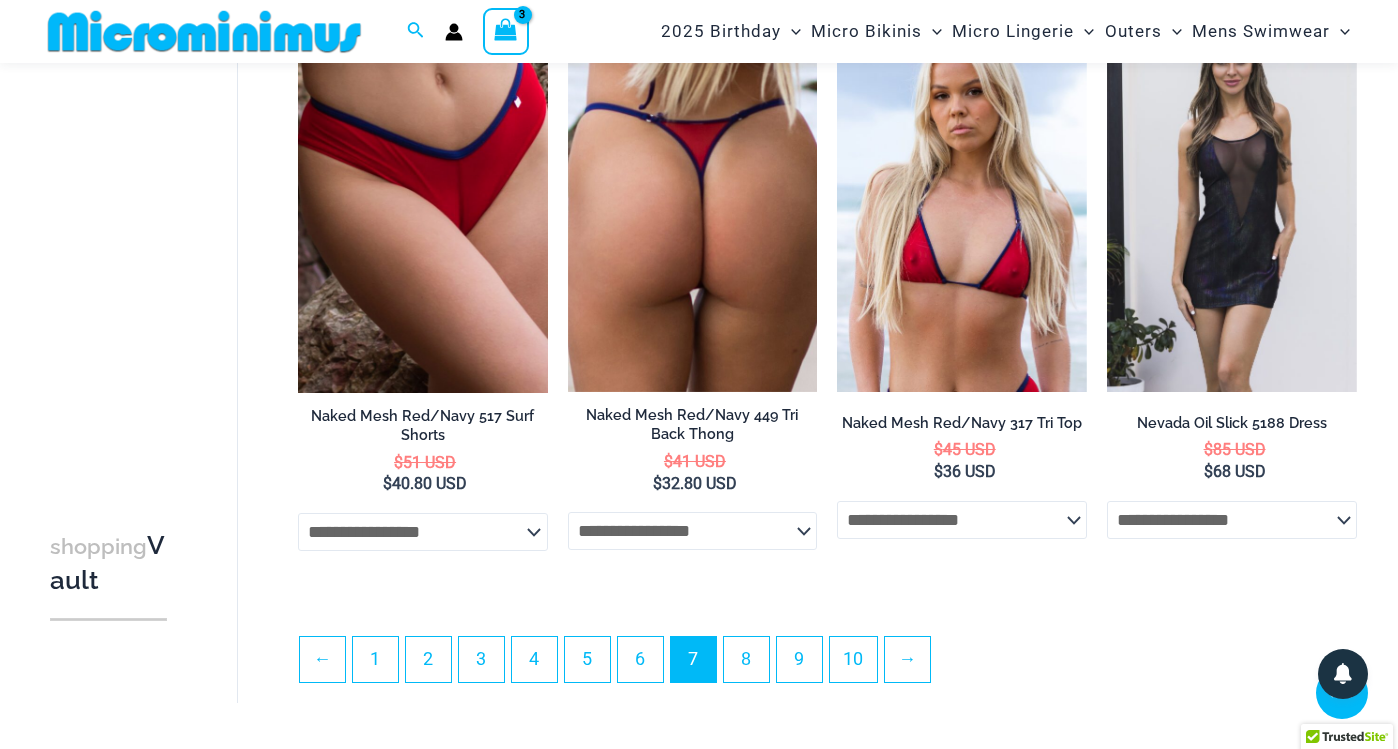 scroll, scrollTop: 4499, scrollLeft: 0, axis: vertical 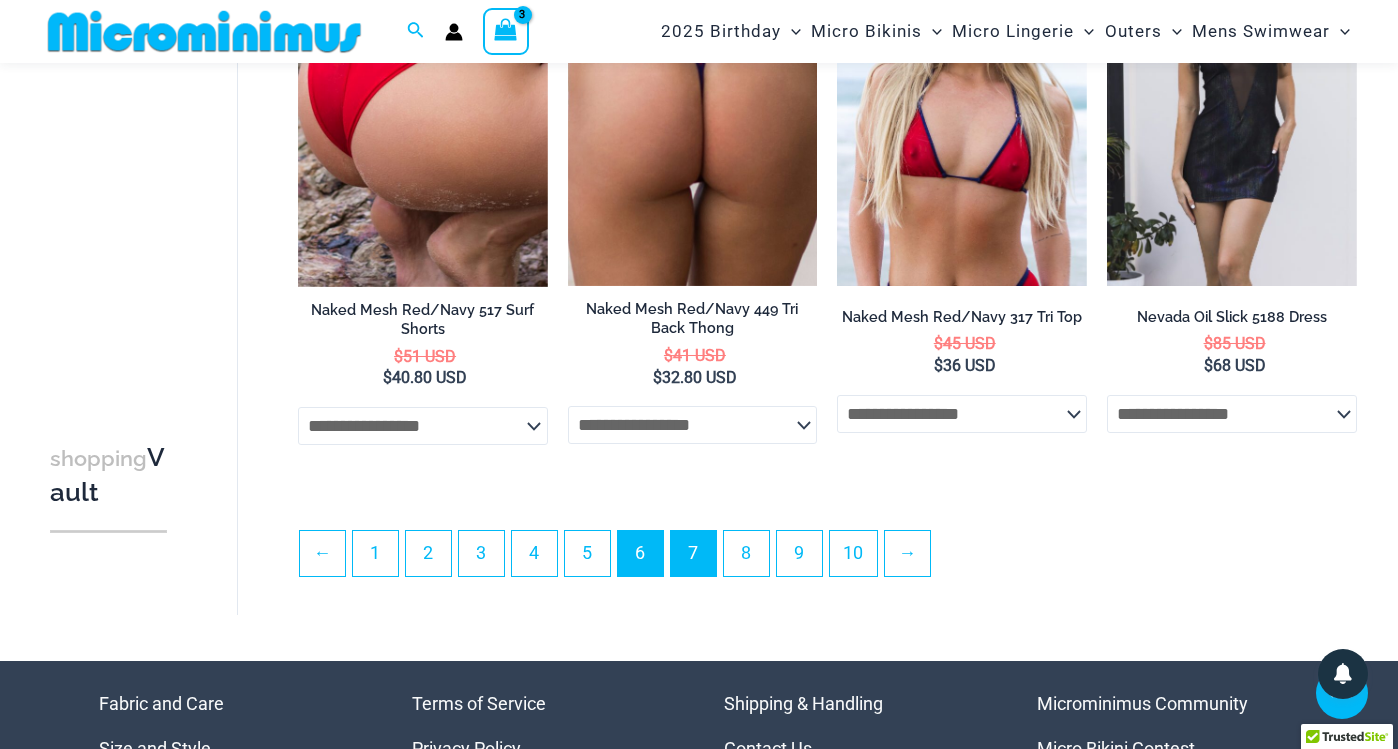 click on "6" at bounding box center [640, 553] 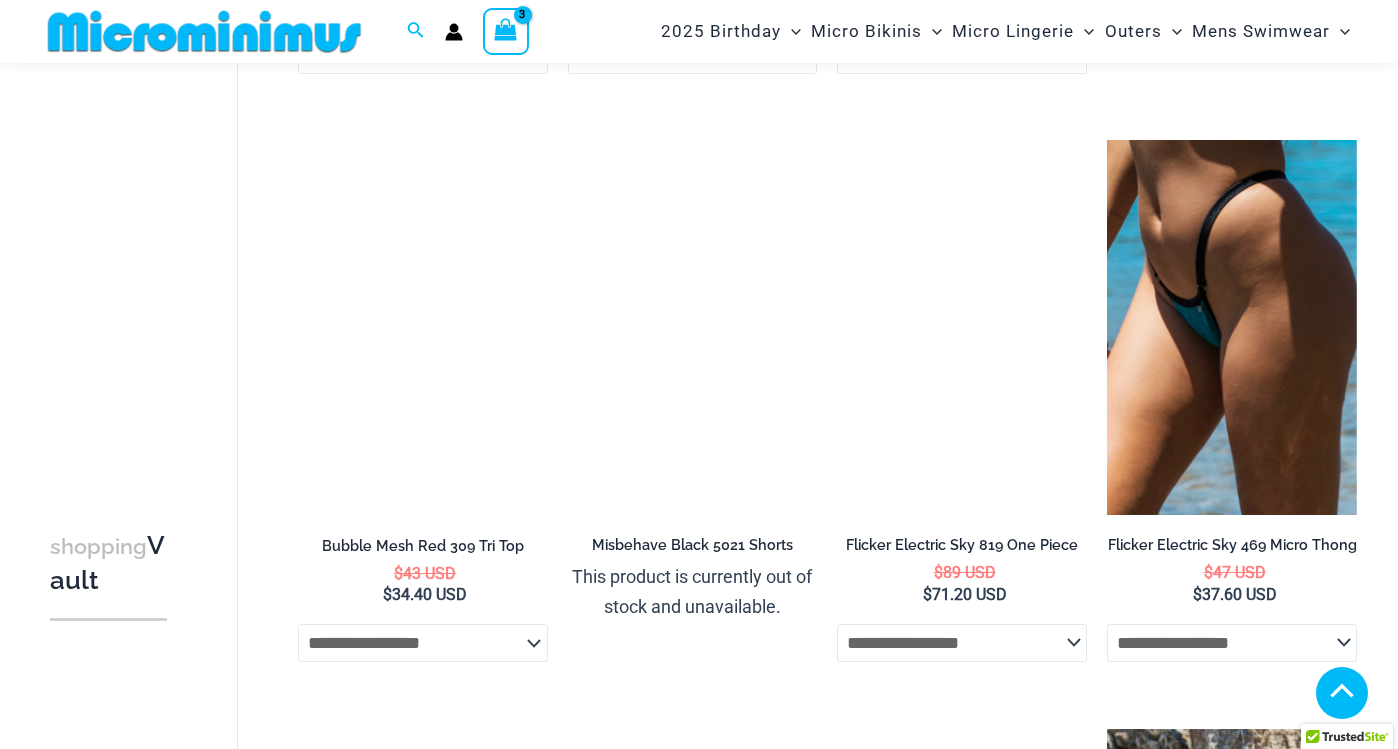 scroll, scrollTop: 4389, scrollLeft: 0, axis: vertical 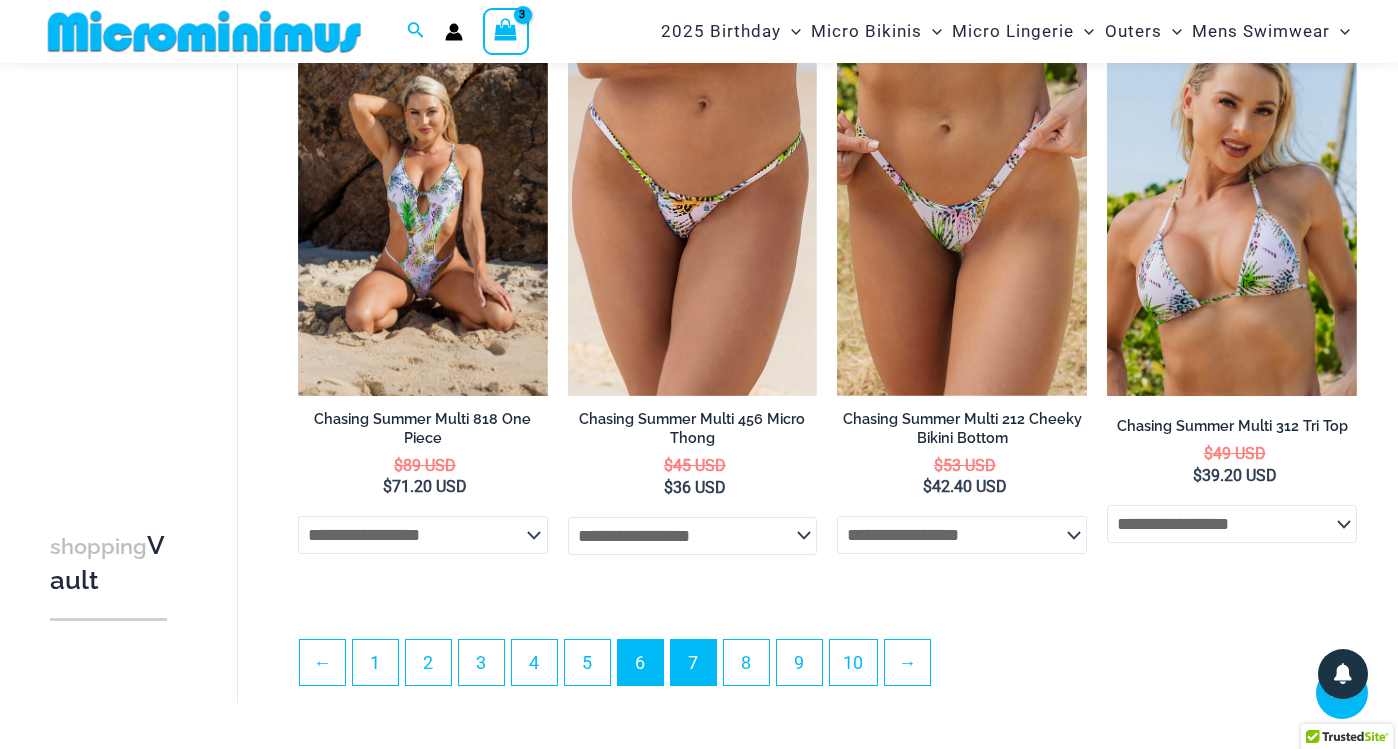 click on "7" at bounding box center [693, 662] 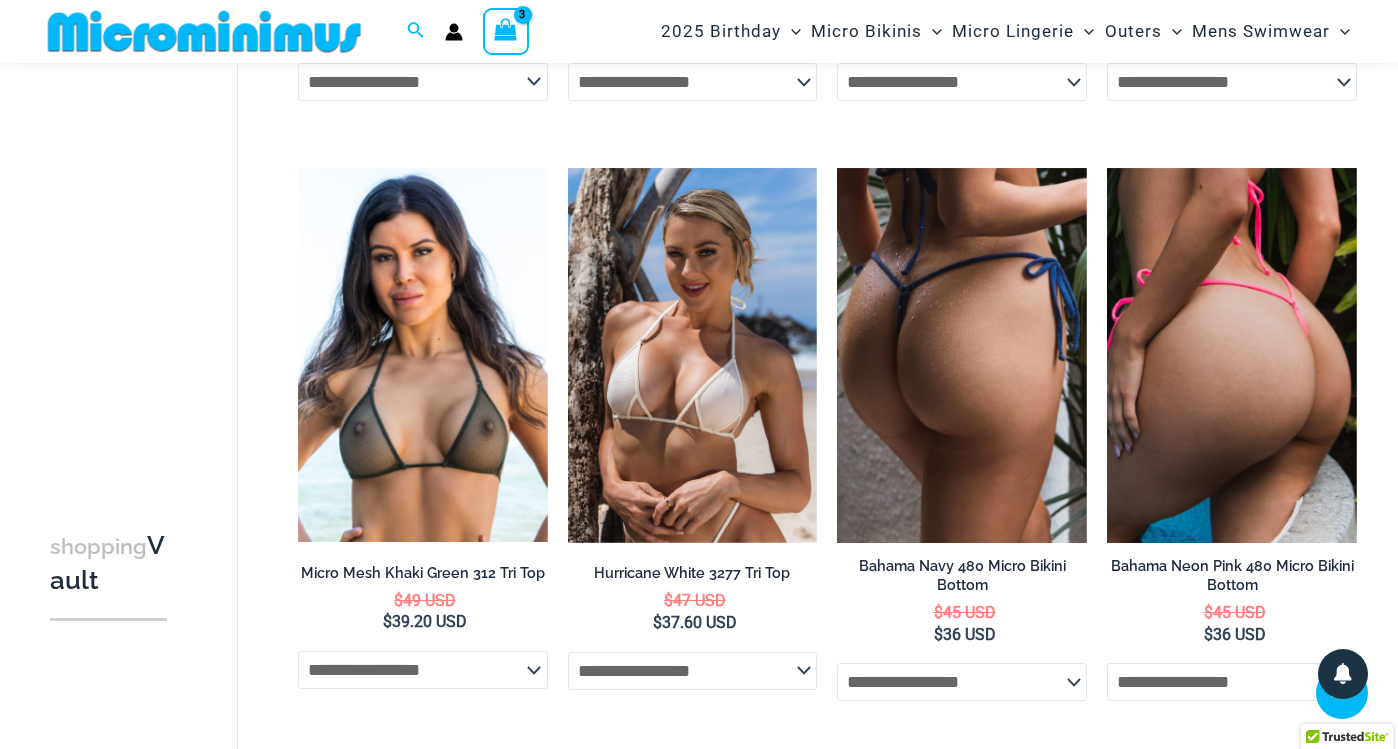 scroll, scrollTop: 1264, scrollLeft: 0, axis: vertical 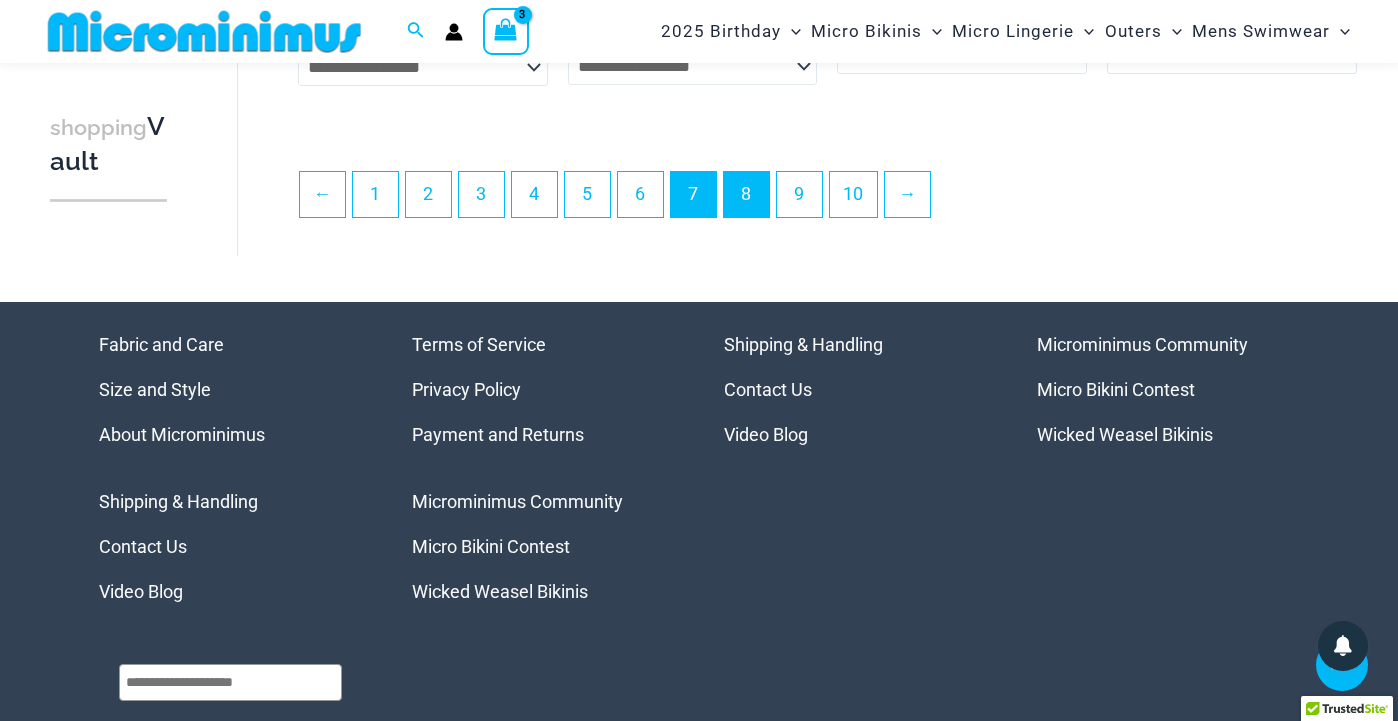 click on "8" at bounding box center [746, 194] 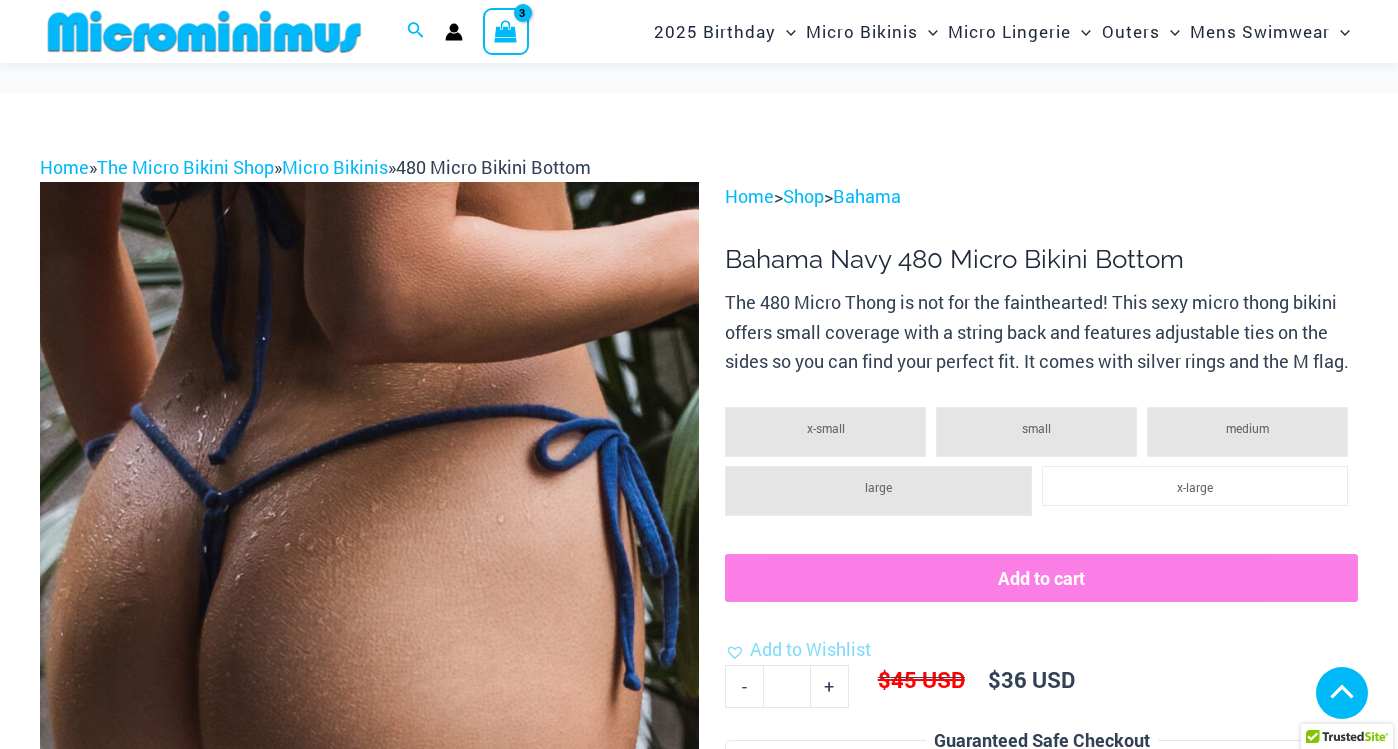click at bounding box center [143, 1674] 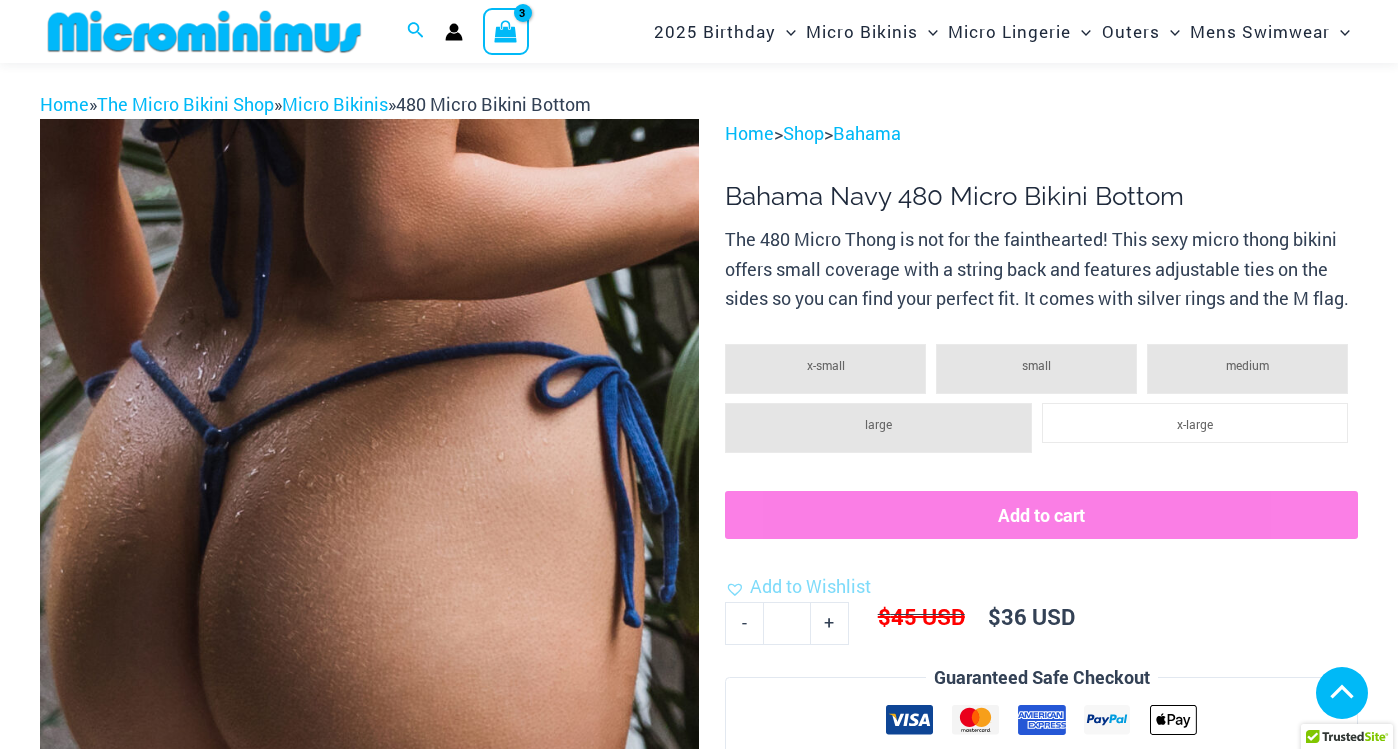 click at bounding box center [143, 1611] 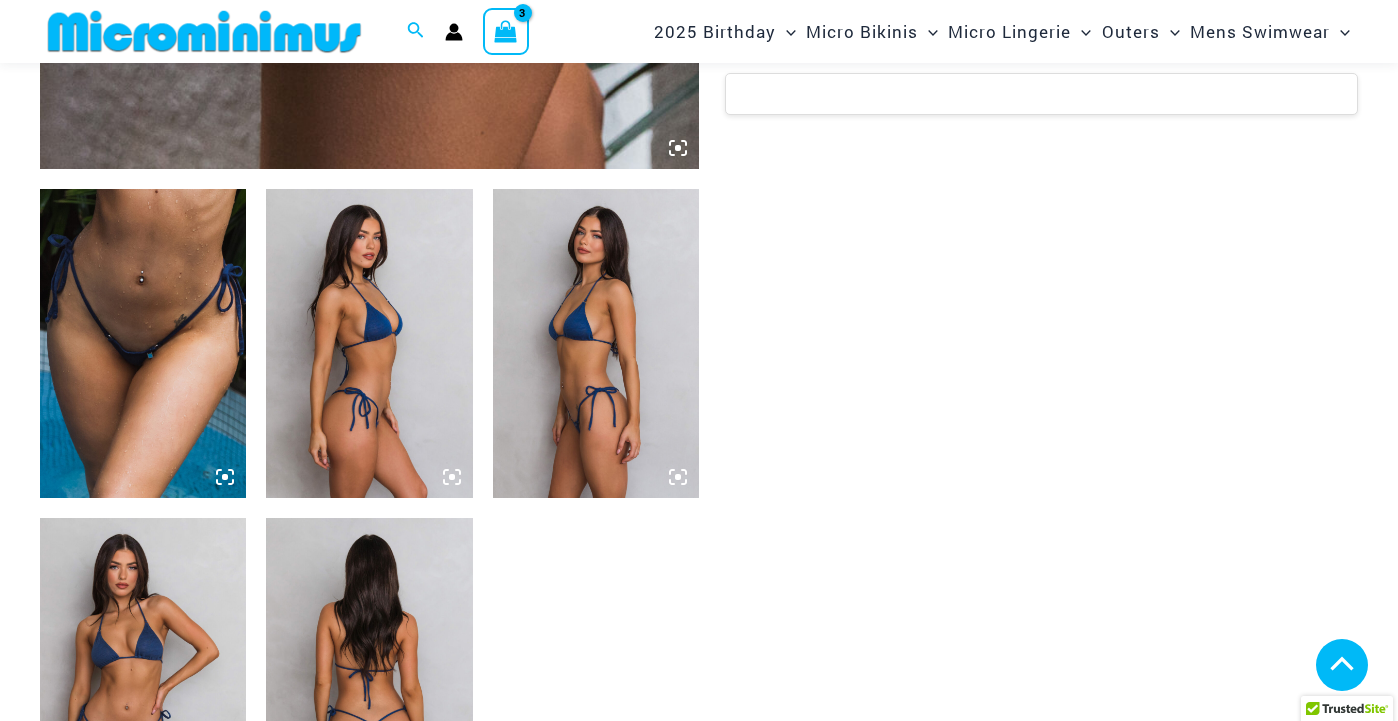 scroll, scrollTop: 939, scrollLeft: 0, axis: vertical 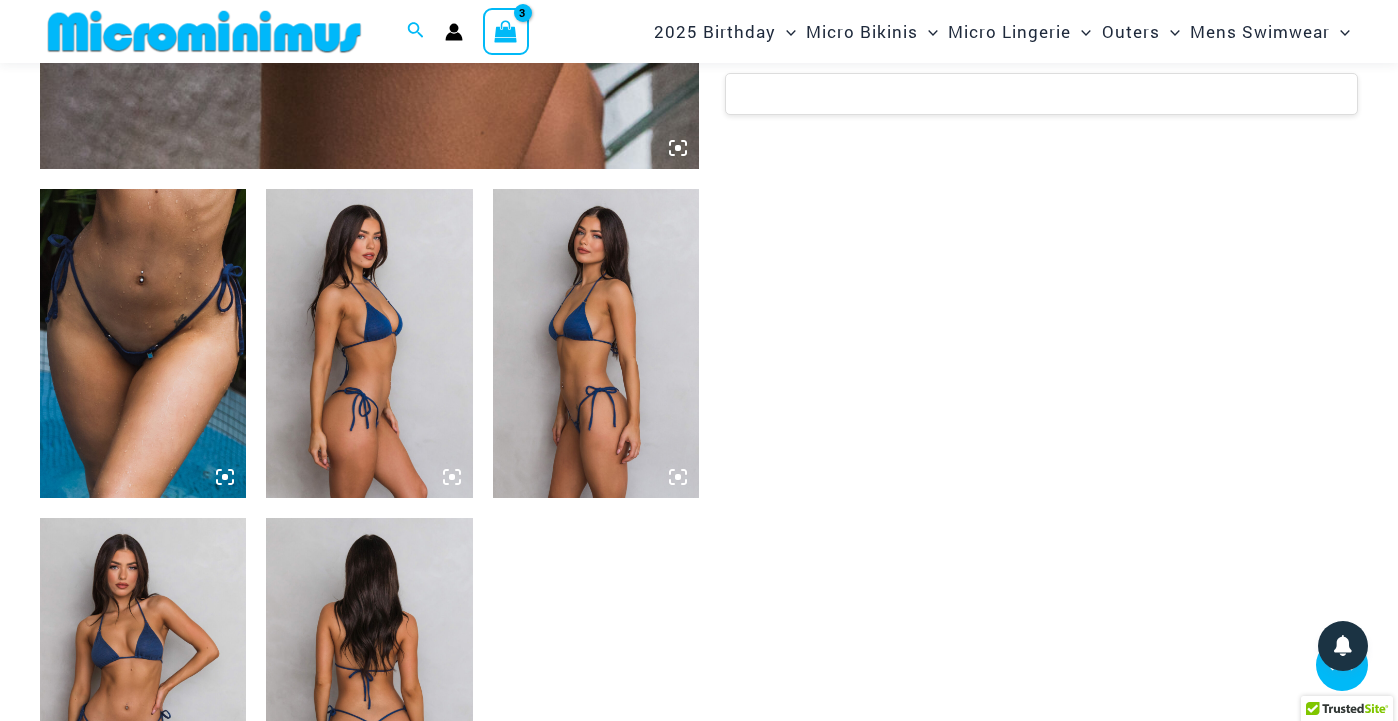 click at bounding box center [369, 343] 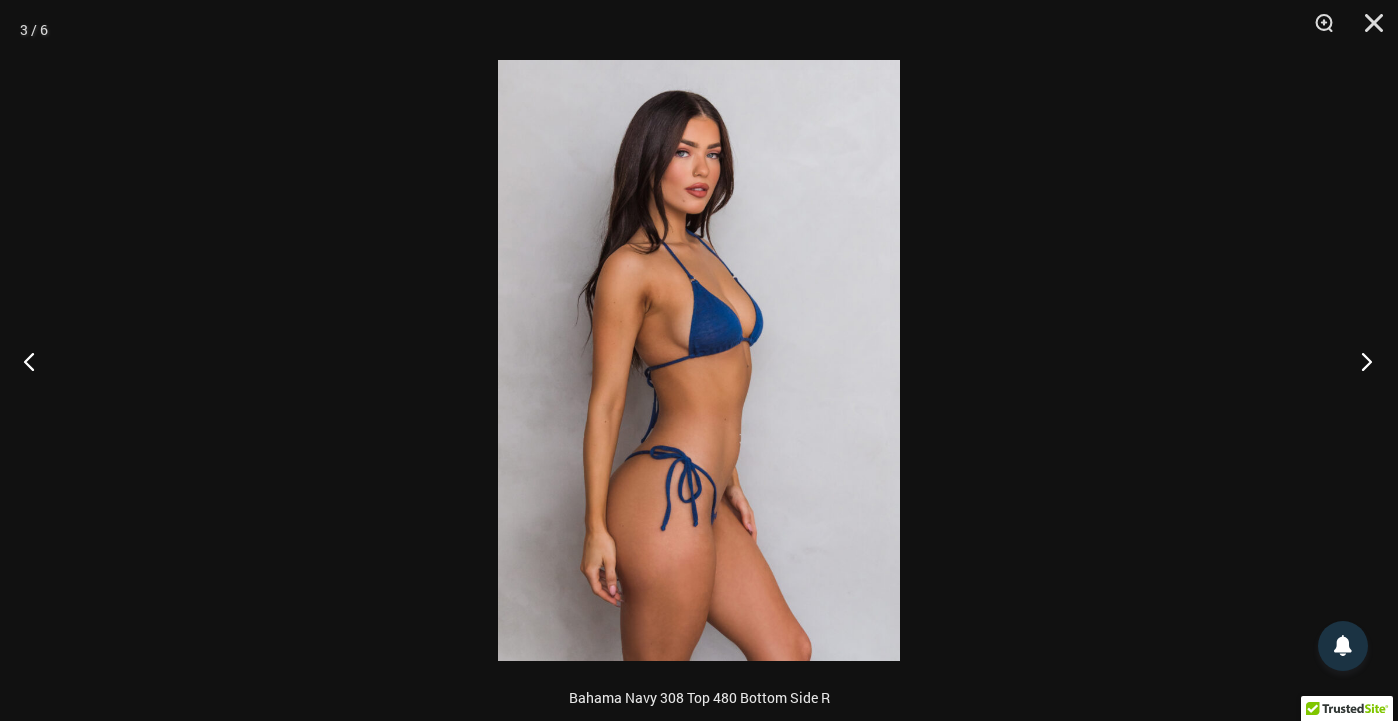 click at bounding box center (1360, 361) 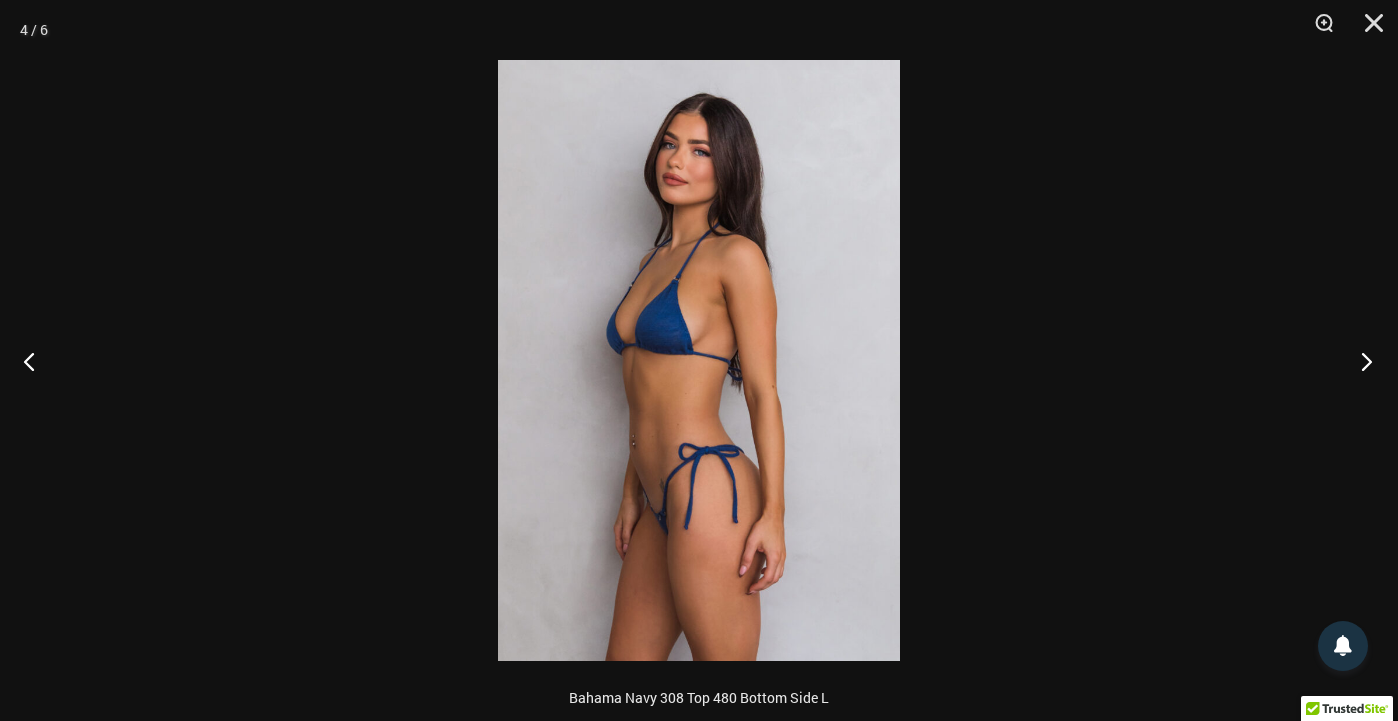 click at bounding box center (1360, 361) 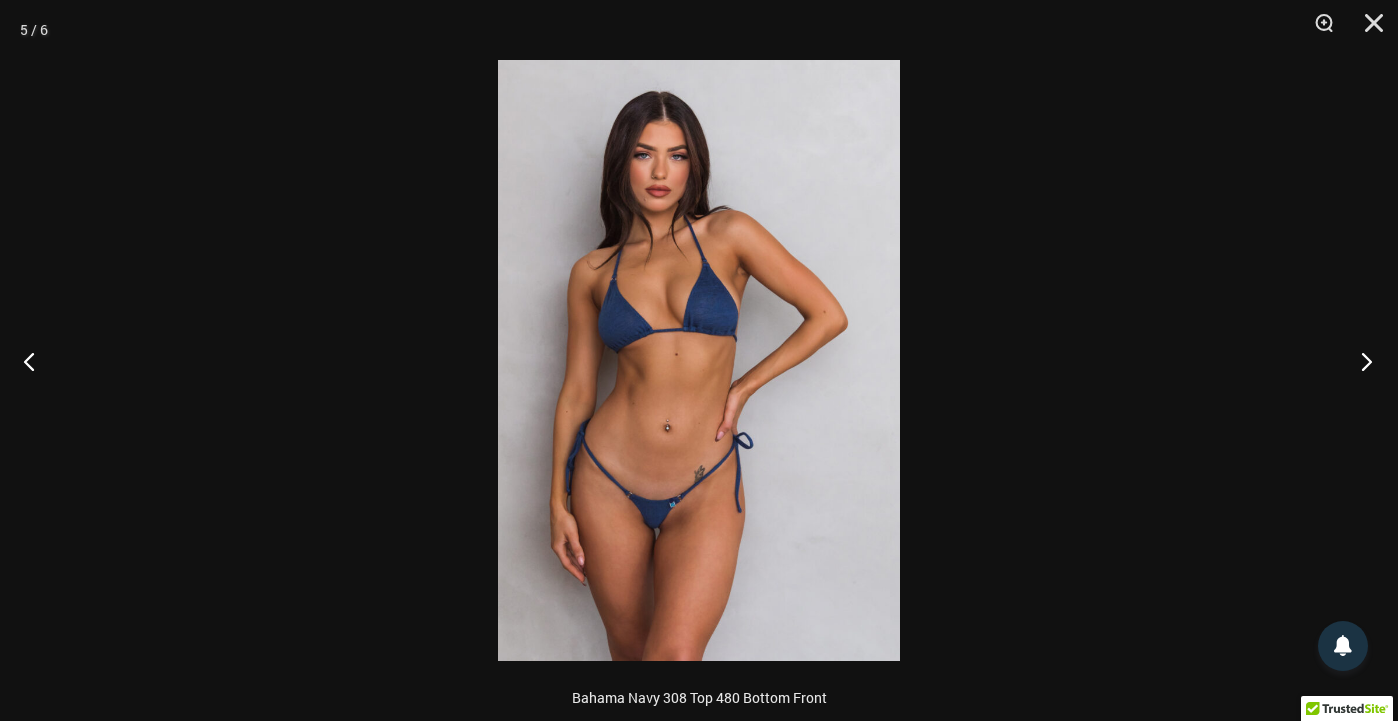 click at bounding box center [1360, 361] 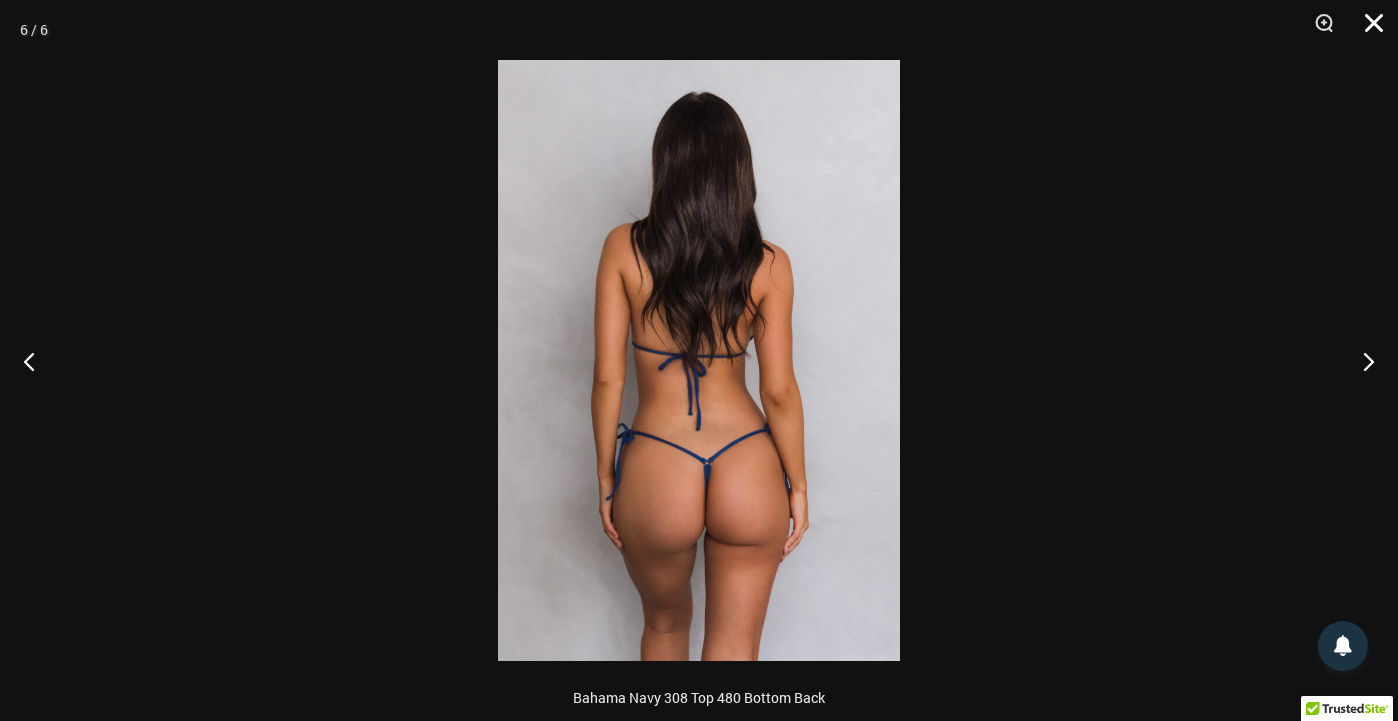 click at bounding box center [1367, 30] 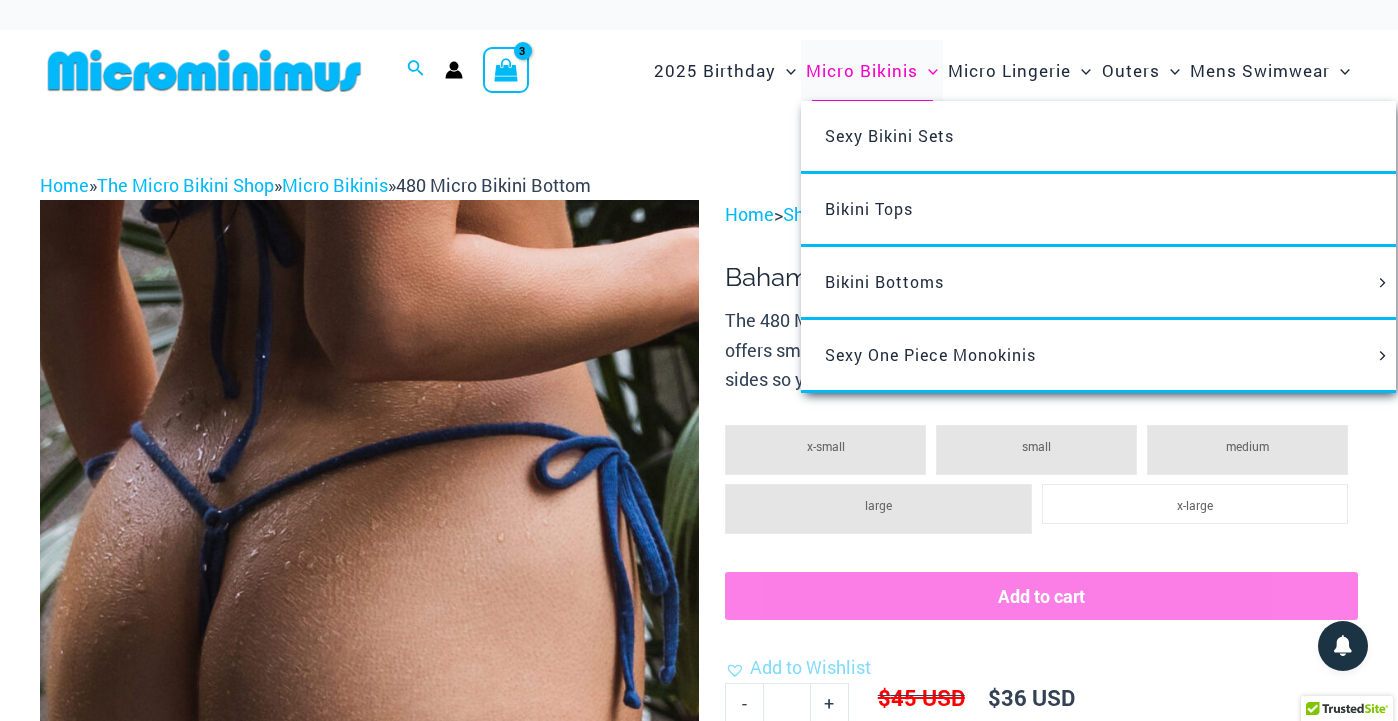 scroll, scrollTop: 0, scrollLeft: 0, axis: both 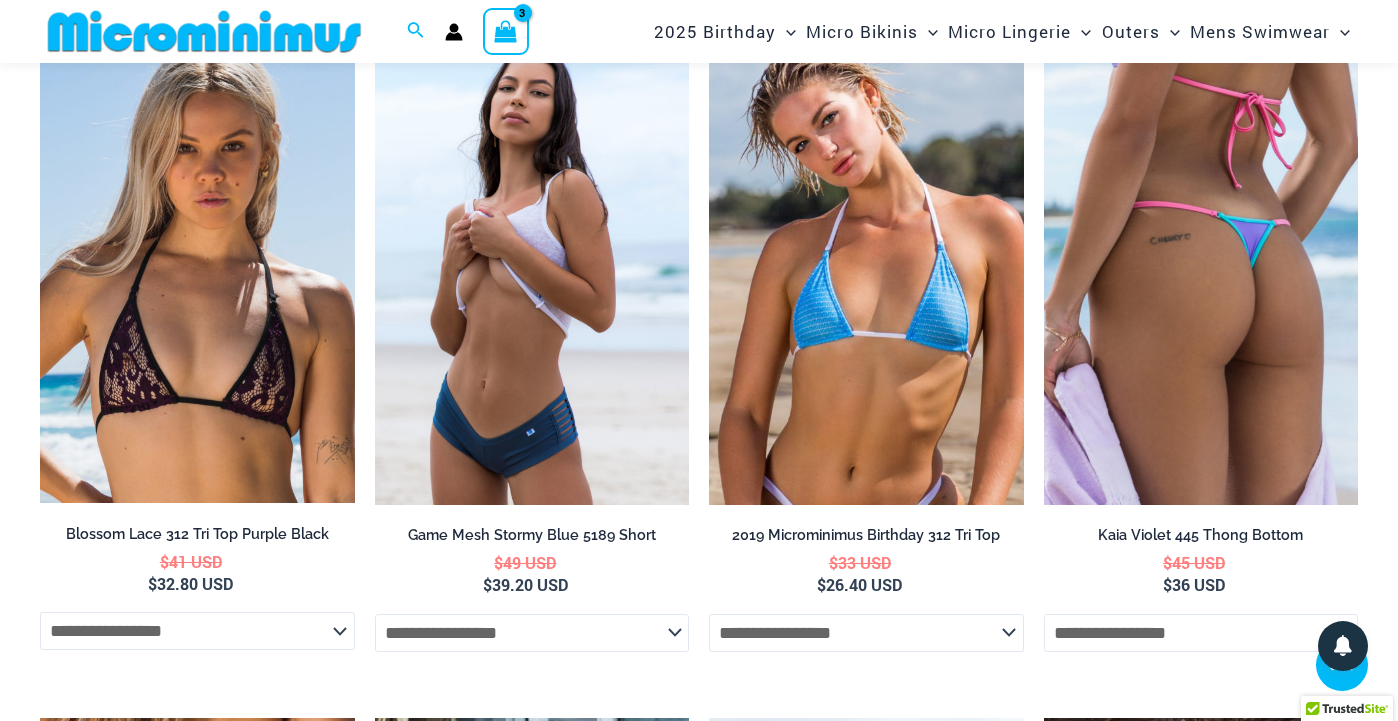 click at bounding box center (1201, 269) 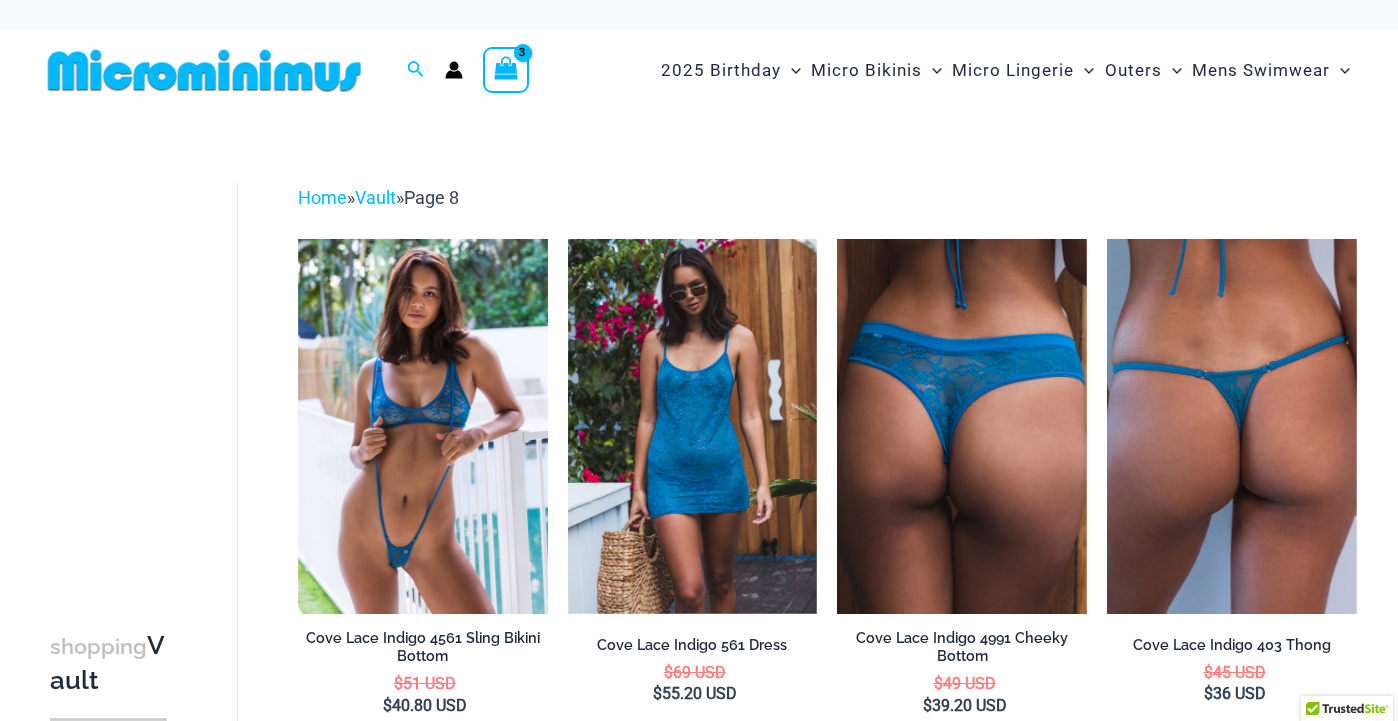 select 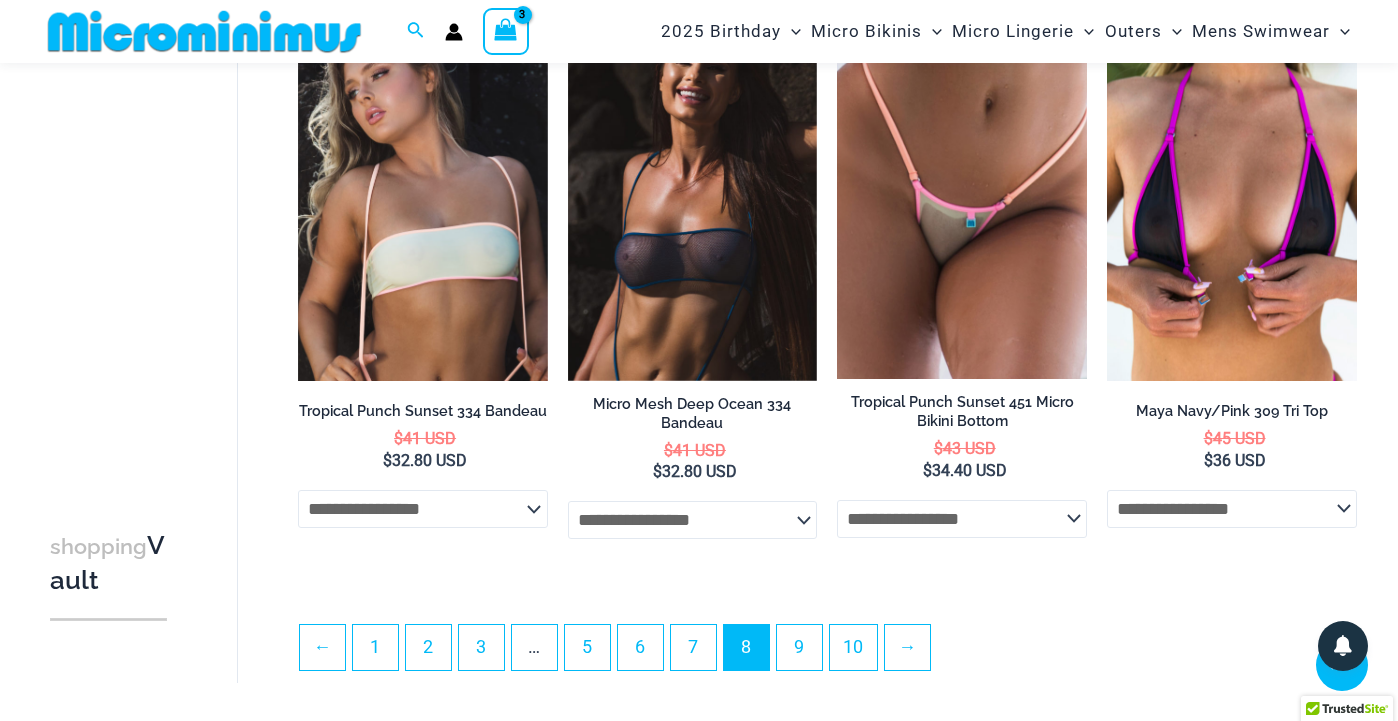 scroll, scrollTop: 4504, scrollLeft: 0, axis: vertical 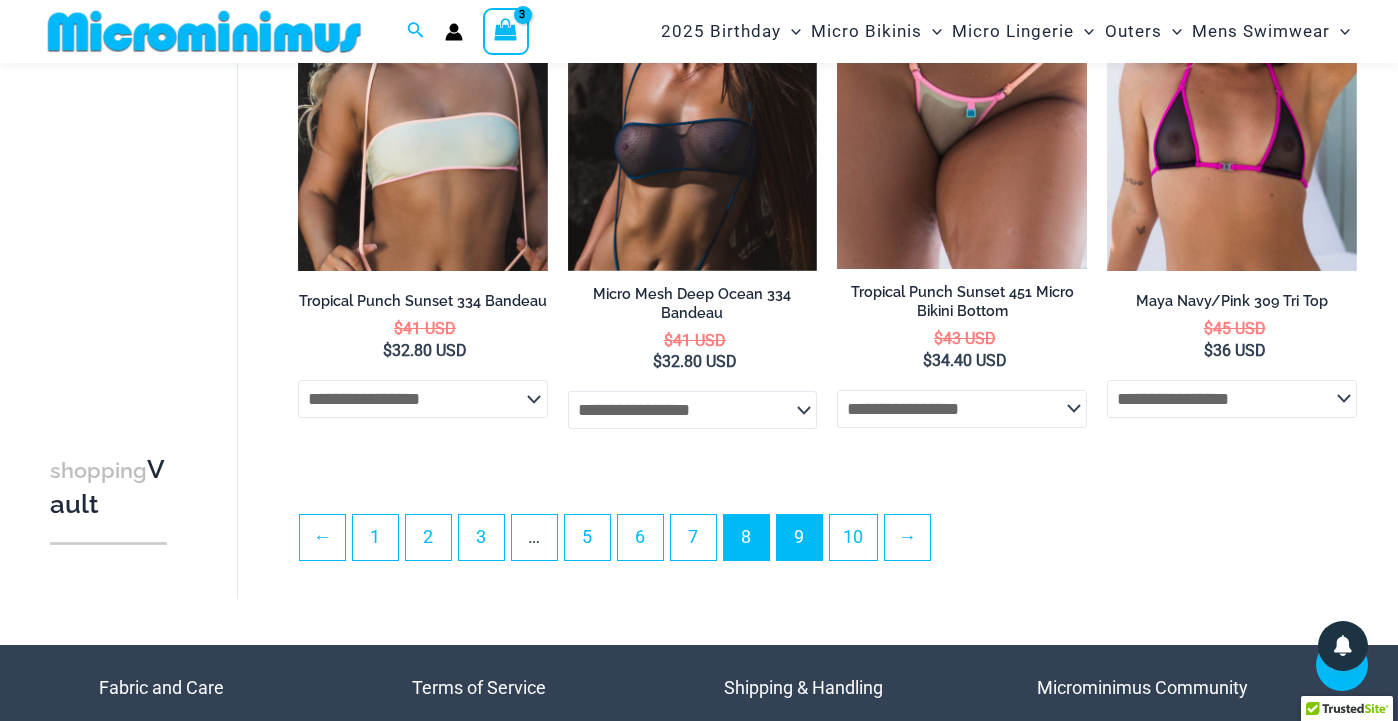 click on "9" at bounding box center (799, 537) 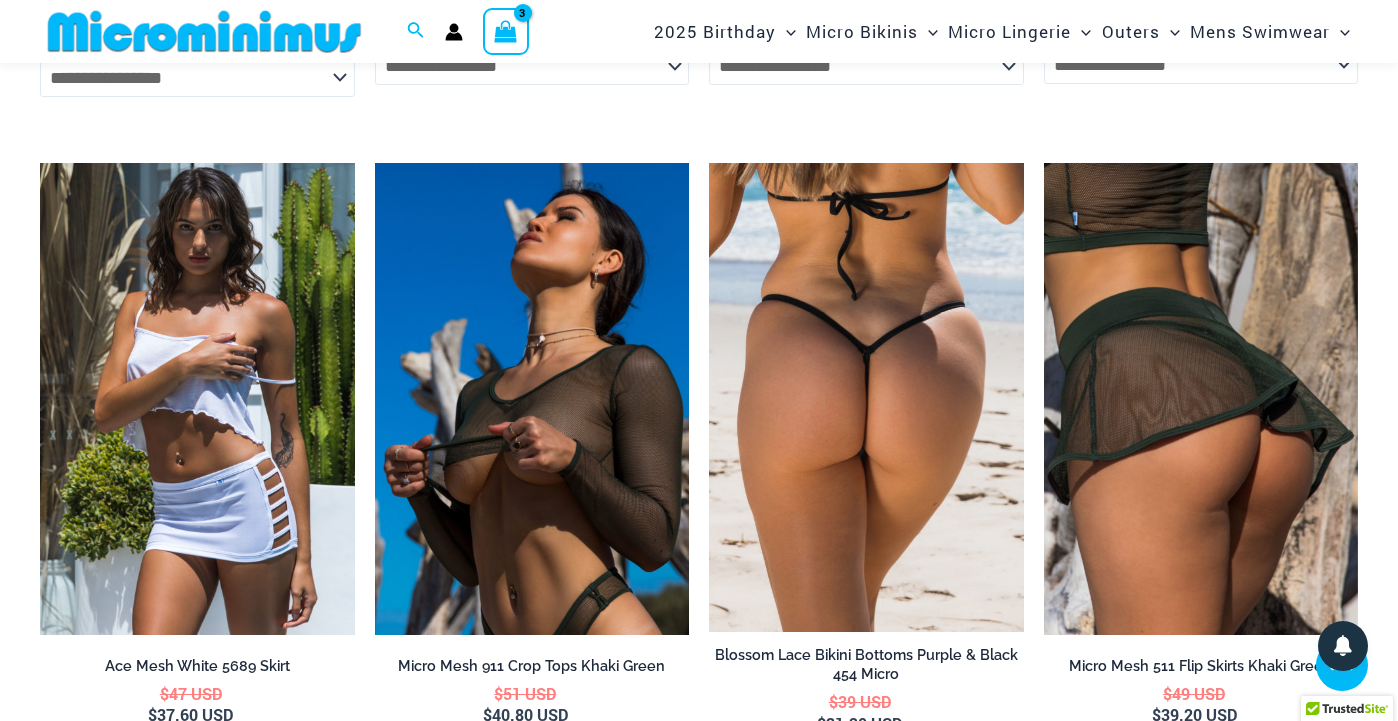 scroll, scrollTop: 3075, scrollLeft: 0, axis: vertical 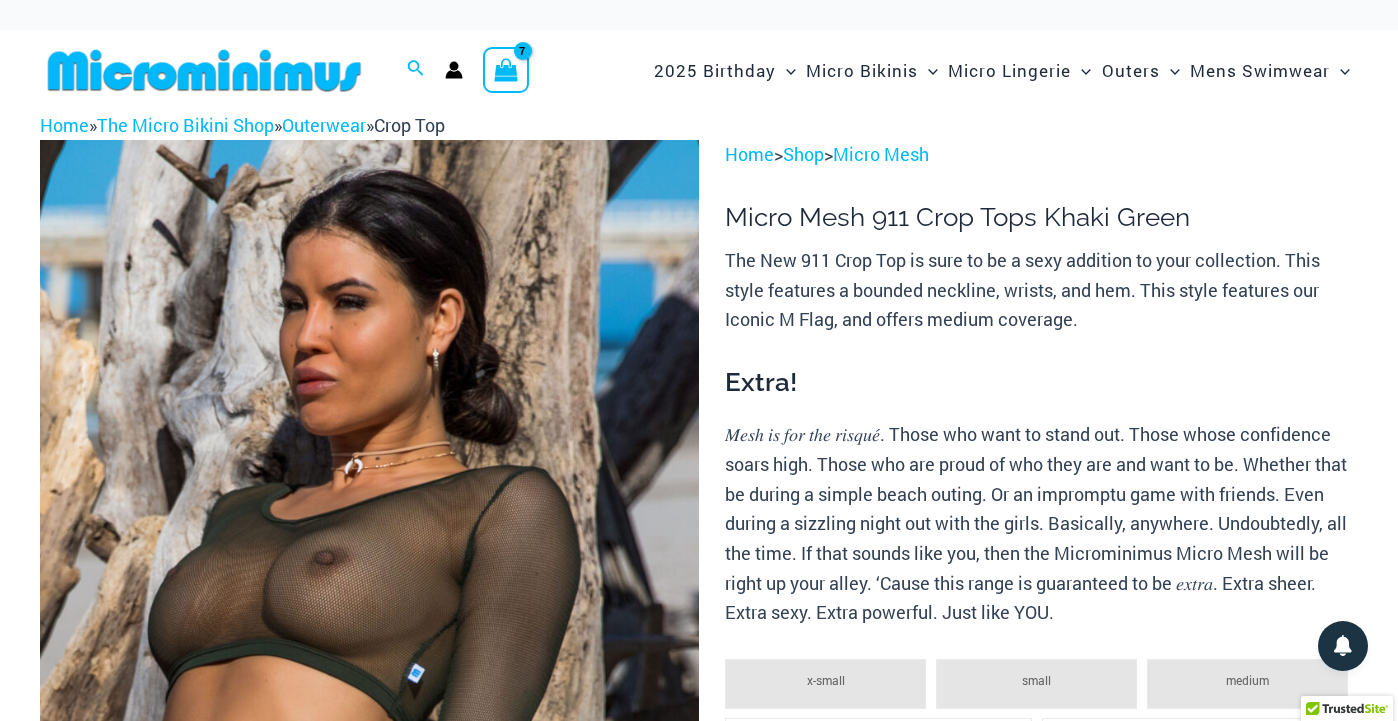 click at bounding box center (204, 70) 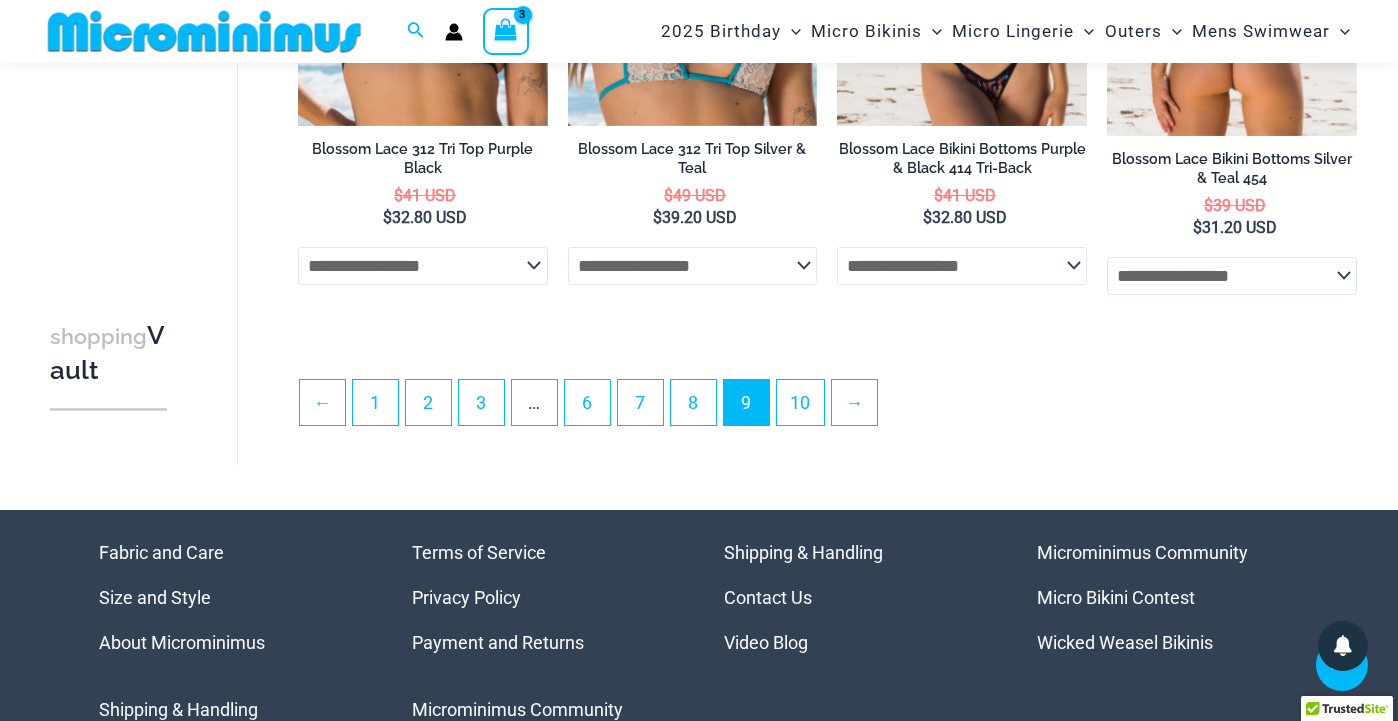 scroll, scrollTop: 4678, scrollLeft: 0, axis: vertical 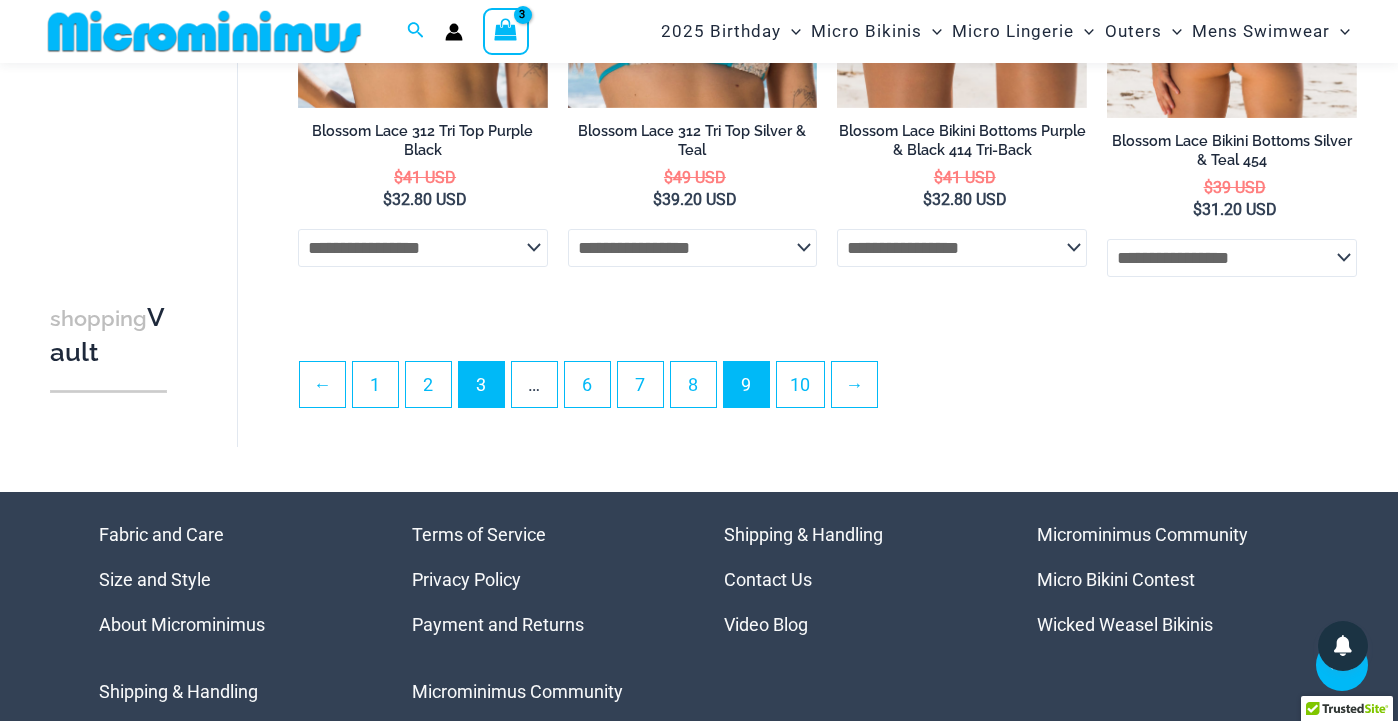 click on "3" at bounding box center [481, 384] 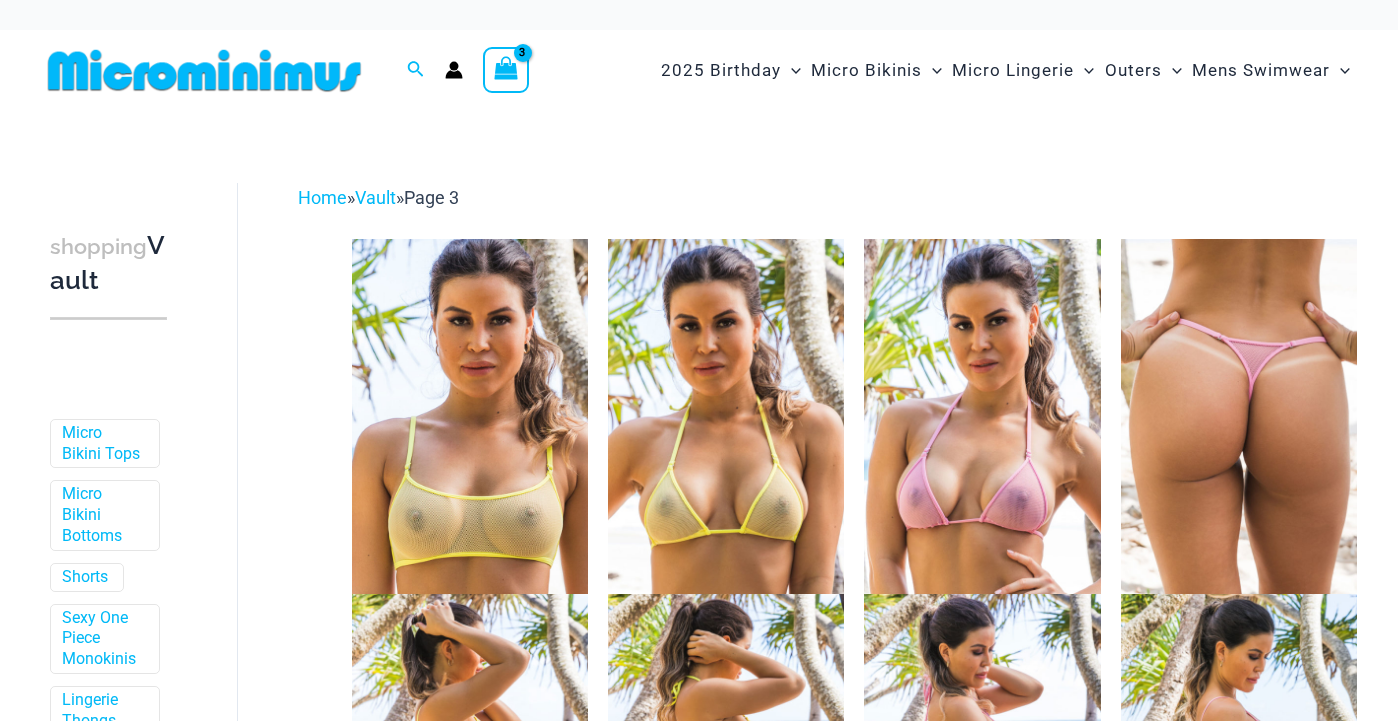 scroll, scrollTop: 0, scrollLeft: 0, axis: both 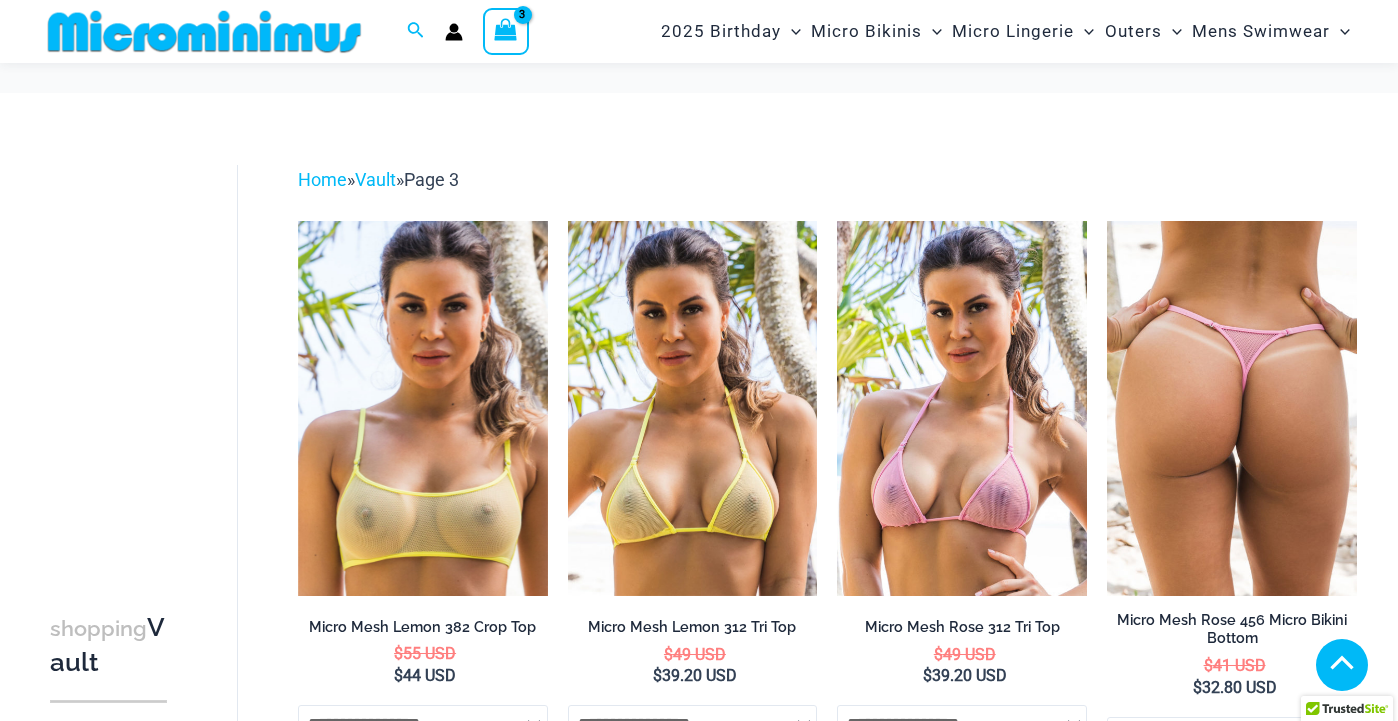 click on "**********" 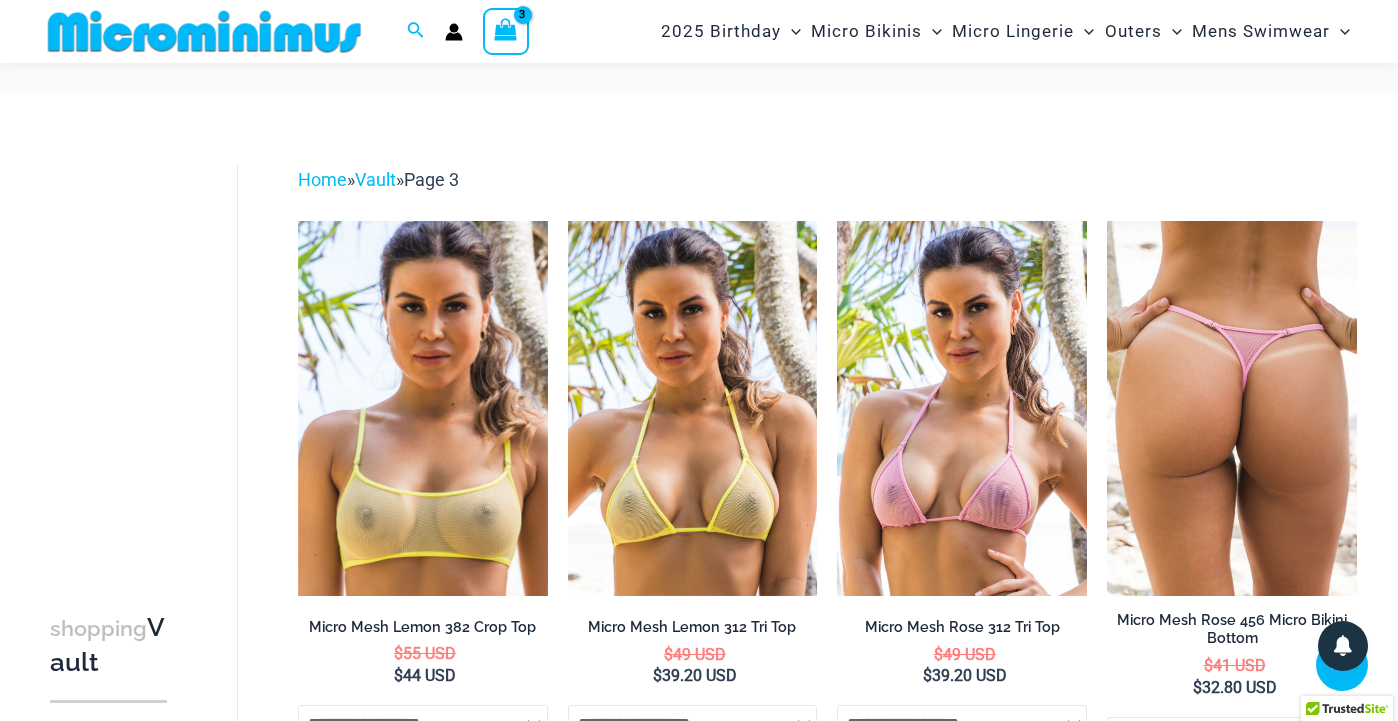 scroll, scrollTop: 1362, scrollLeft: 0, axis: vertical 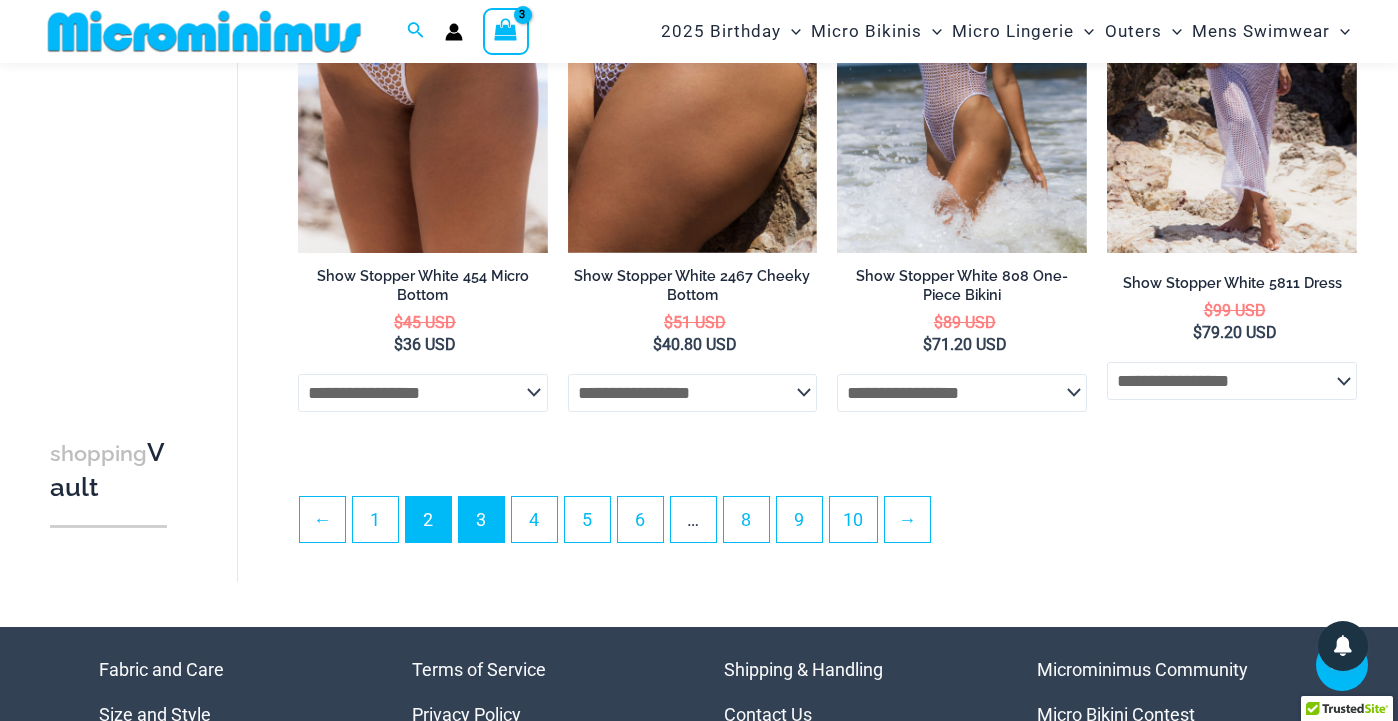 click on "2" at bounding box center [428, 519] 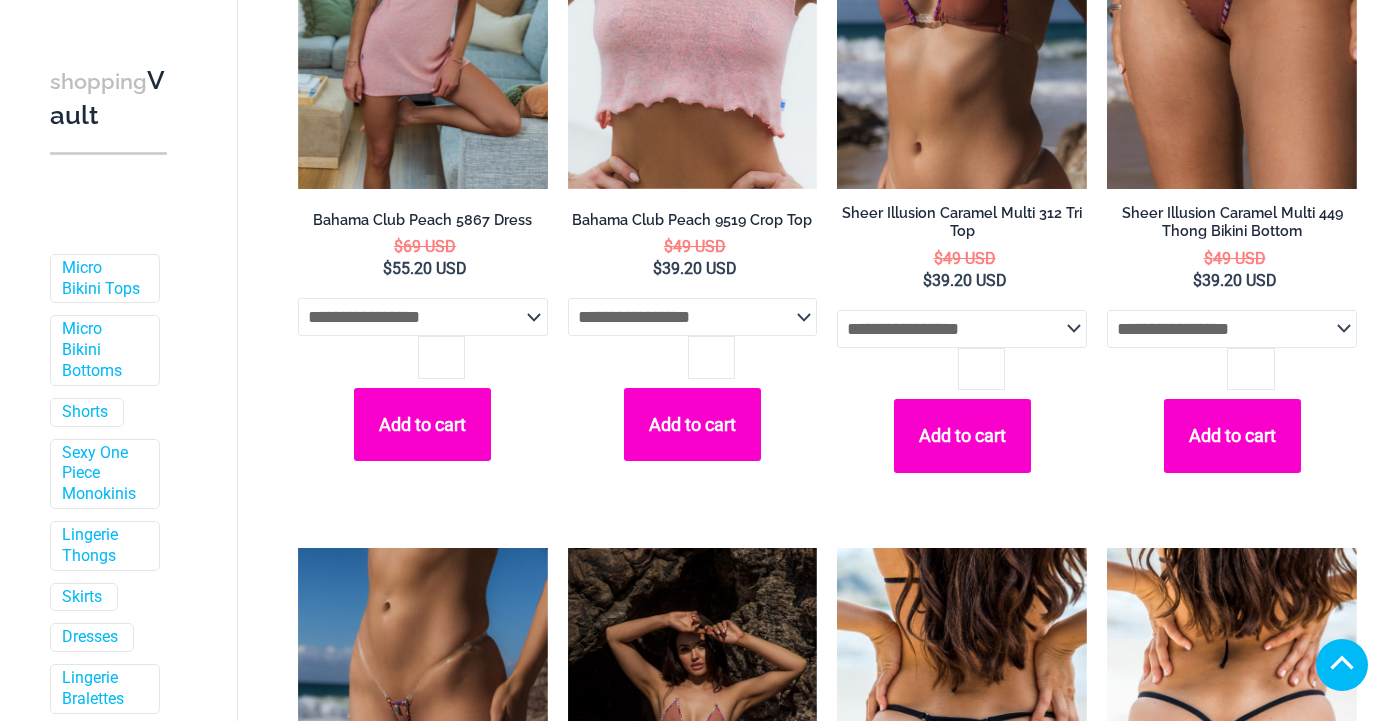 scroll, scrollTop: 761, scrollLeft: 0, axis: vertical 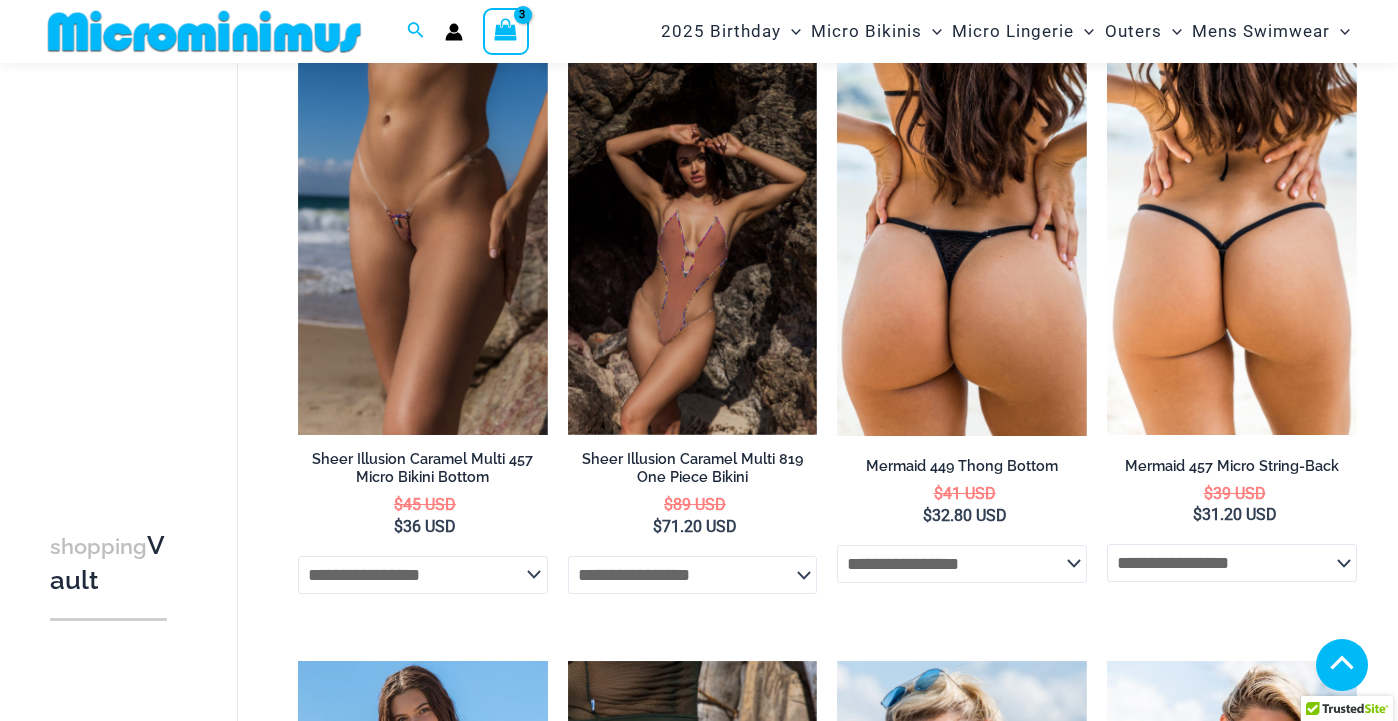 click on "1" at bounding box center (375, 4292) 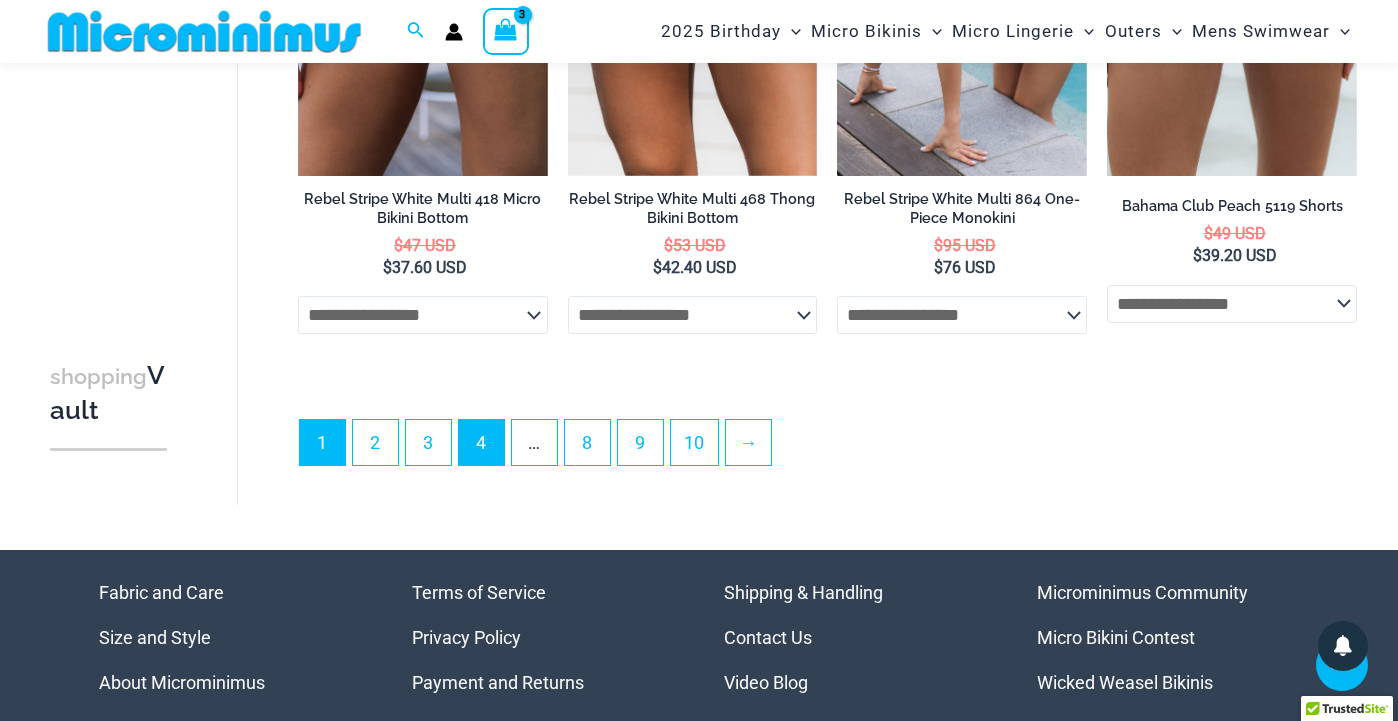 scroll, scrollTop: 5340, scrollLeft: 0, axis: vertical 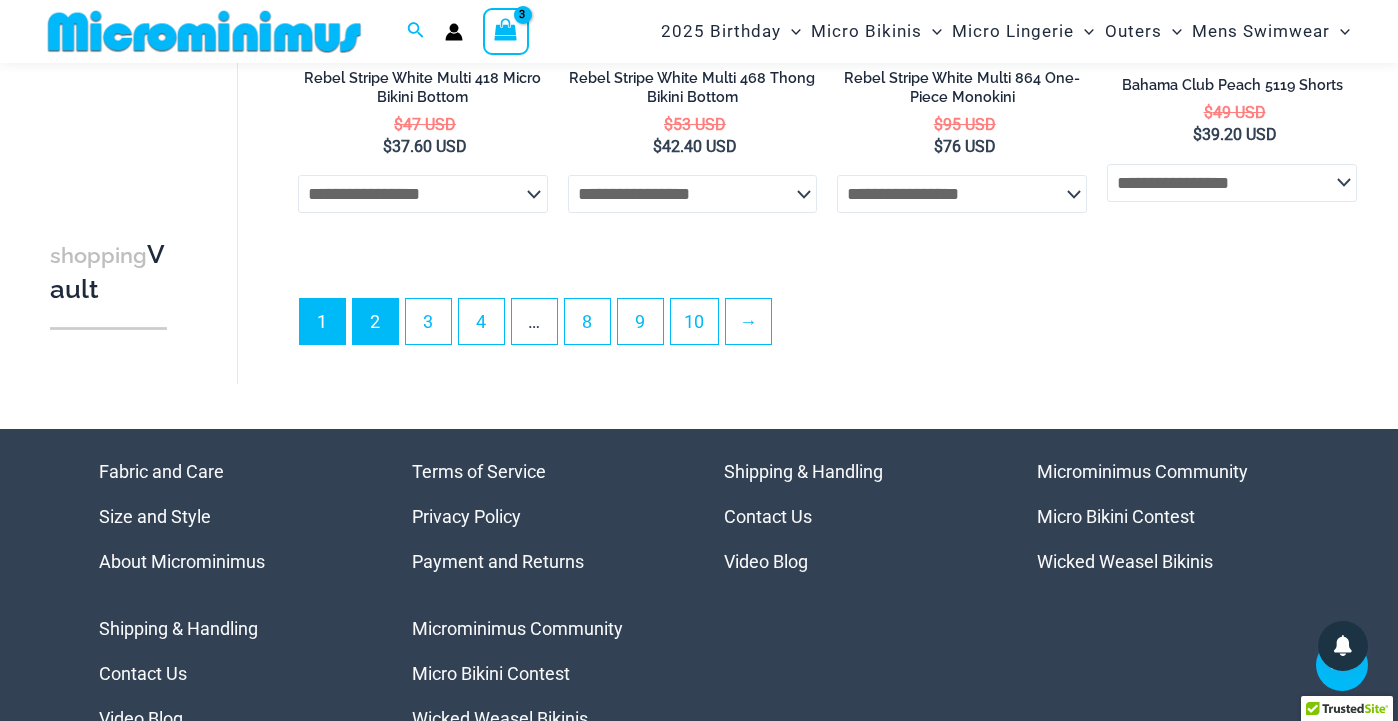 click on "2" at bounding box center [375, 321] 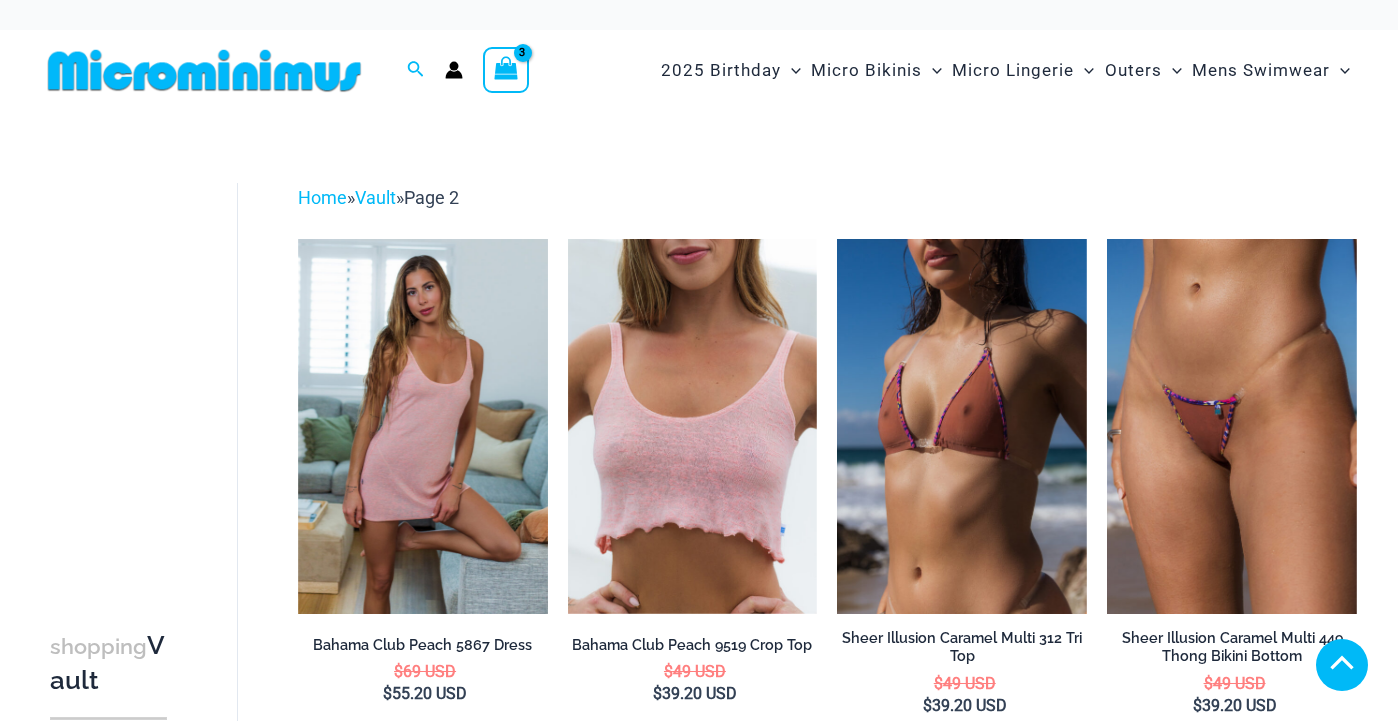 scroll, scrollTop: 971, scrollLeft: 0, axis: vertical 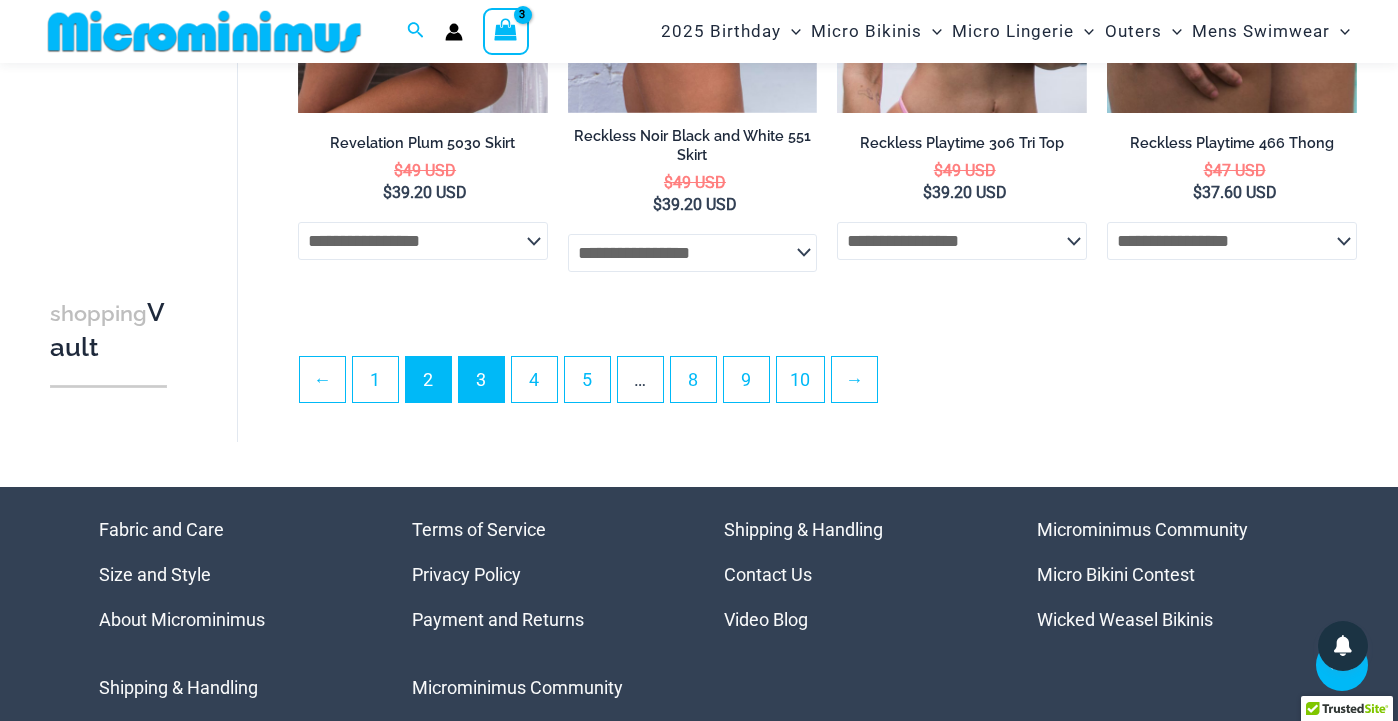 click on "3" at bounding box center [481, 379] 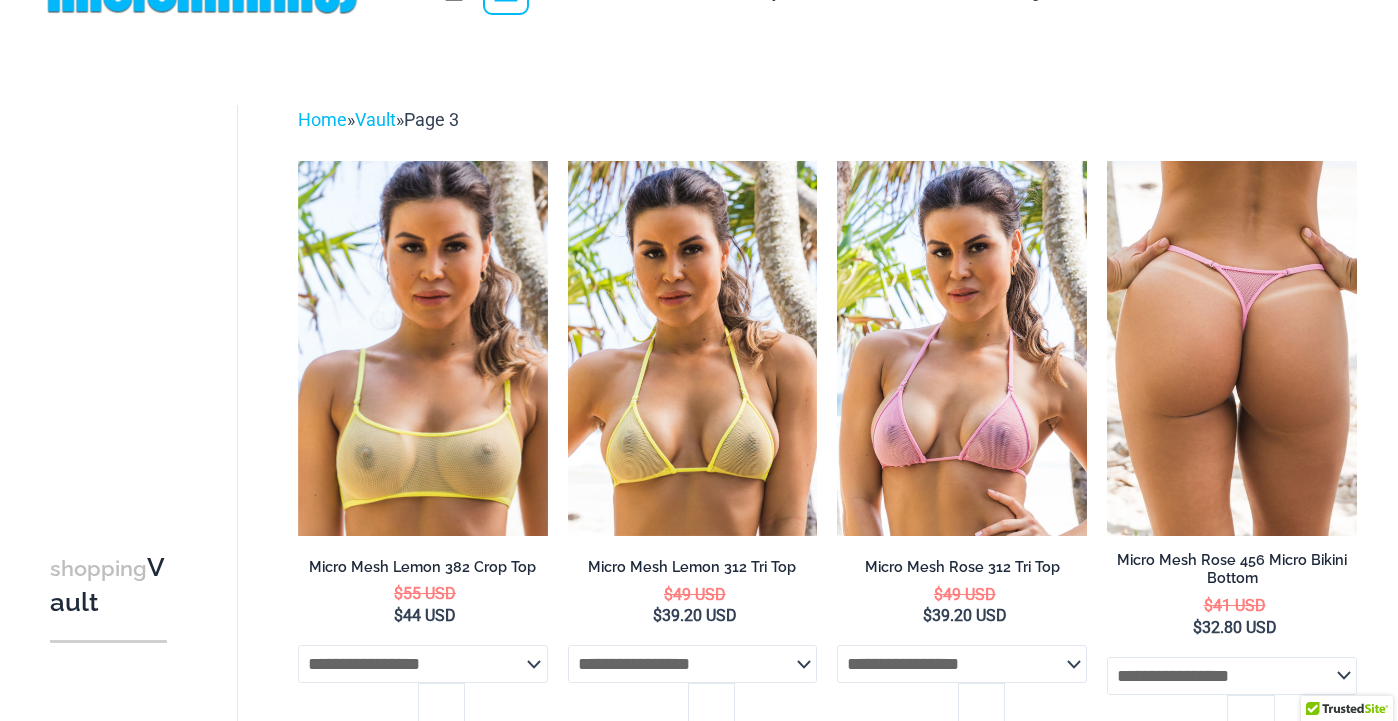 scroll, scrollTop: 162, scrollLeft: 0, axis: vertical 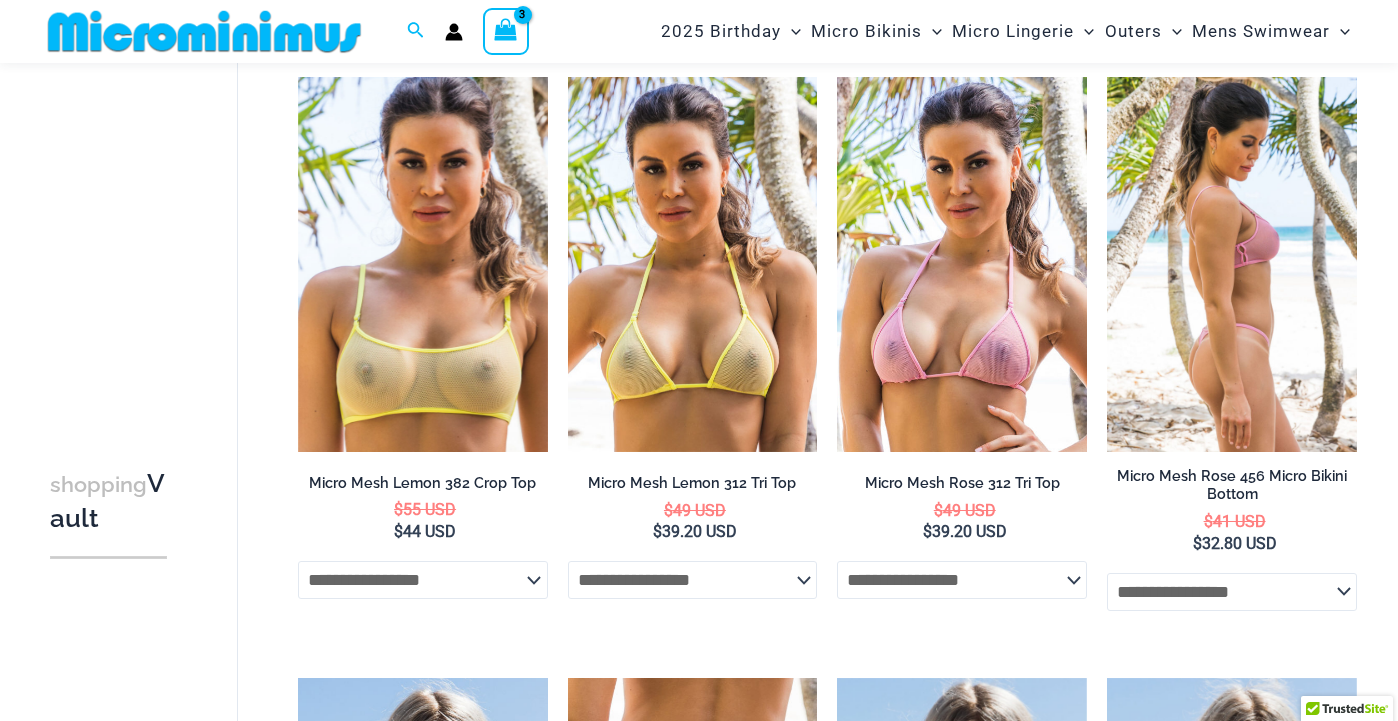 click on "**********" 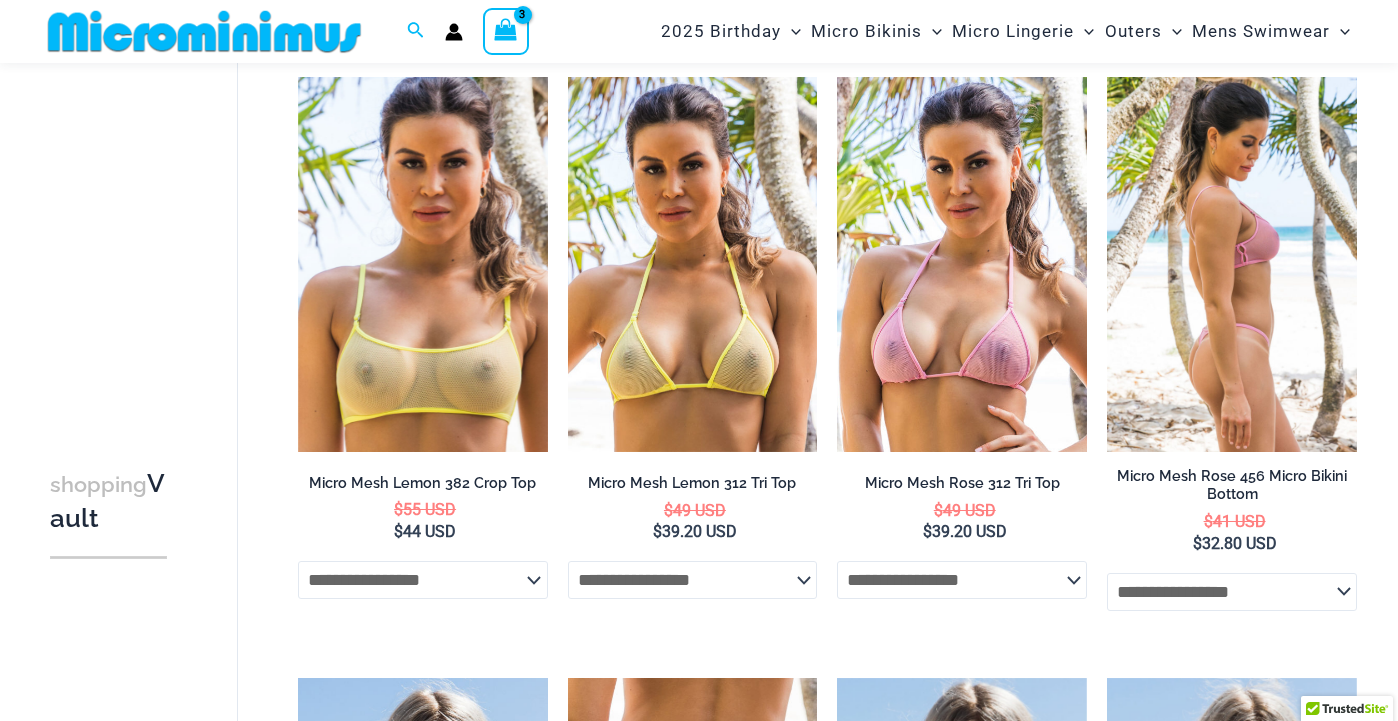 select on "*******" 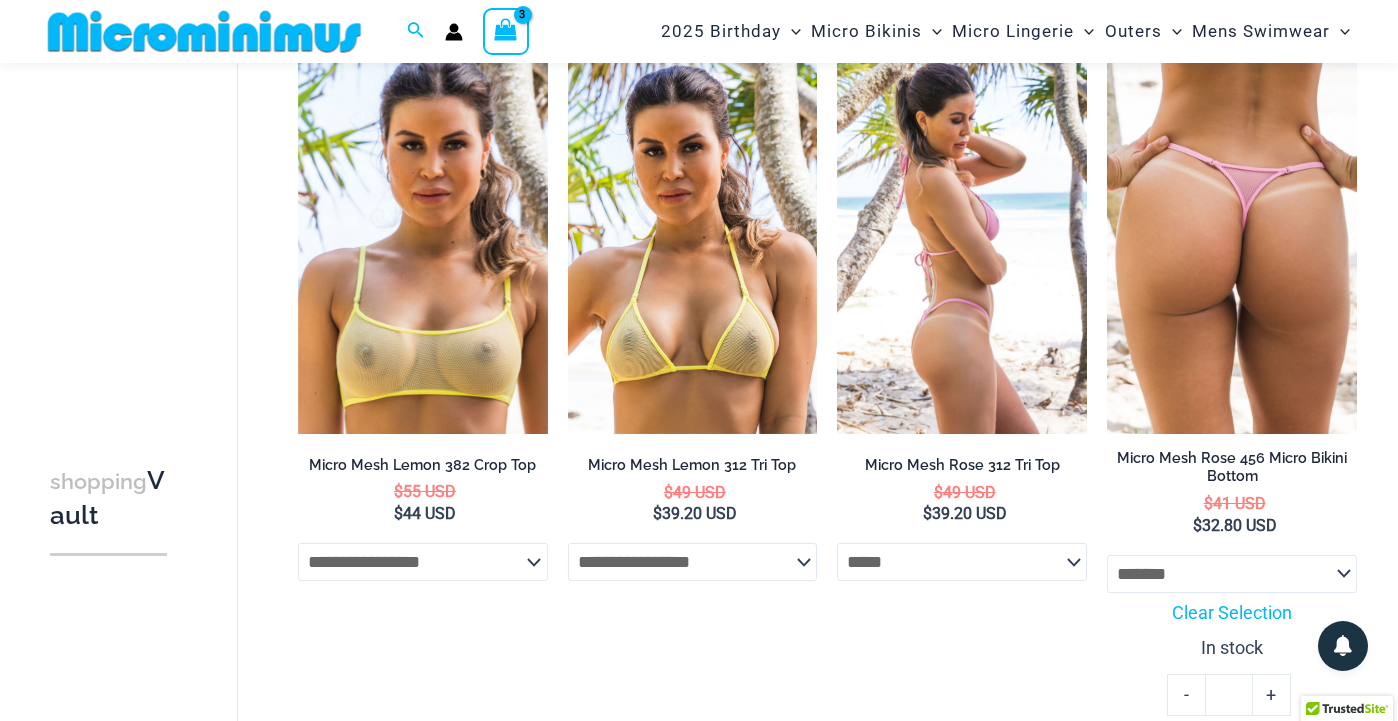 select on "*****" 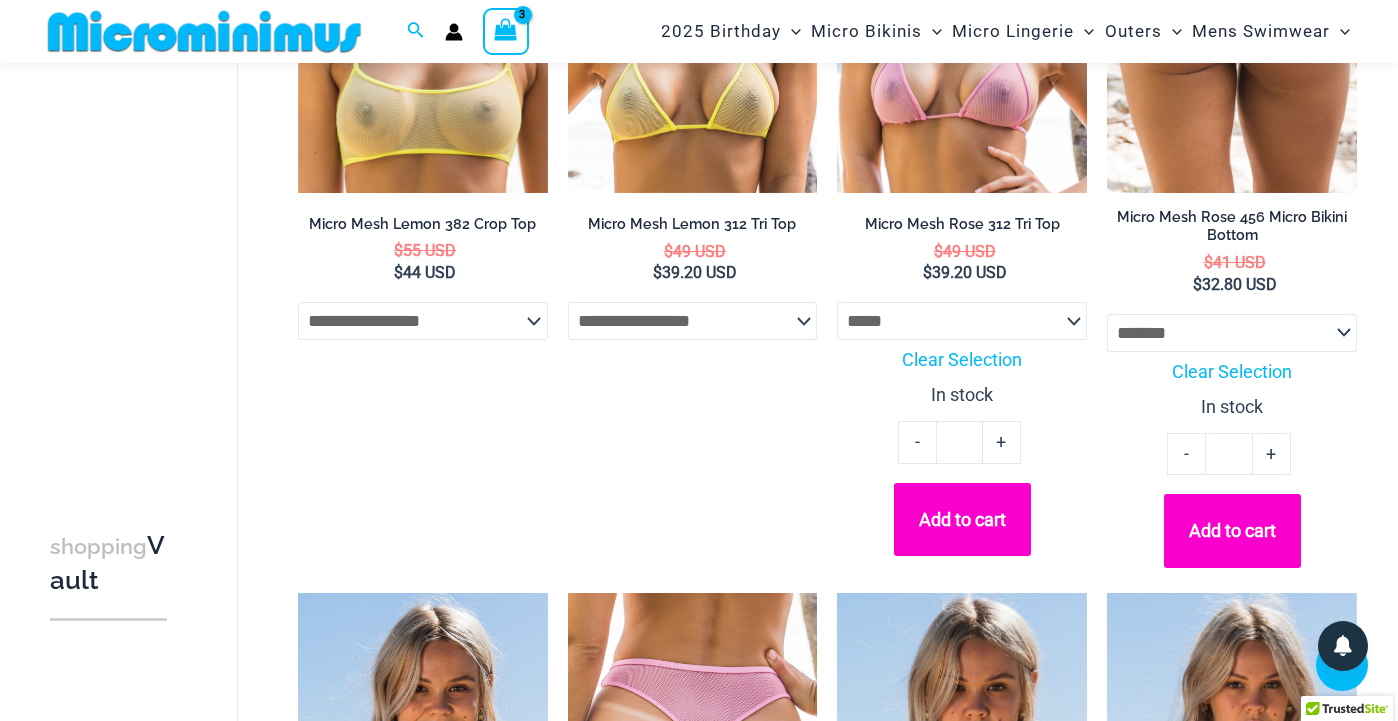 scroll, scrollTop: 409, scrollLeft: 0, axis: vertical 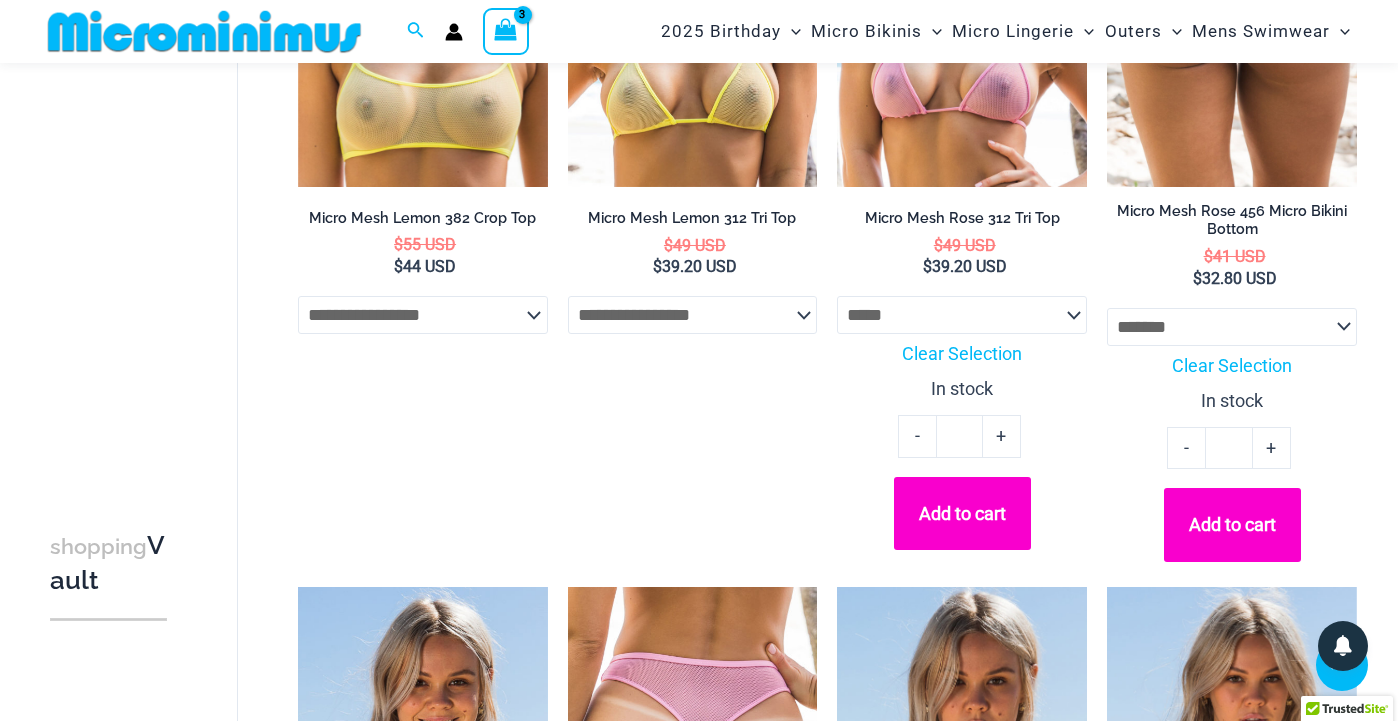 click on "Add to cart" 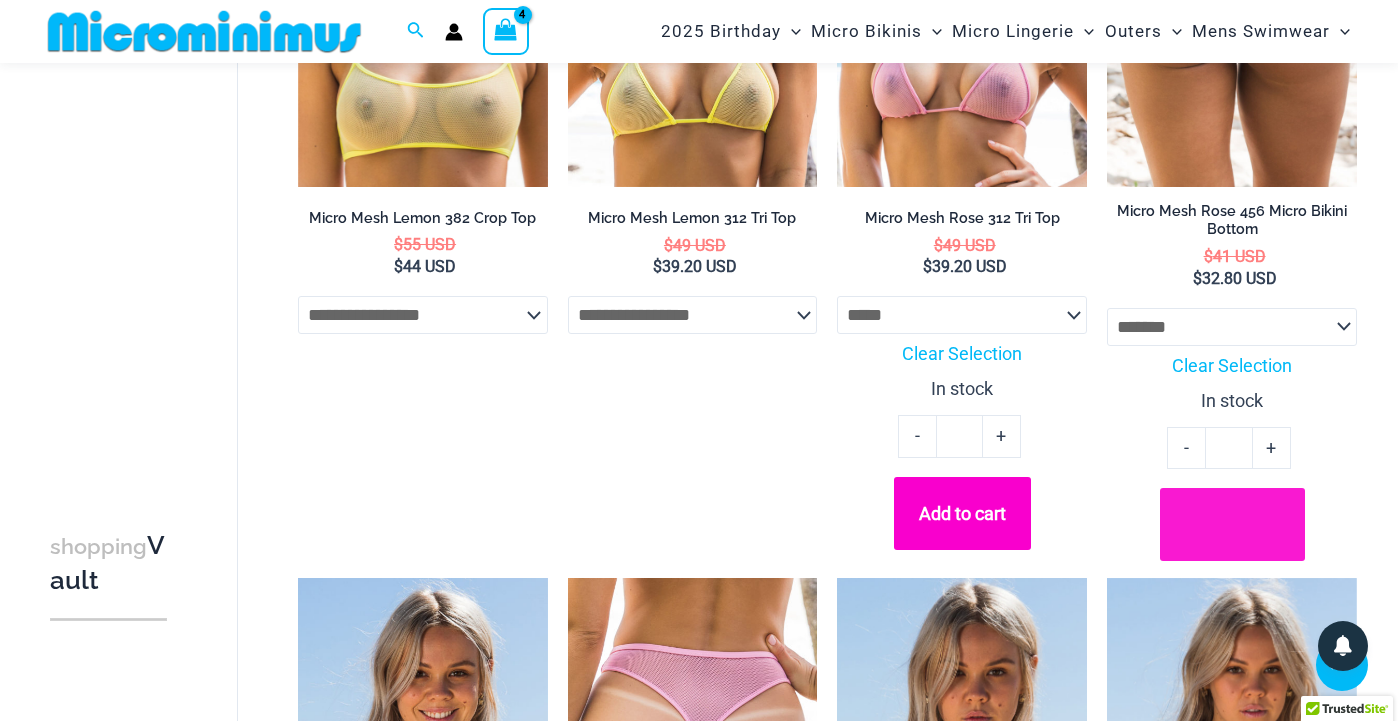click on "Add to cart" 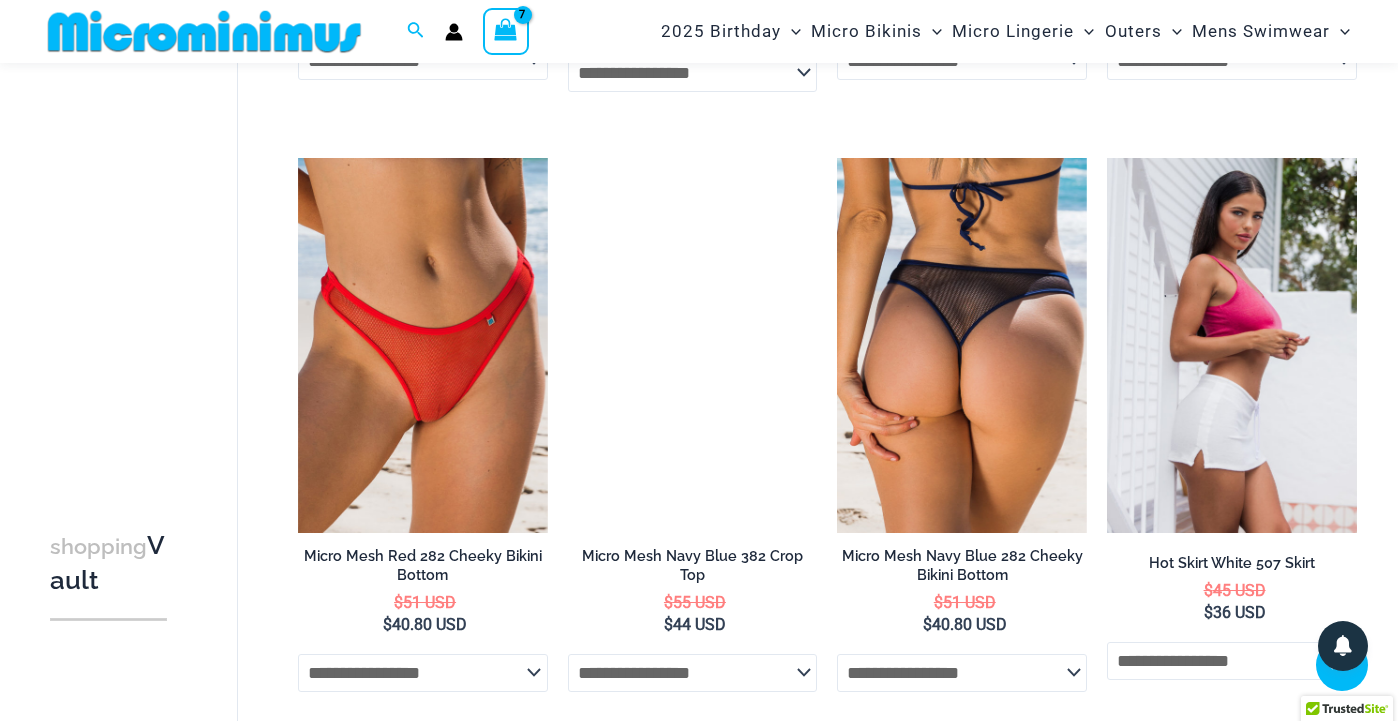 scroll, scrollTop: 1428, scrollLeft: 0, axis: vertical 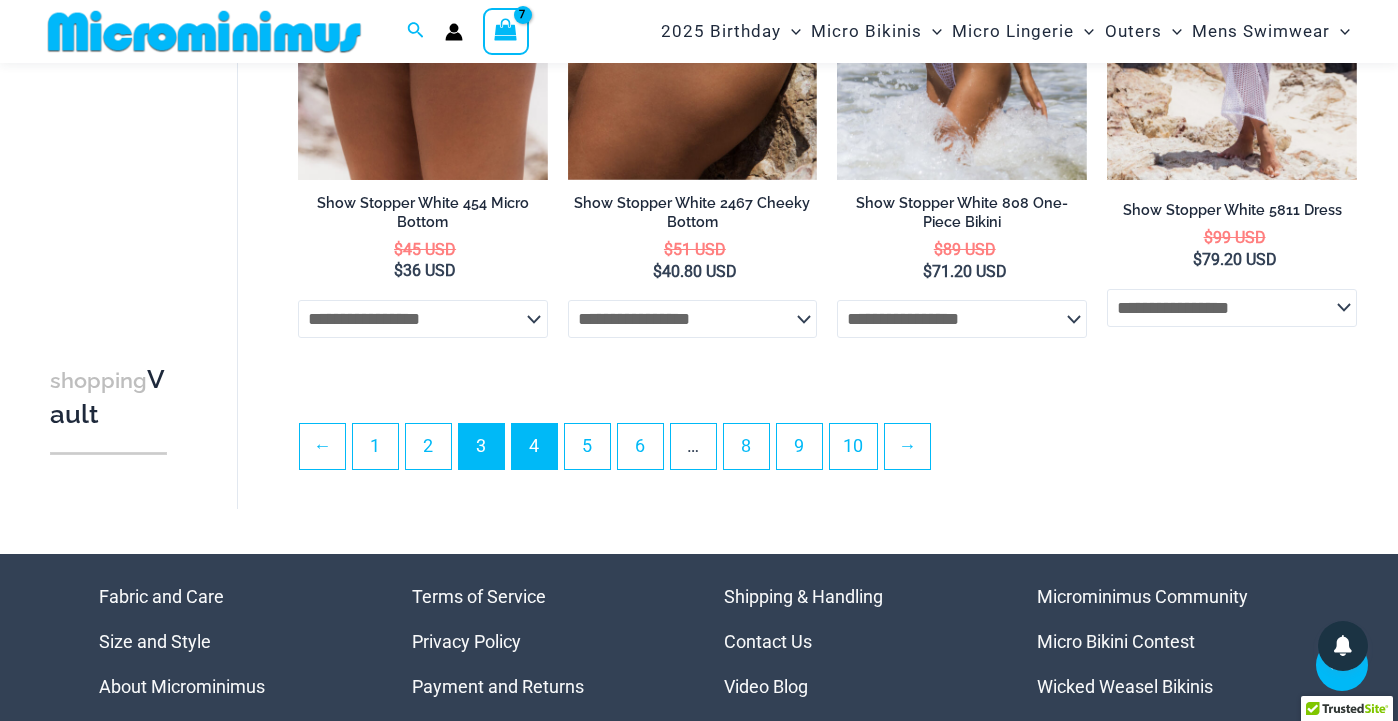 click on "4" at bounding box center [534, 446] 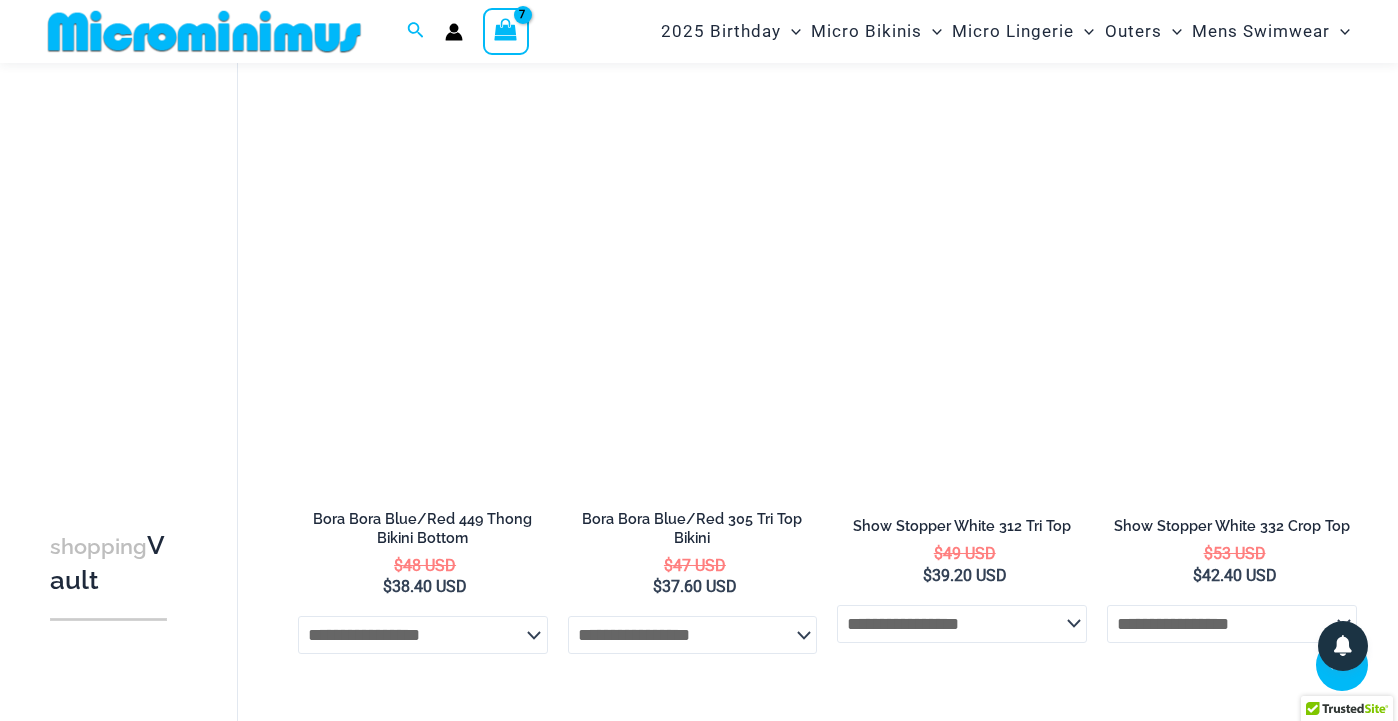 scroll, scrollTop: 3851, scrollLeft: 0, axis: vertical 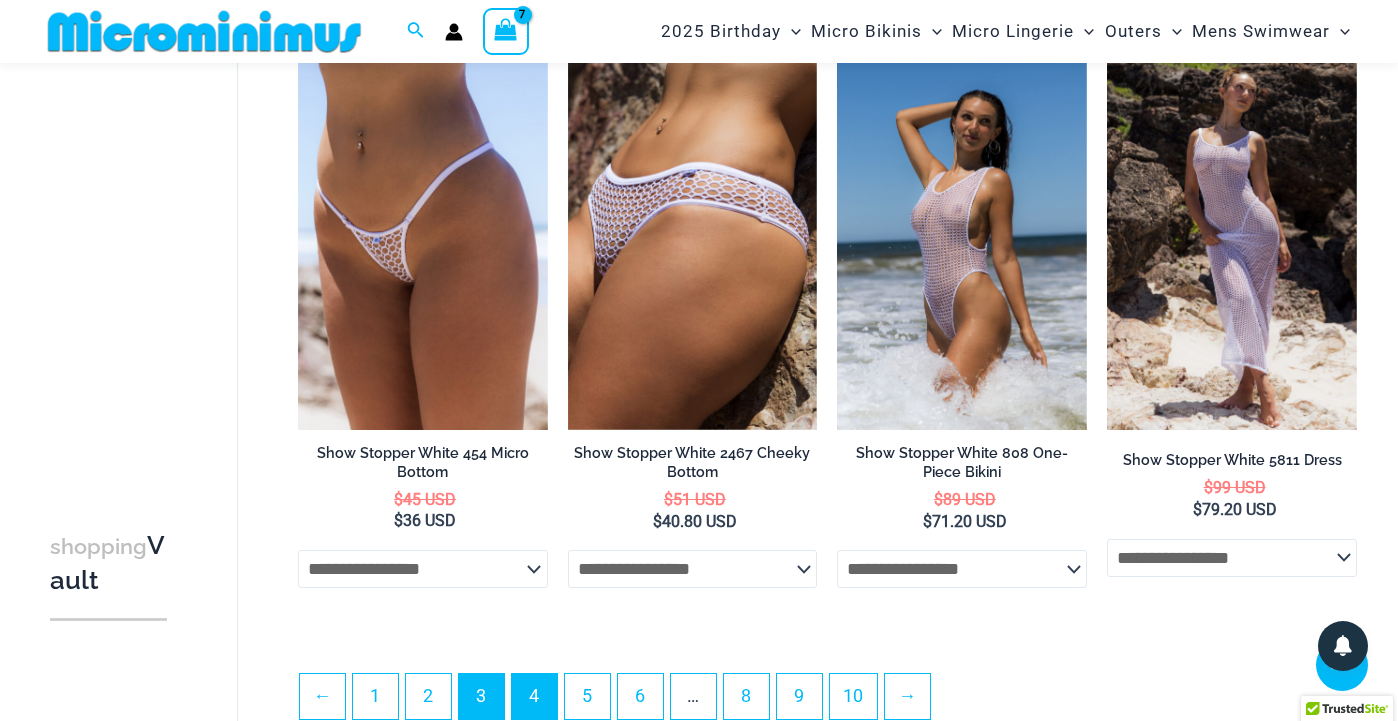 click on "4" at bounding box center (534, 696) 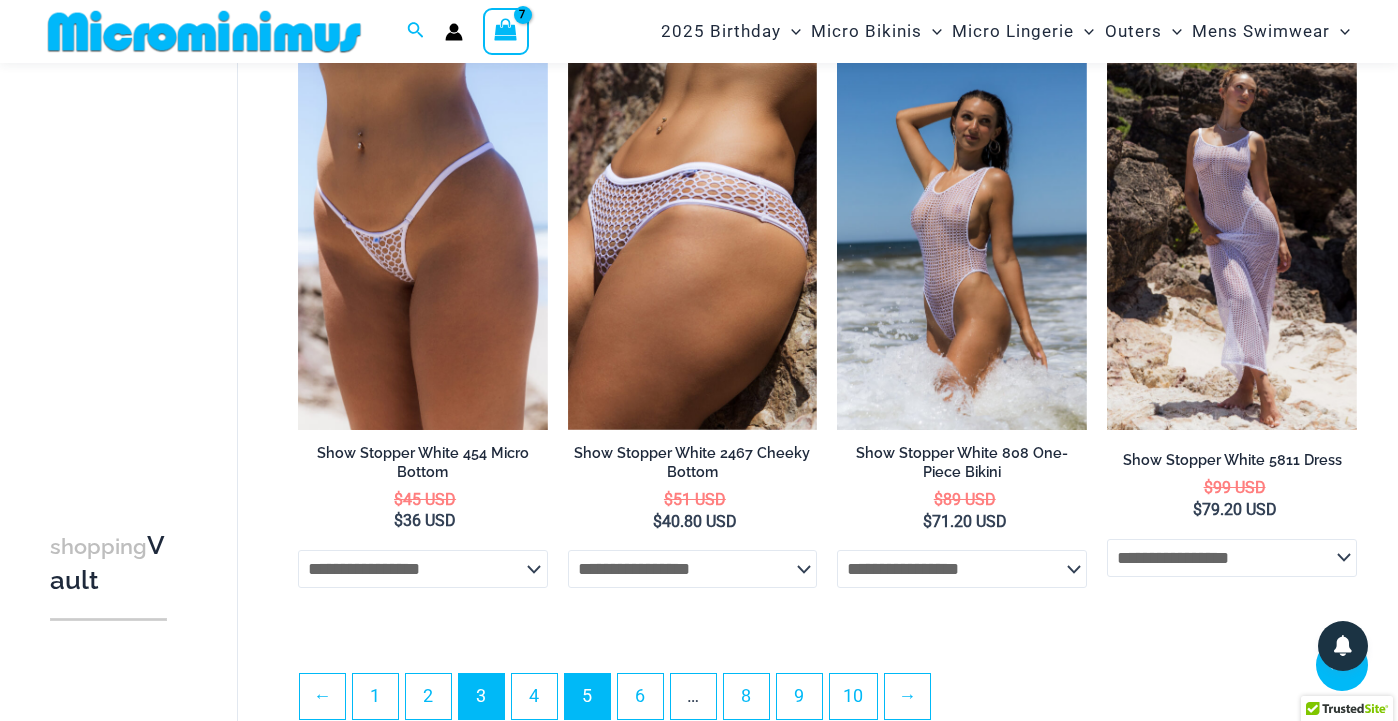 click on "5" at bounding box center (587, 696) 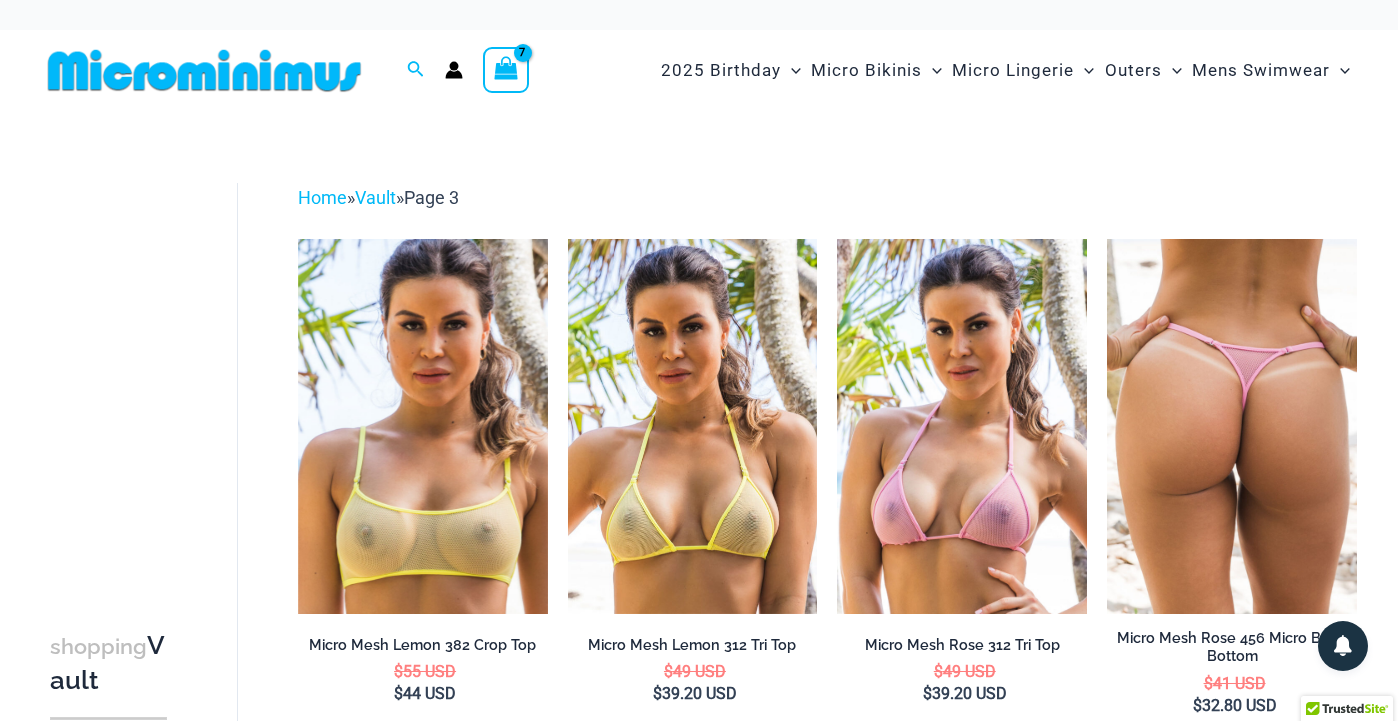 scroll, scrollTop: 0, scrollLeft: 0, axis: both 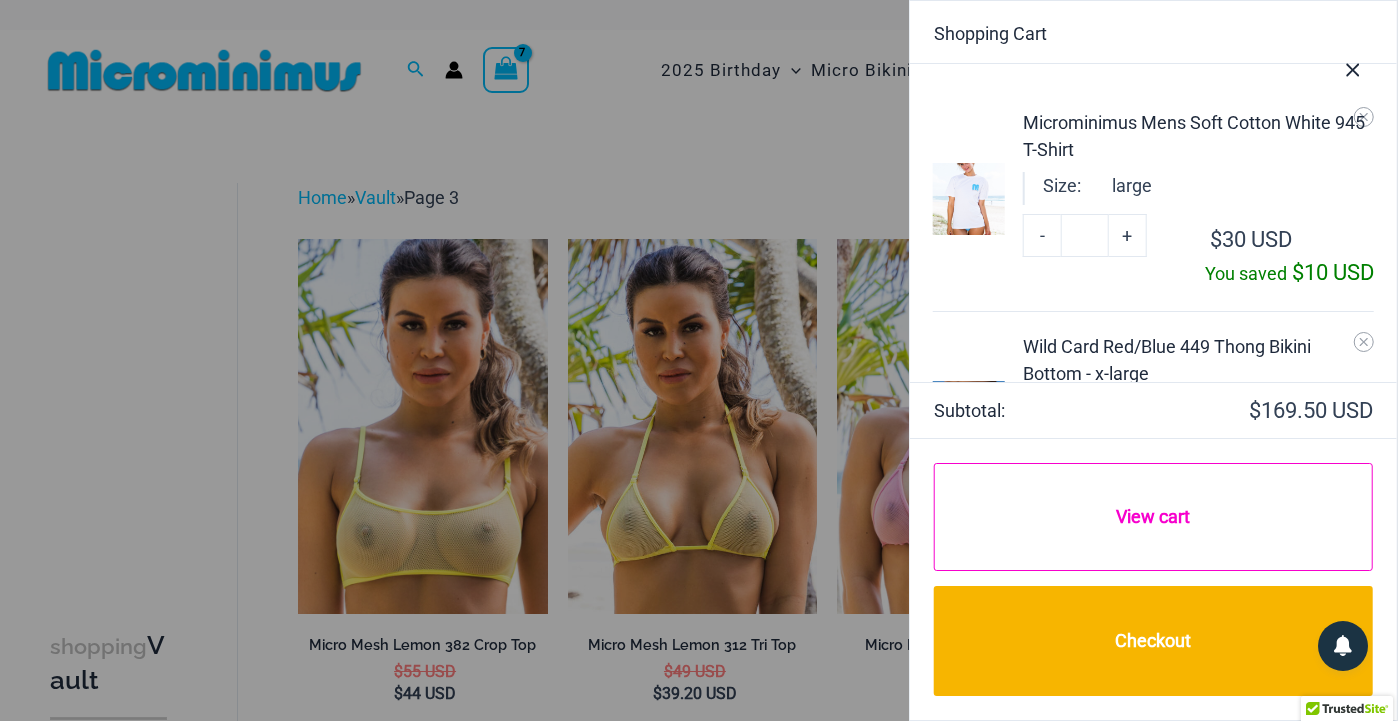 click on "View cart" at bounding box center (1153, 517) 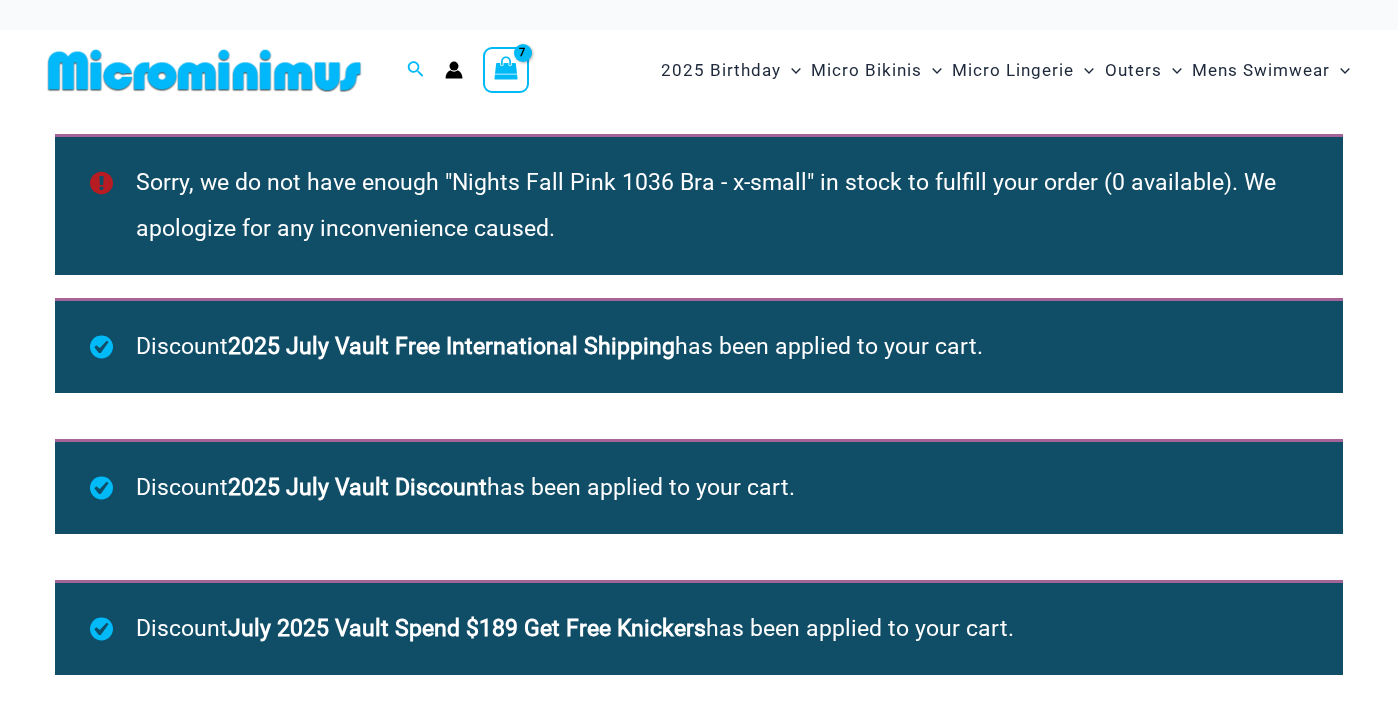 scroll, scrollTop: 0, scrollLeft: 0, axis: both 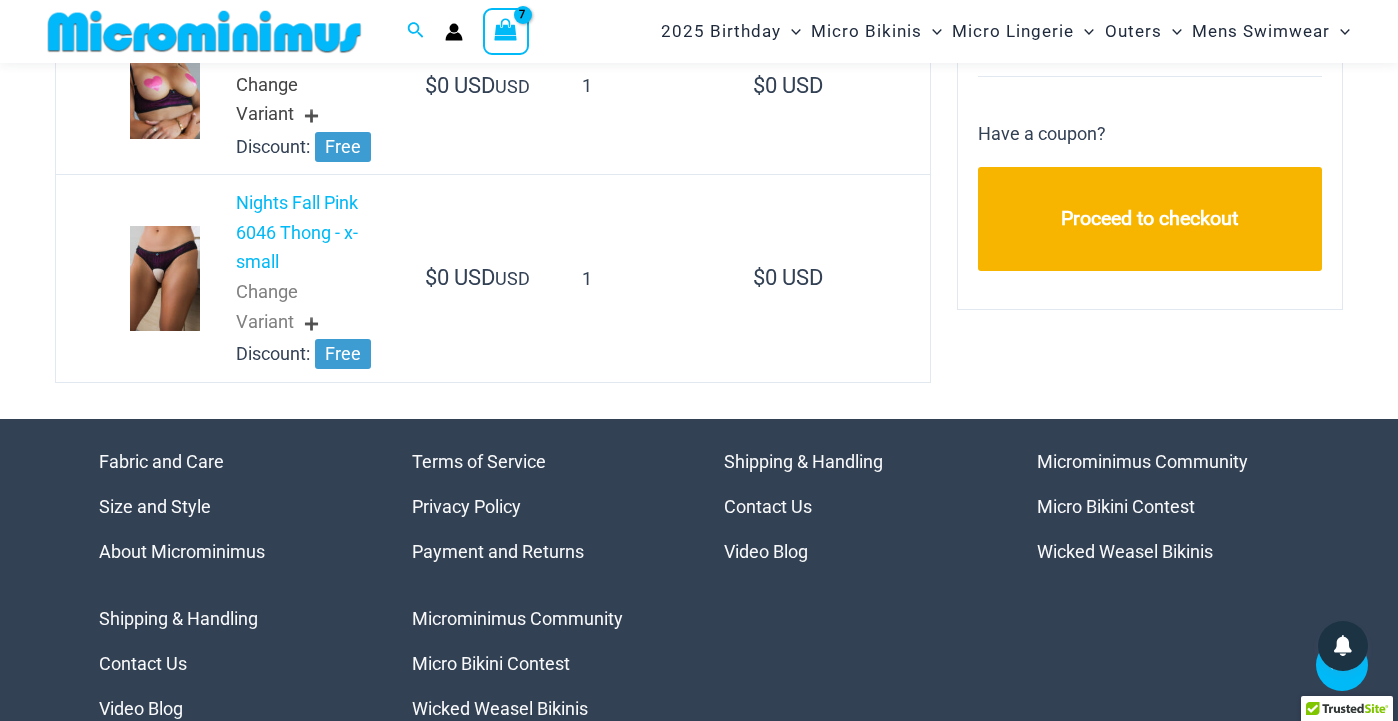 click on "Change Variant" at bounding box center (310, 101) 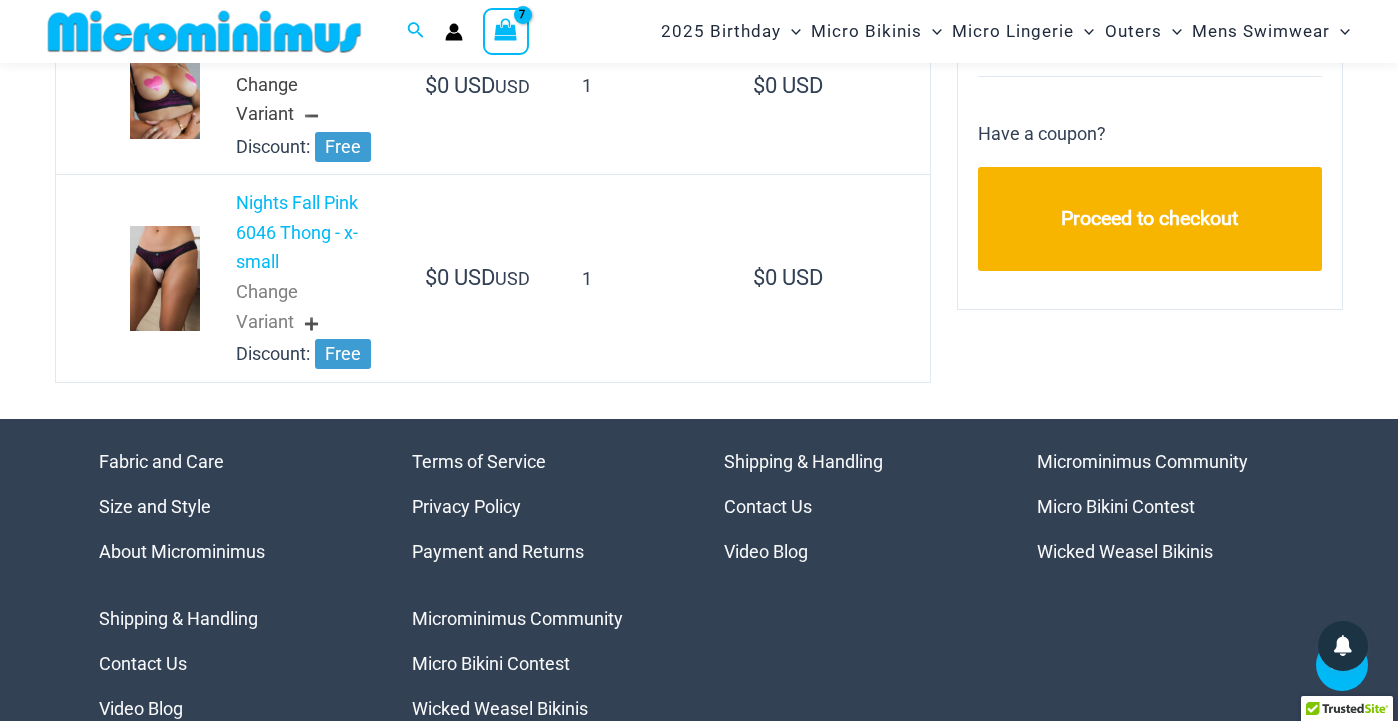 click on "Nights Fall Pink 1036 Bra - x-small" at bounding box center [306, 39] 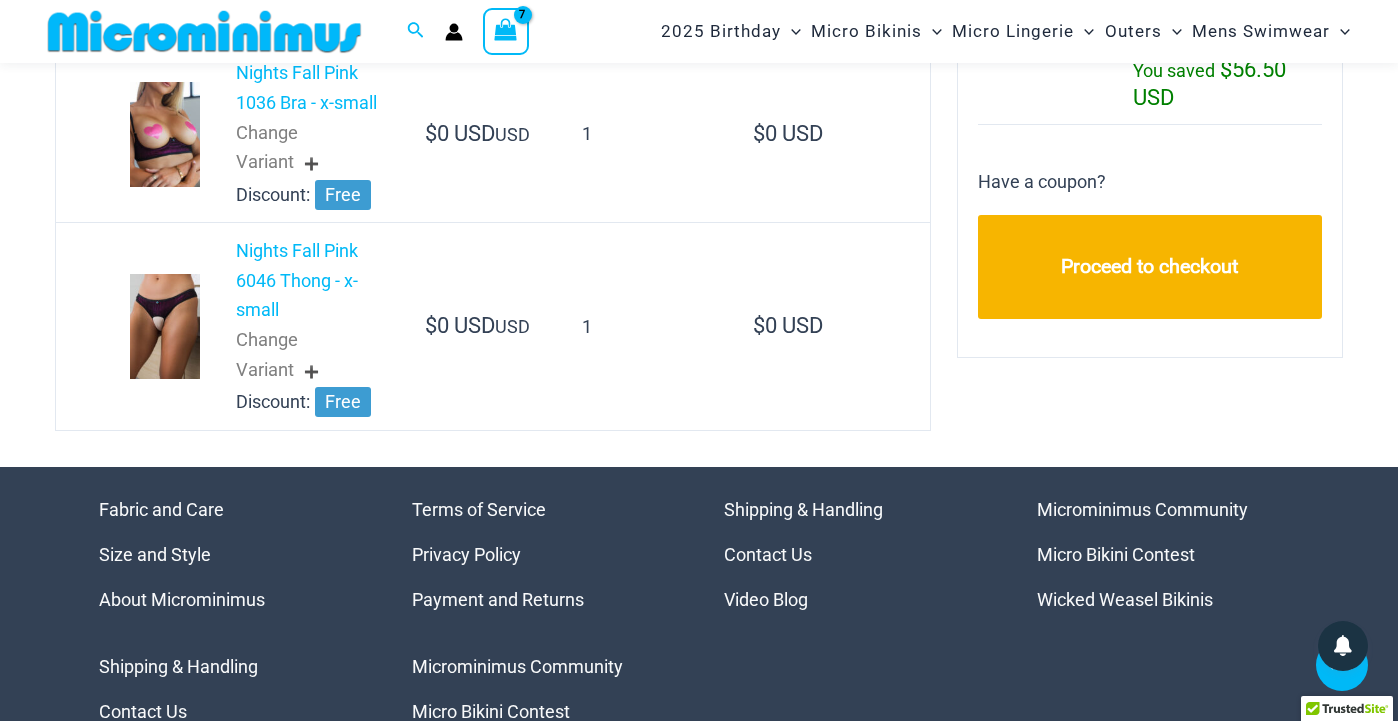 scroll, scrollTop: 1466, scrollLeft: 0, axis: vertical 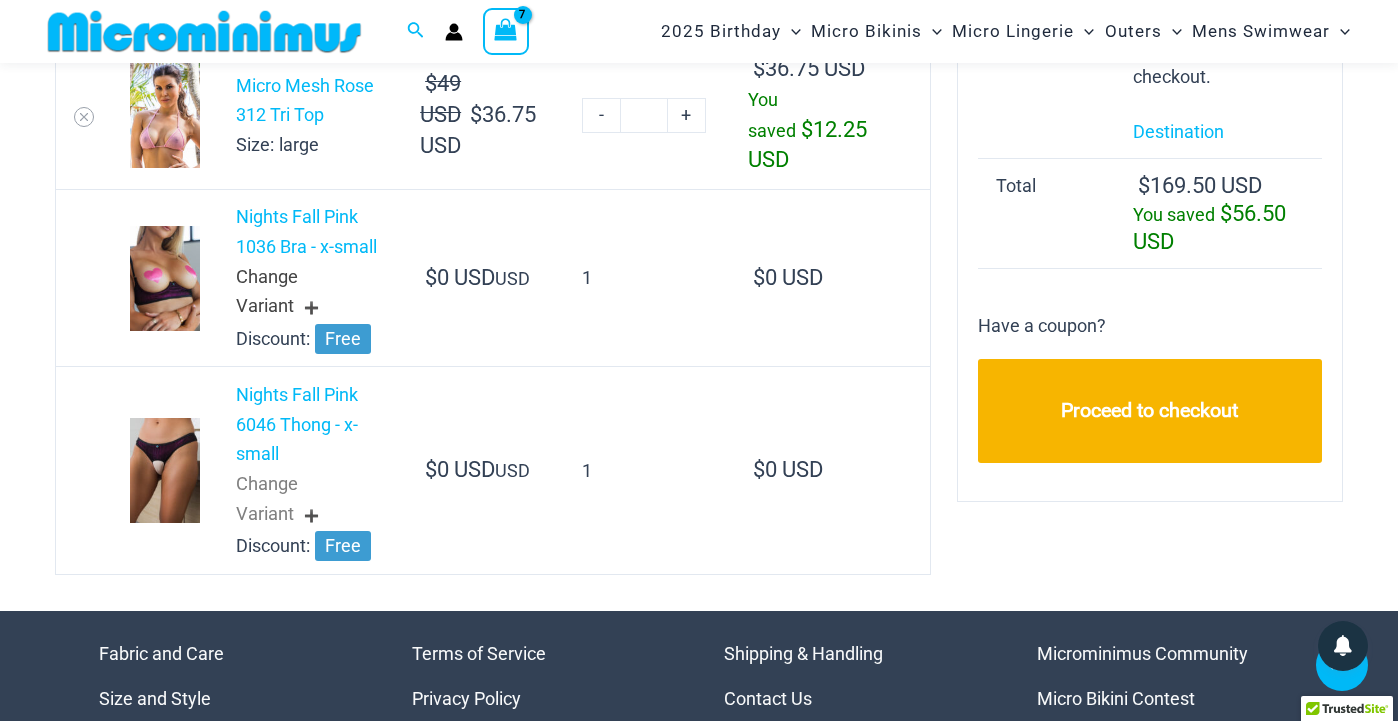 click on "Change Variant" at bounding box center [310, 293] 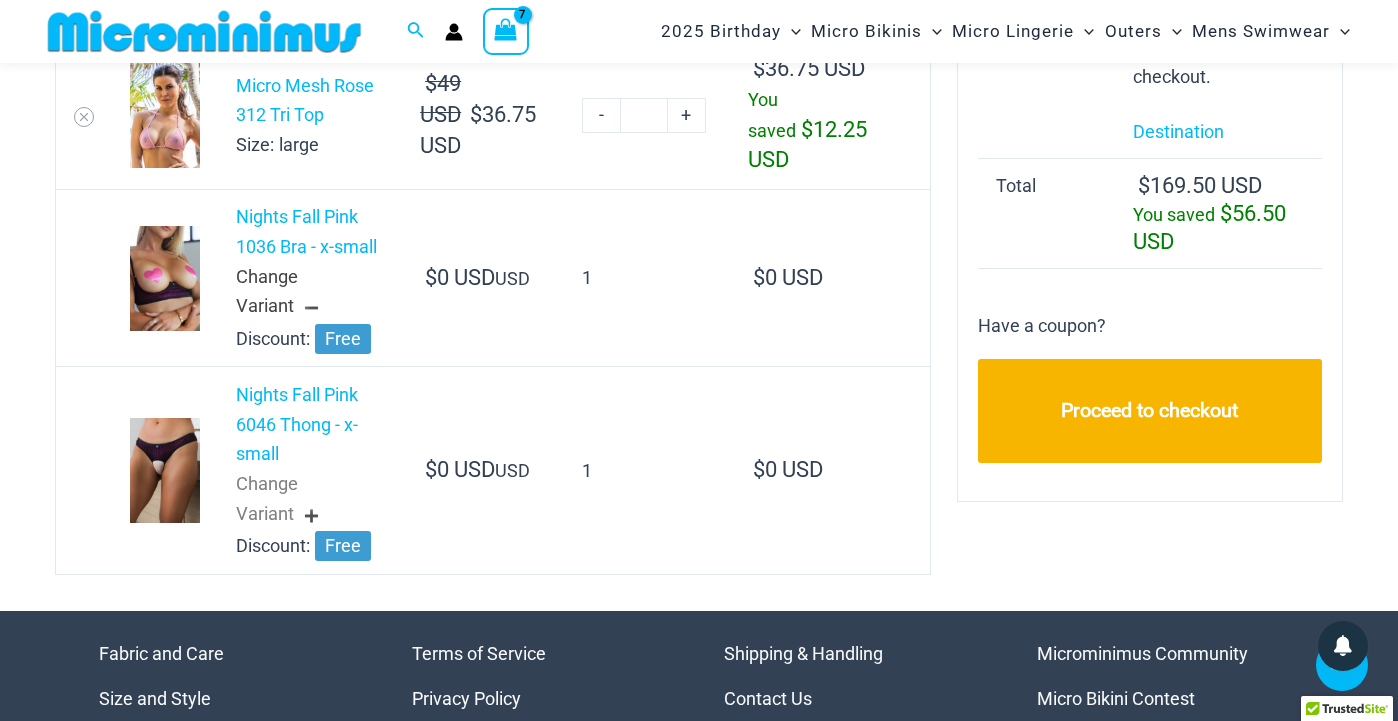 click on "Change Variant" at bounding box center (310, 293) 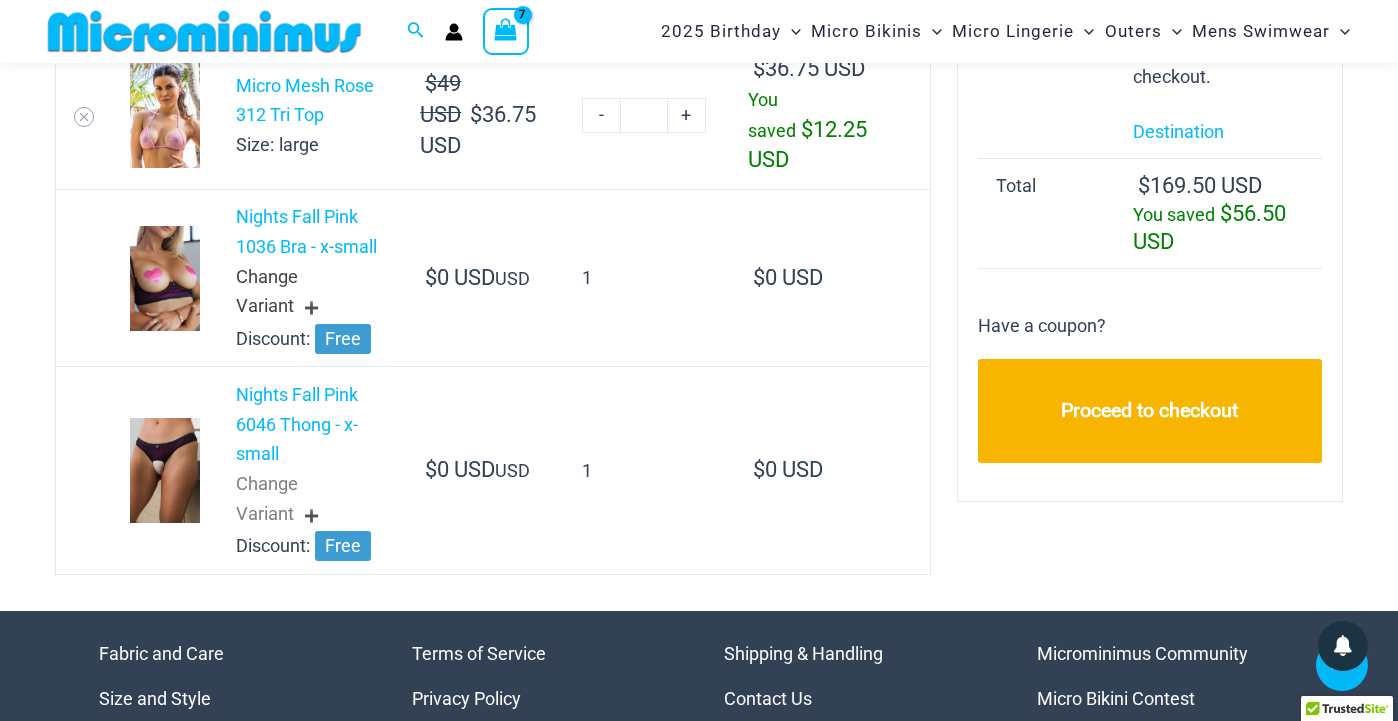 click on "Change Variant" at bounding box center [310, 293] 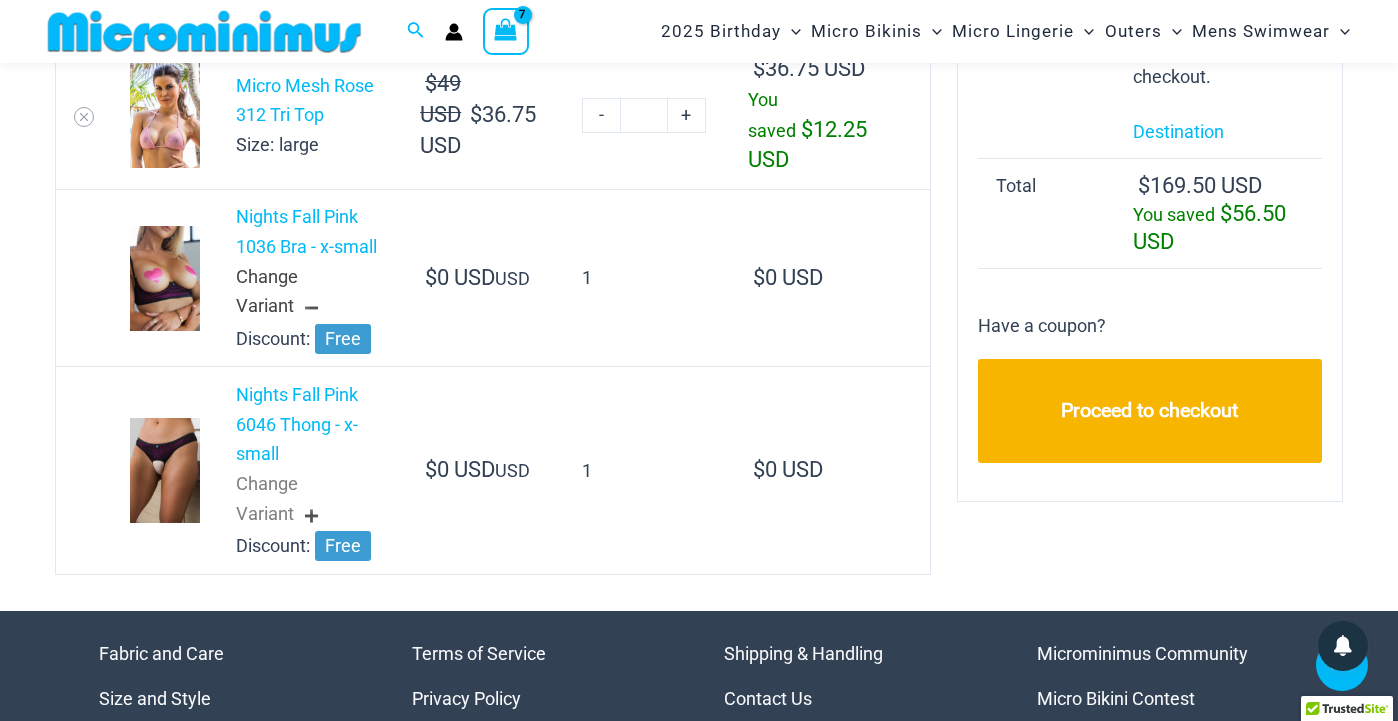 click on "Change Variant" at bounding box center (310, 293) 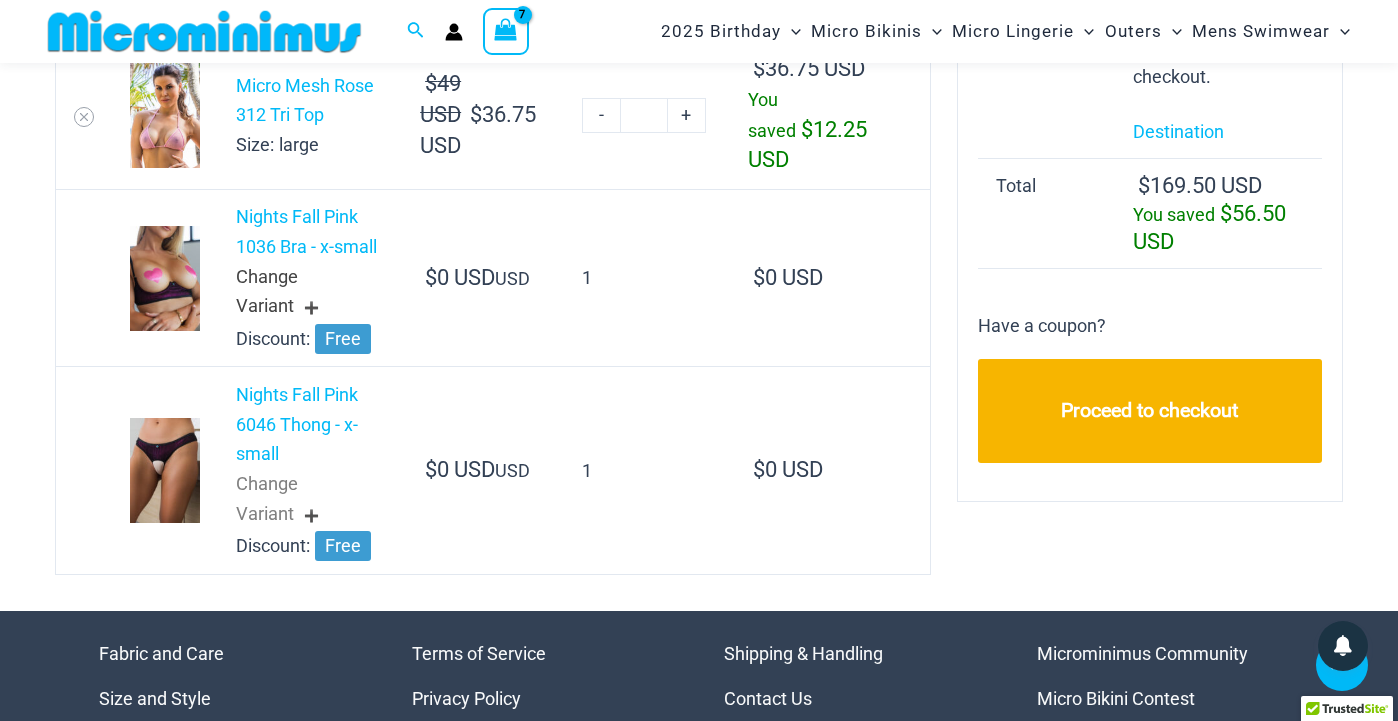 click on "Change Variant" at bounding box center (310, 293) 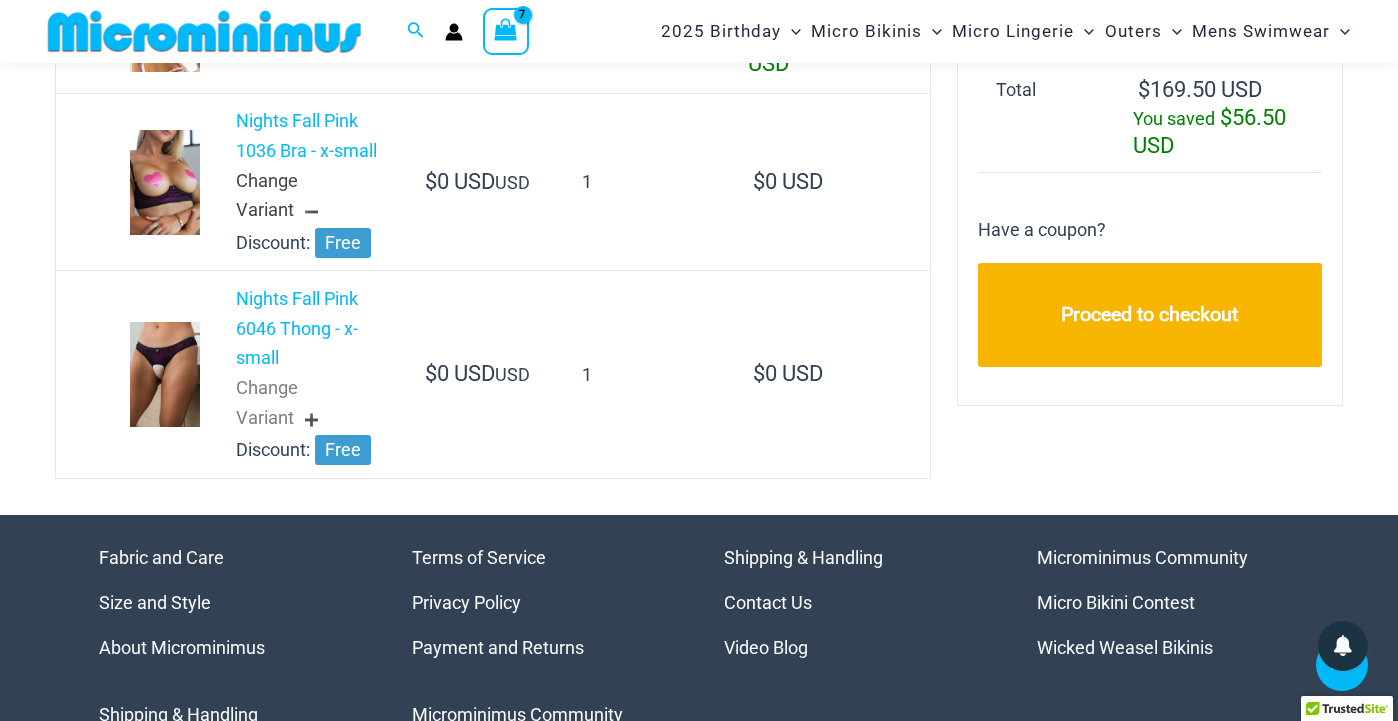 scroll, scrollTop: 1410, scrollLeft: 0, axis: vertical 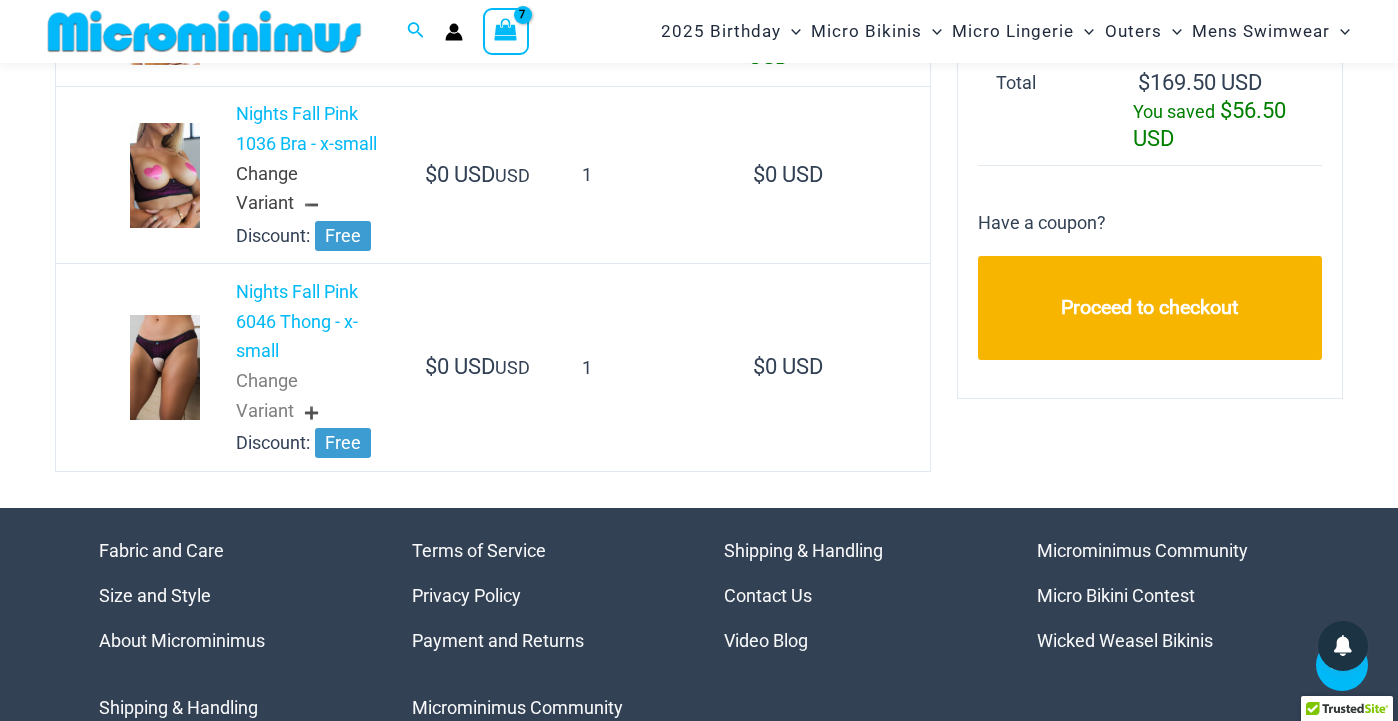 click on "Change Variant" at bounding box center [310, 190] 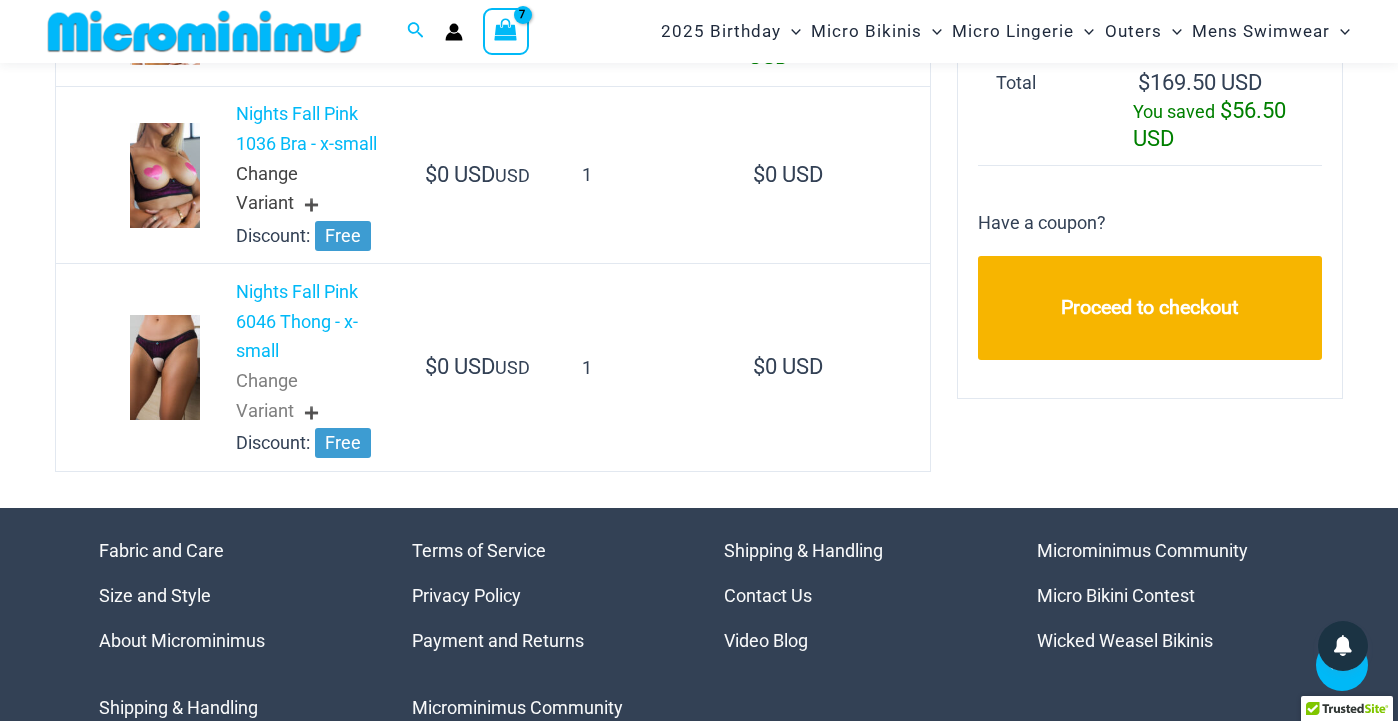 click on "Change Variant" at bounding box center [310, 190] 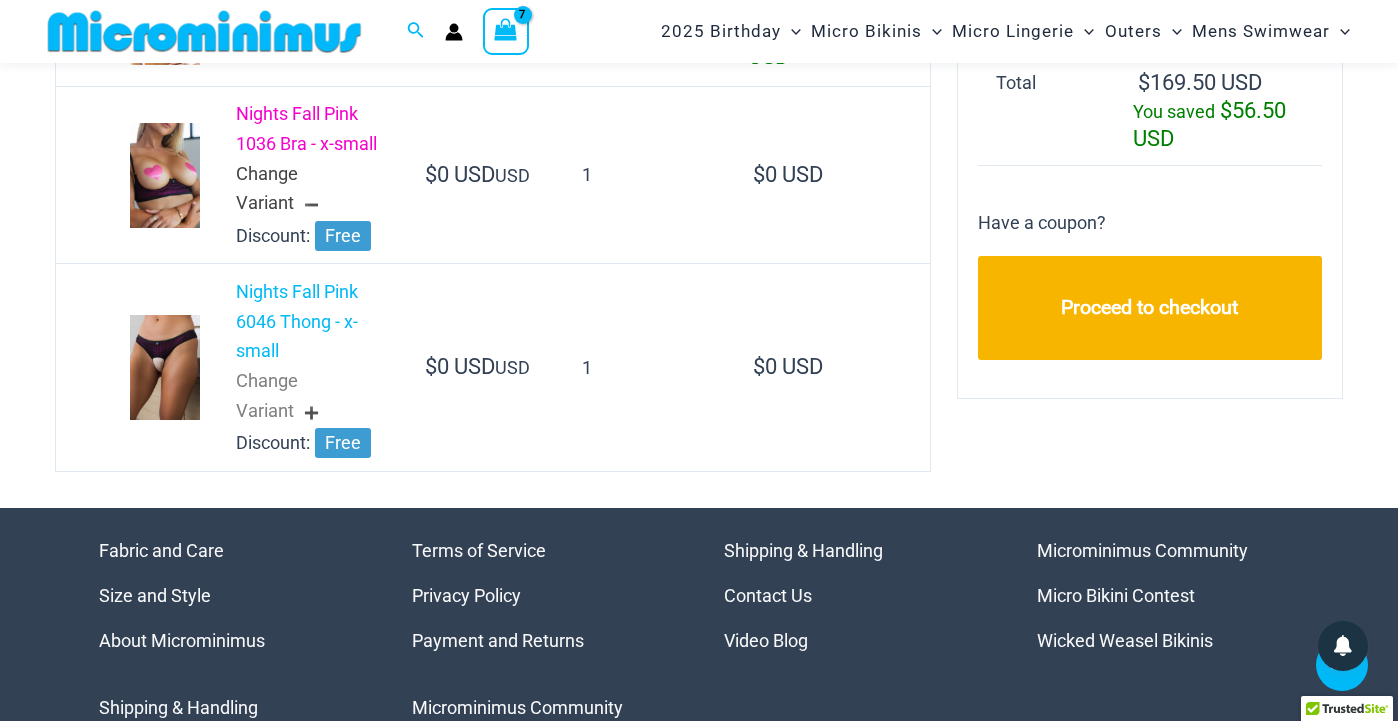 click on "Nights Fall Pink 1036 Bra - x-small" at bounding box center [306, 128] 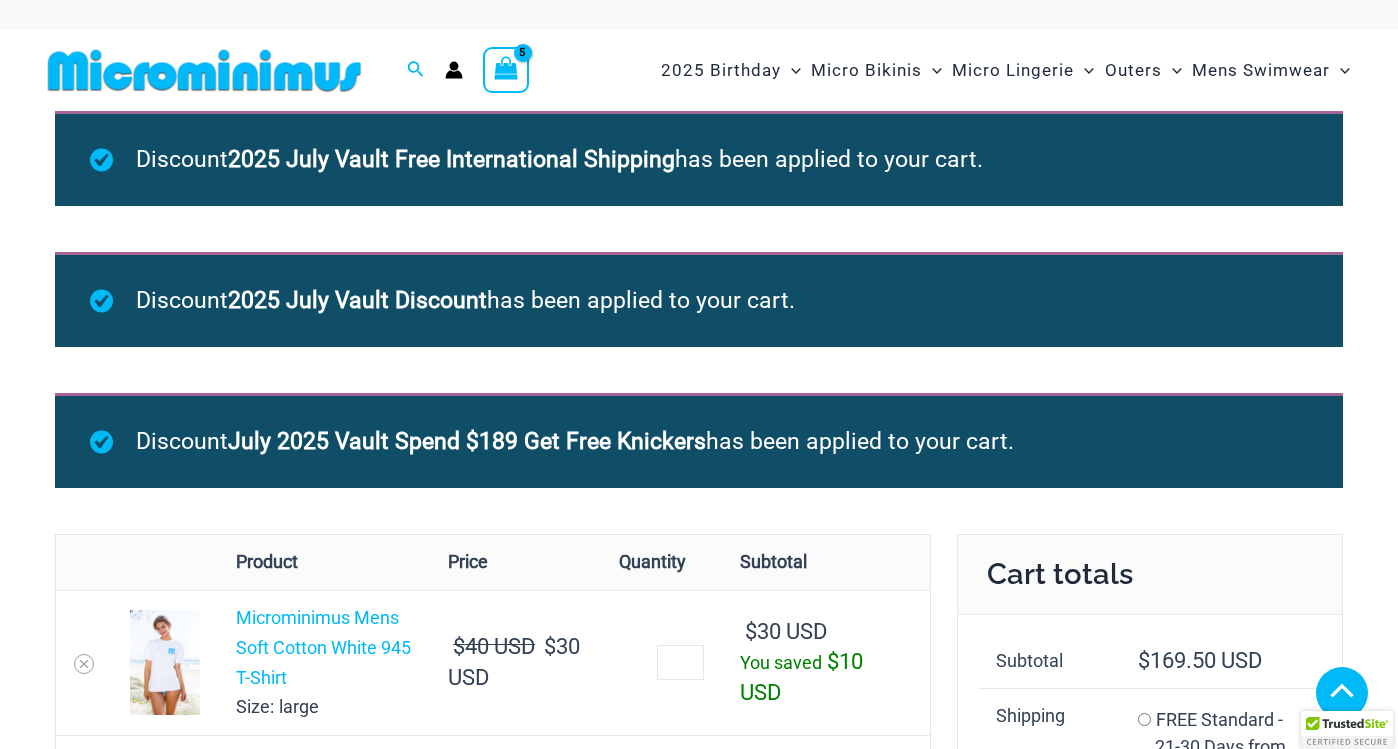 scroll, scrollTop: 1410, scrollLeft: 0, axis: vertical 